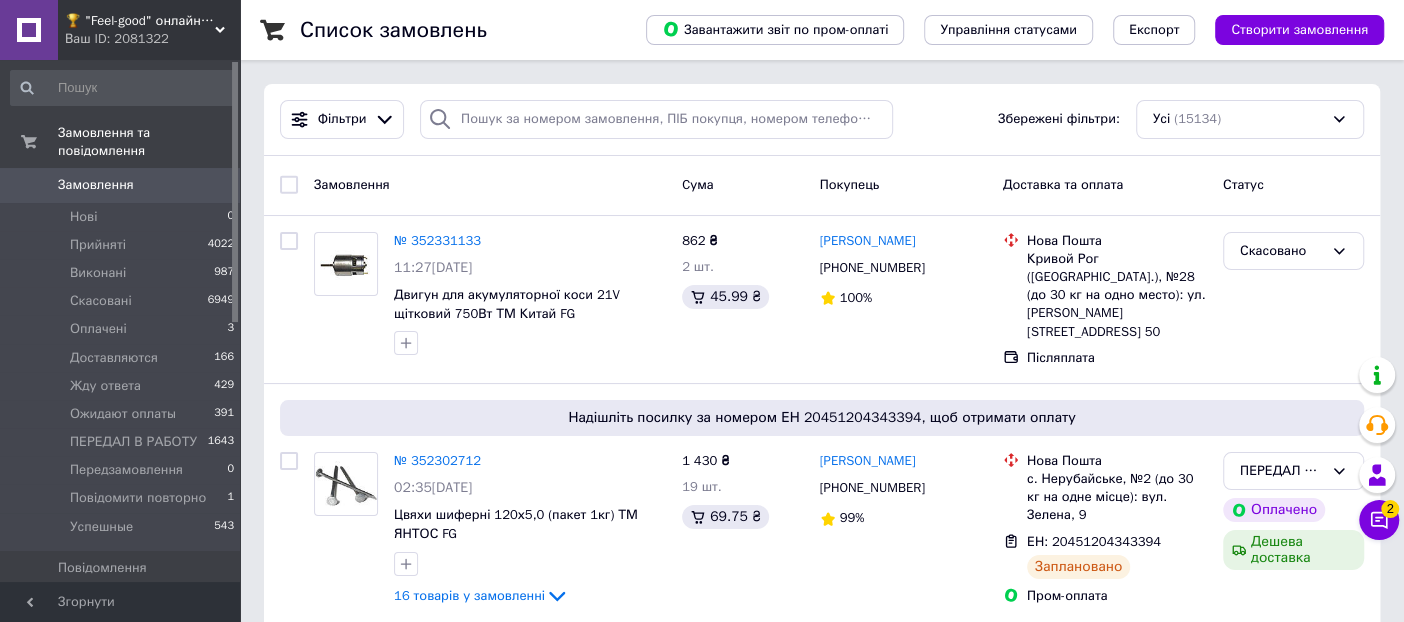 scroll, scrollTop: 333, scrollLeft: 0, axis: vertical 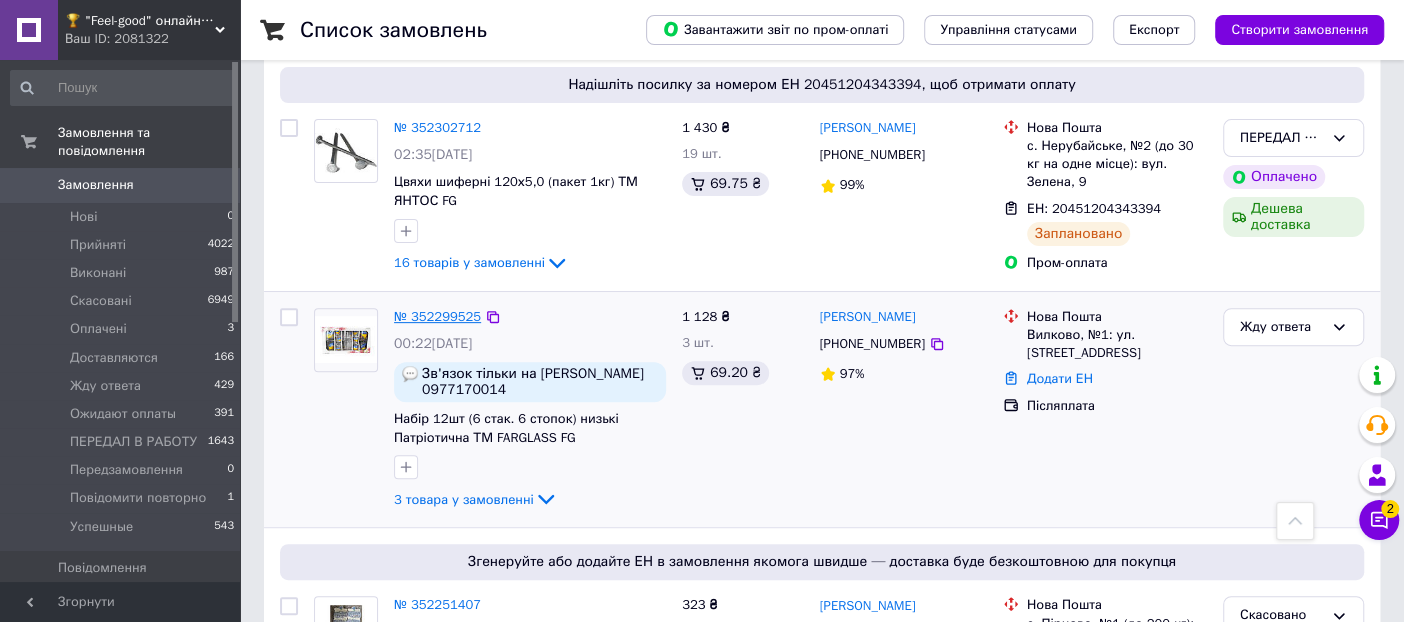 click on "№ 352299525" at bounding box center (437, 316) 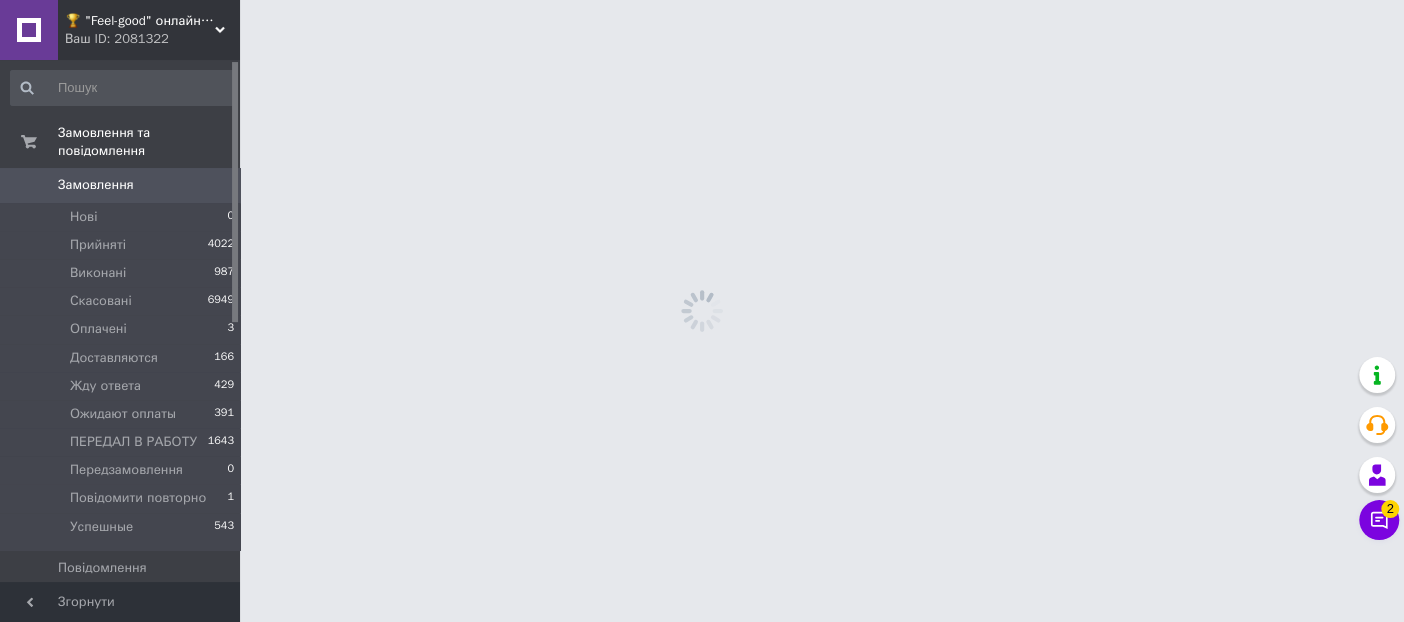 scroll, scrollTop: 0, scrollLeft: 0, axis: both 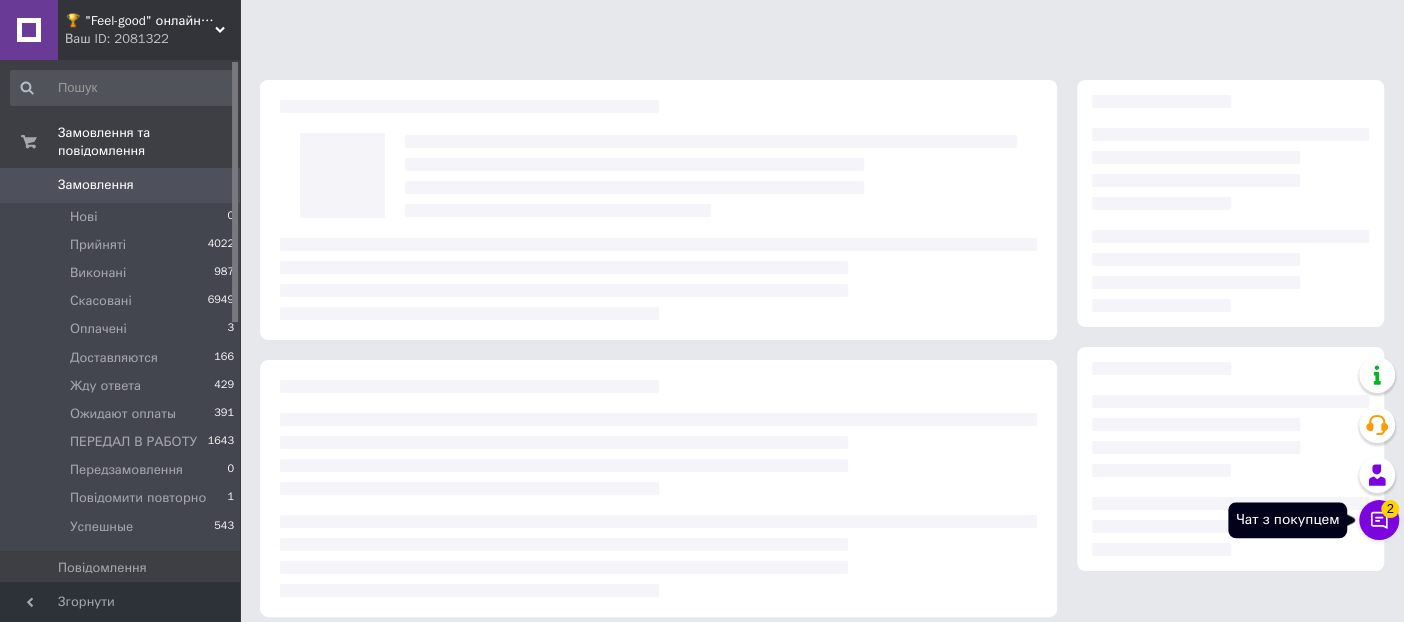 click 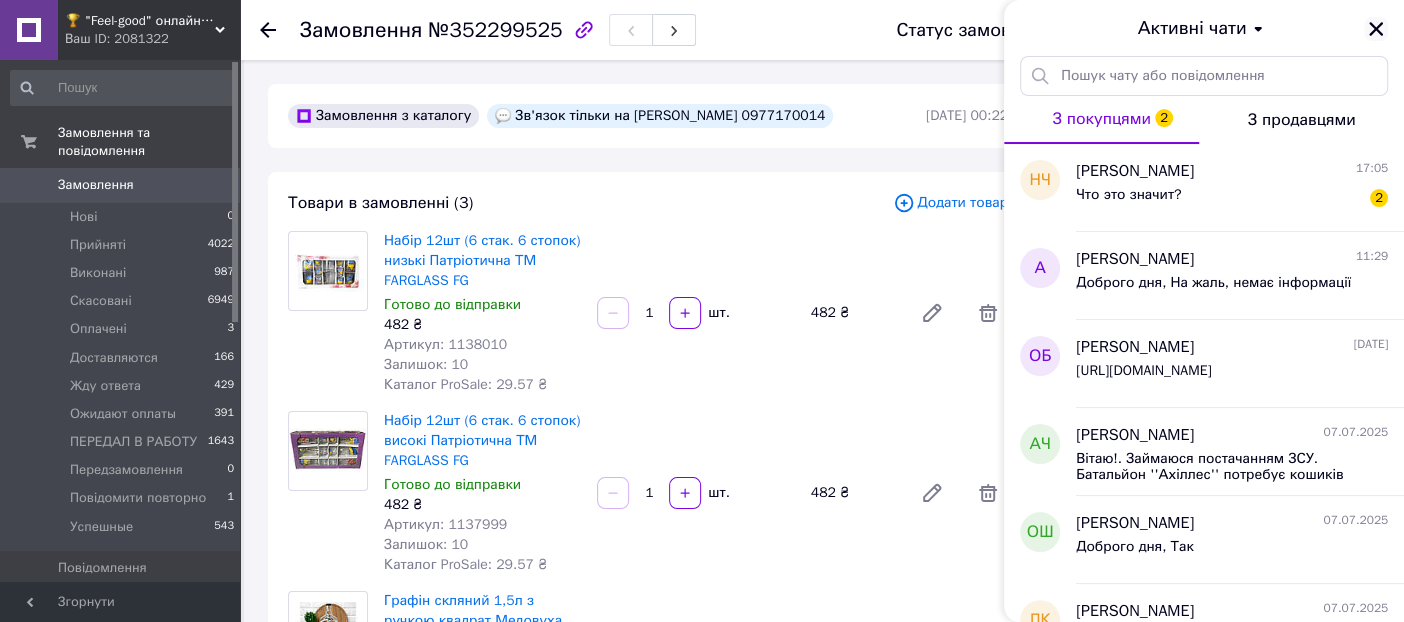 click 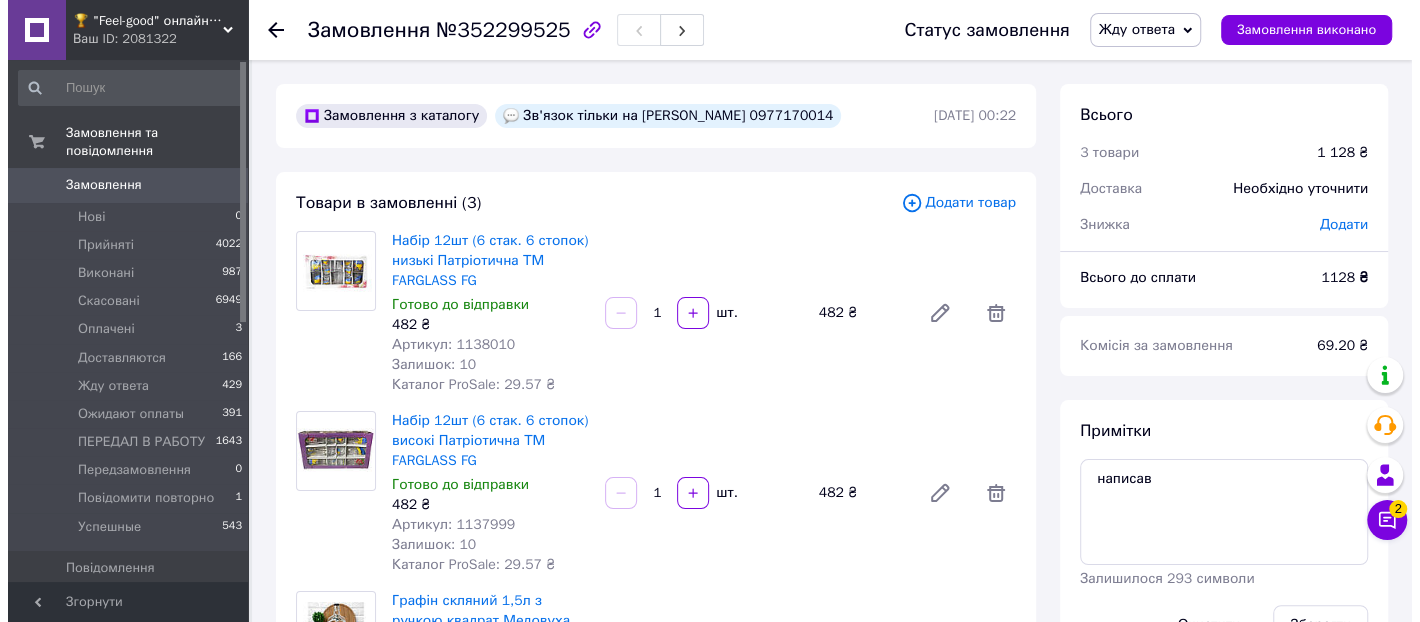 scroll, scrollTop: 555, scrollLeft: 0, axis: vertical 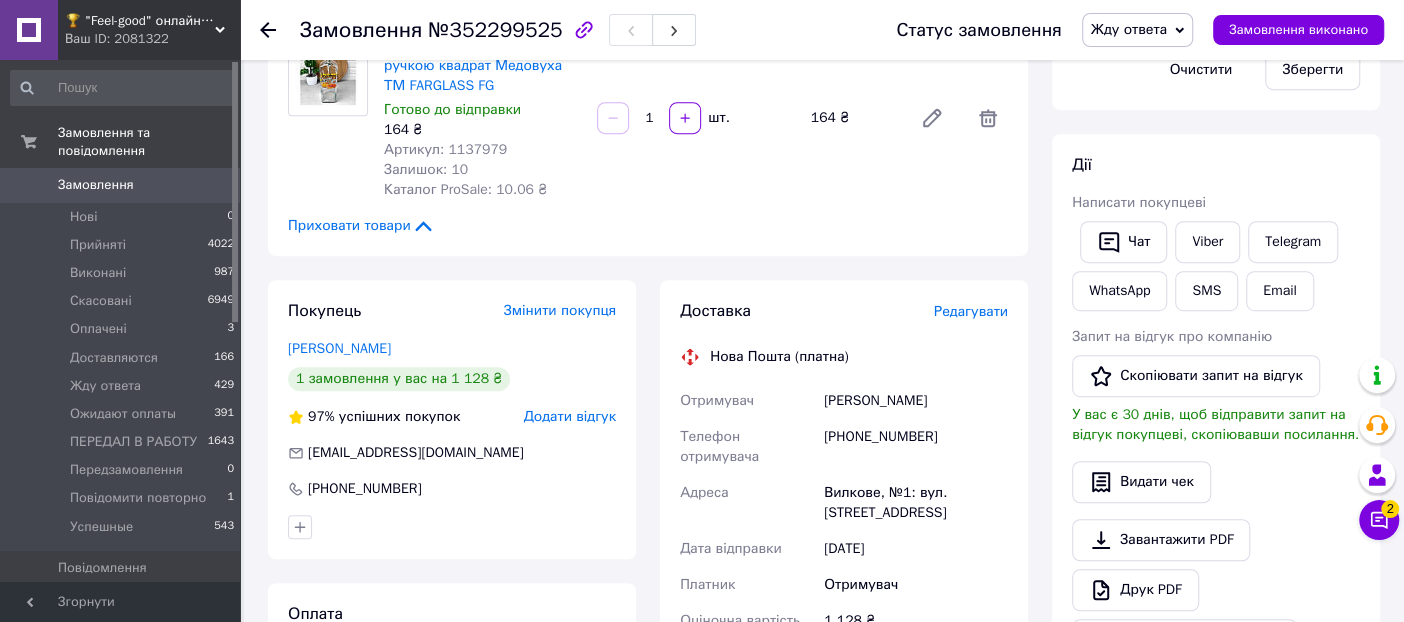 click on "Жду ответа" at bounding box center [1129, 29] 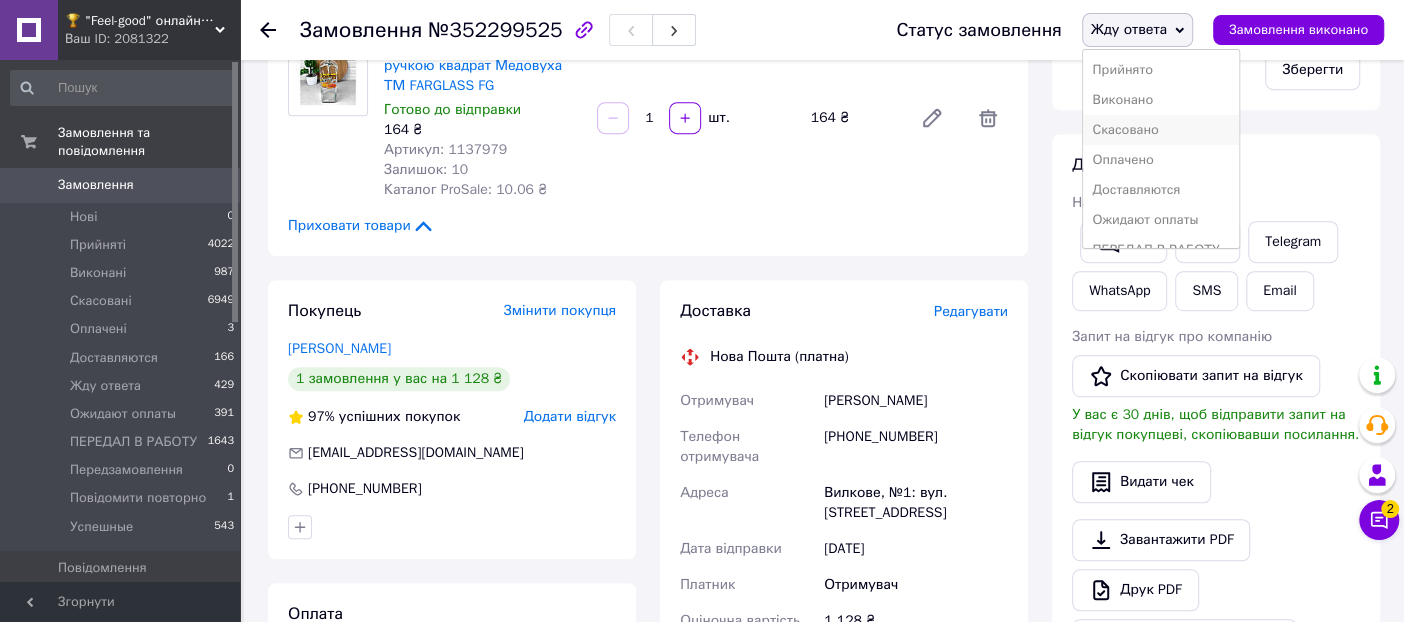 click on "Скасовано" at bounding box center (1161, 130) 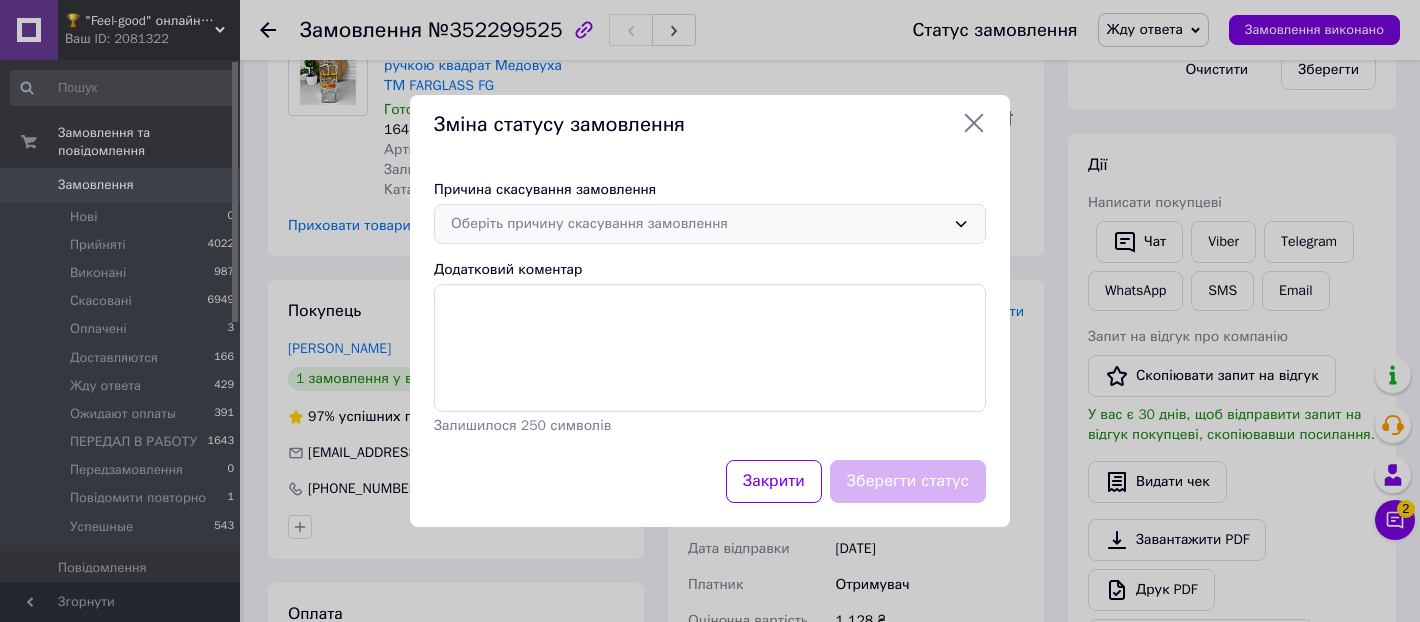 click on "Оберіть причину скасування замовлення" at bounding box center [698, 224] 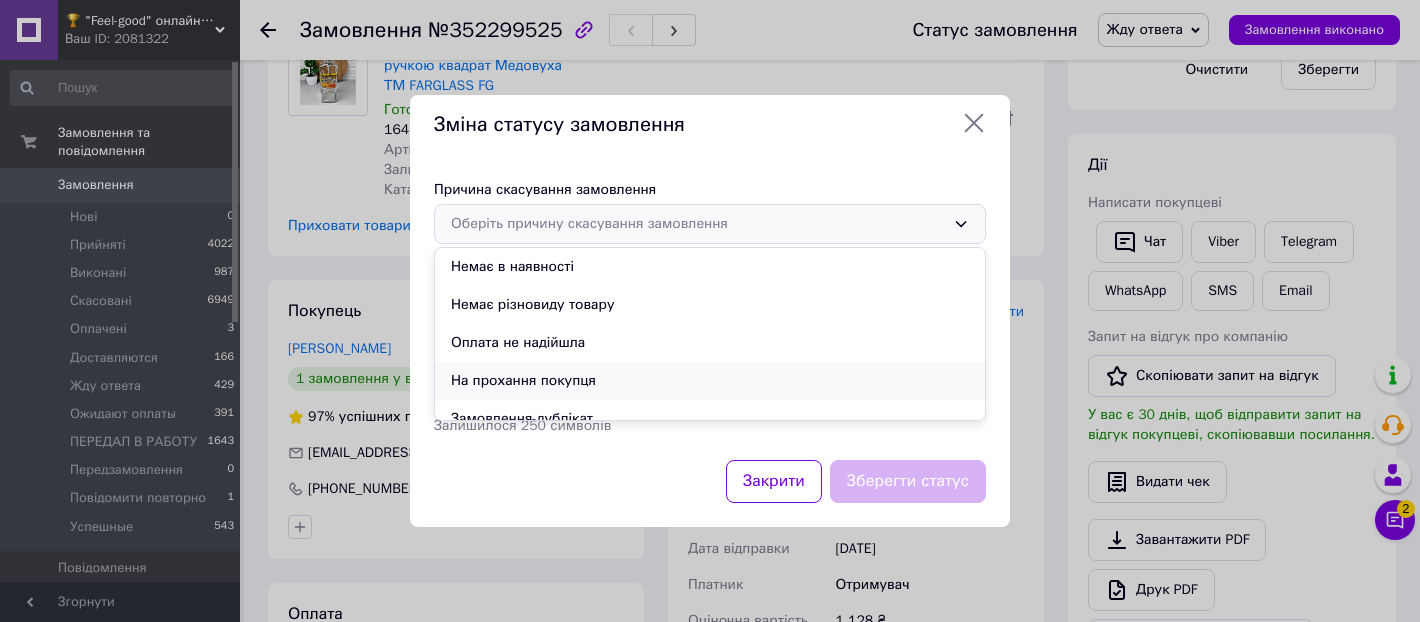 click on "На прохання покупця" at bounding box center [710, 381] 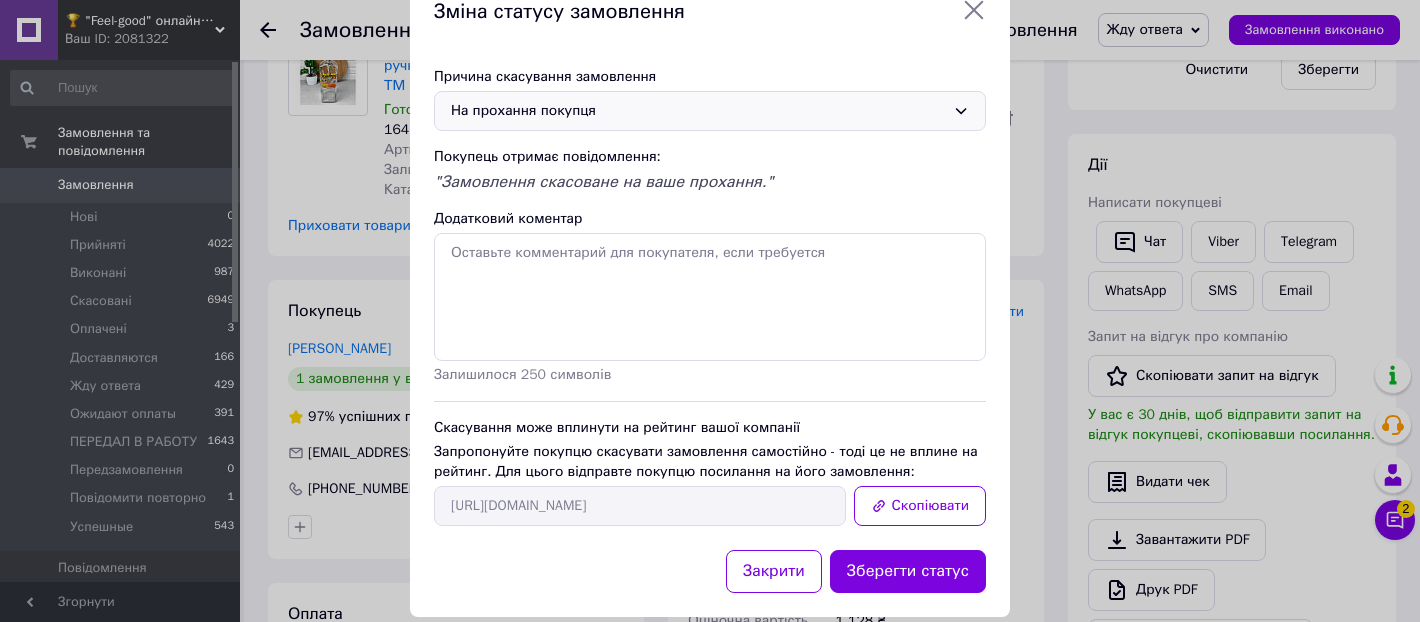 scroll, scrollTop: 82, scrollLeft: 0, axis: vertical 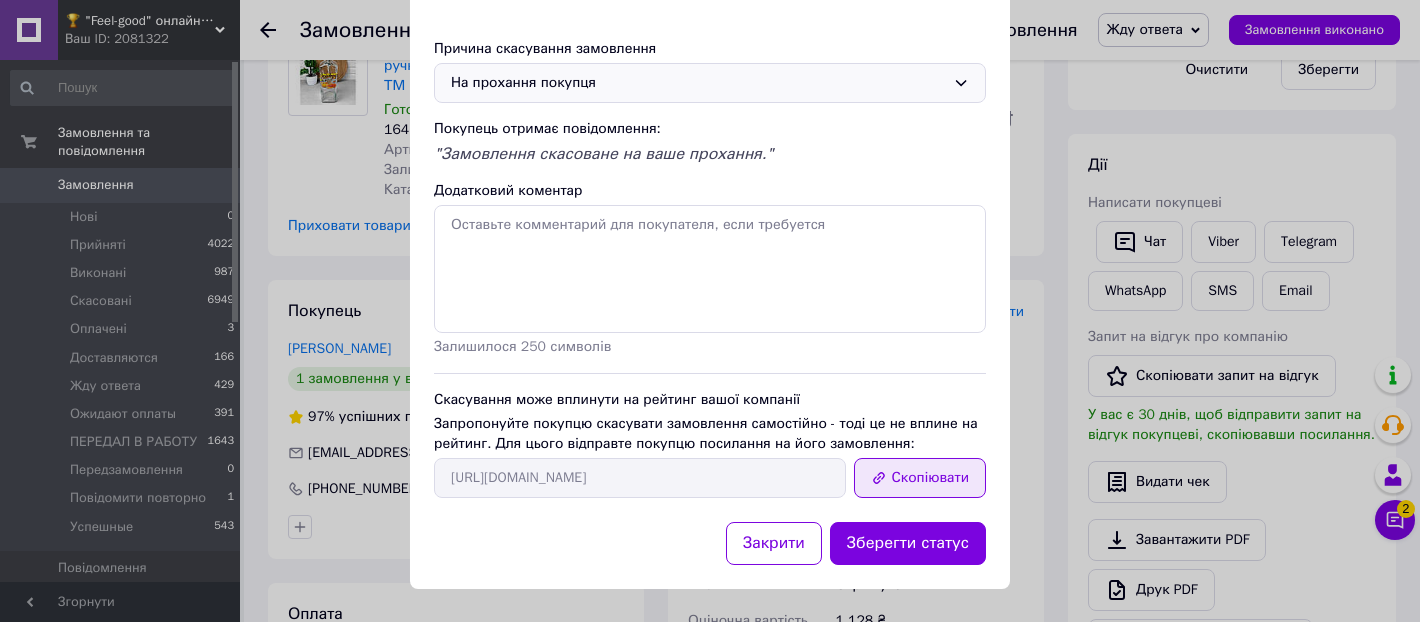 click on "Скопіювати" at bounding box center [920, 478] 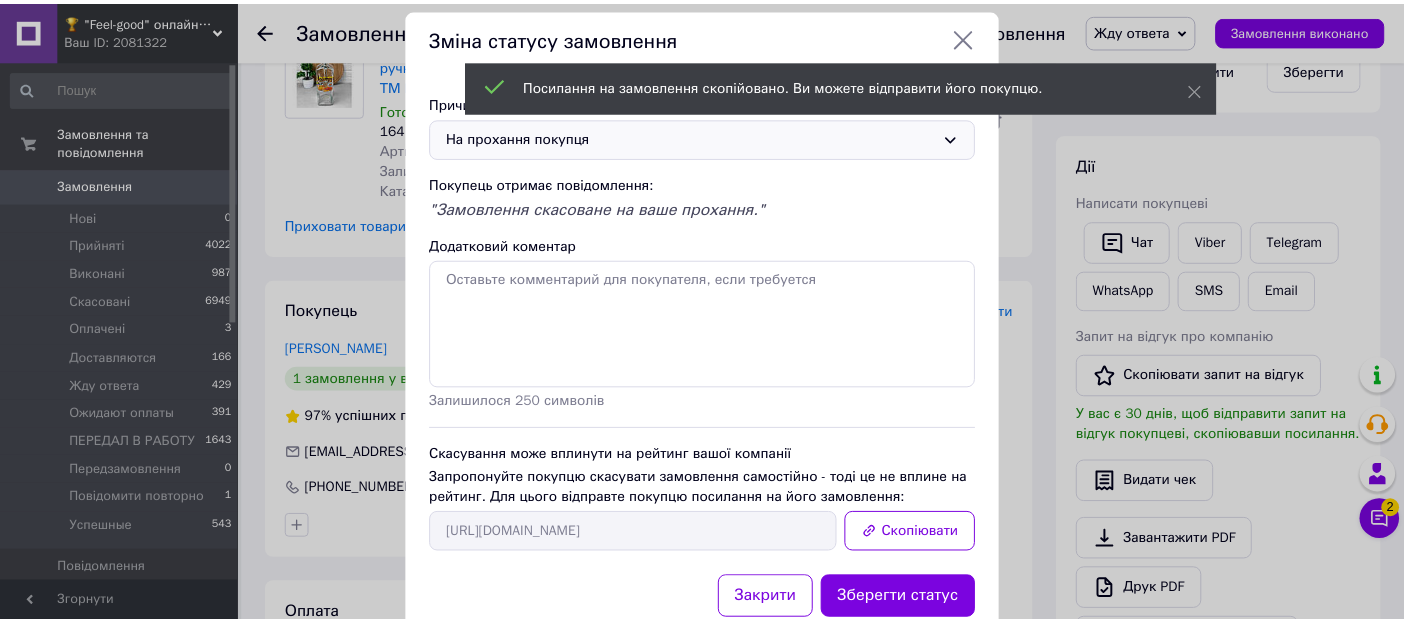 scroll, scrollTop: 0, scrollLeft: 0, axis: both 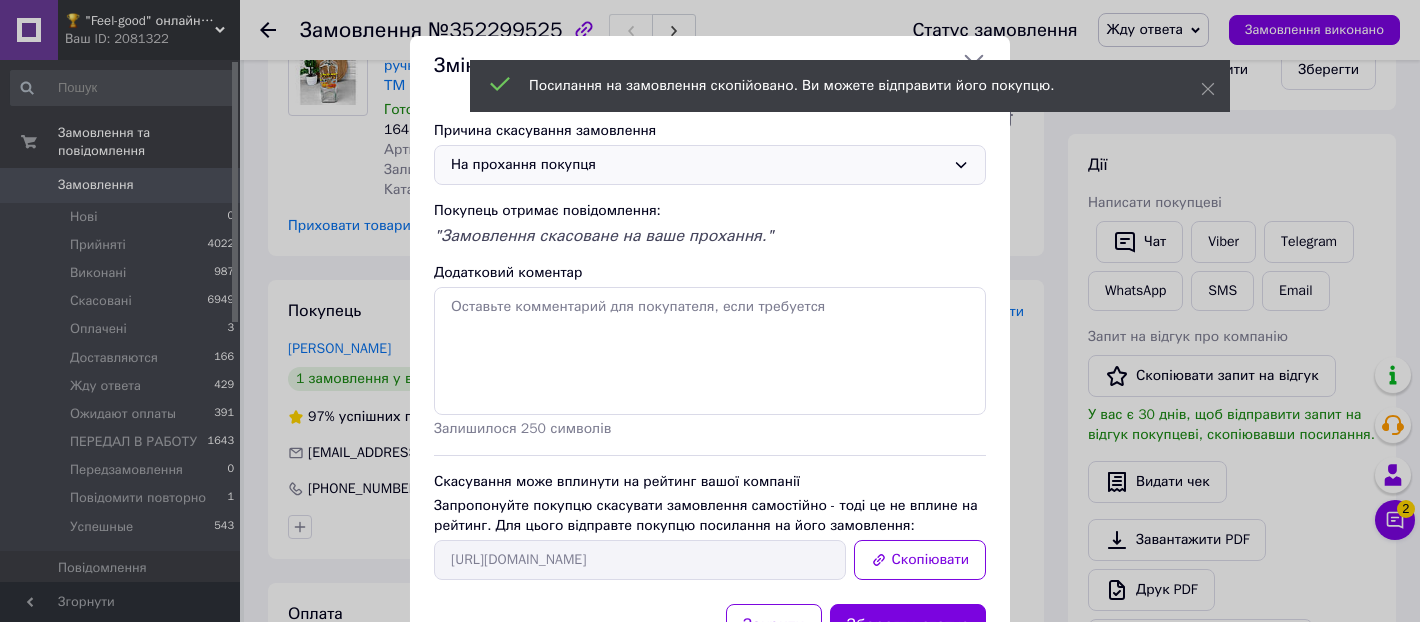 click on "Посилання на замовлення скопійовано. Ви можете відправити його покупцю." at bounding box center [850, 86] 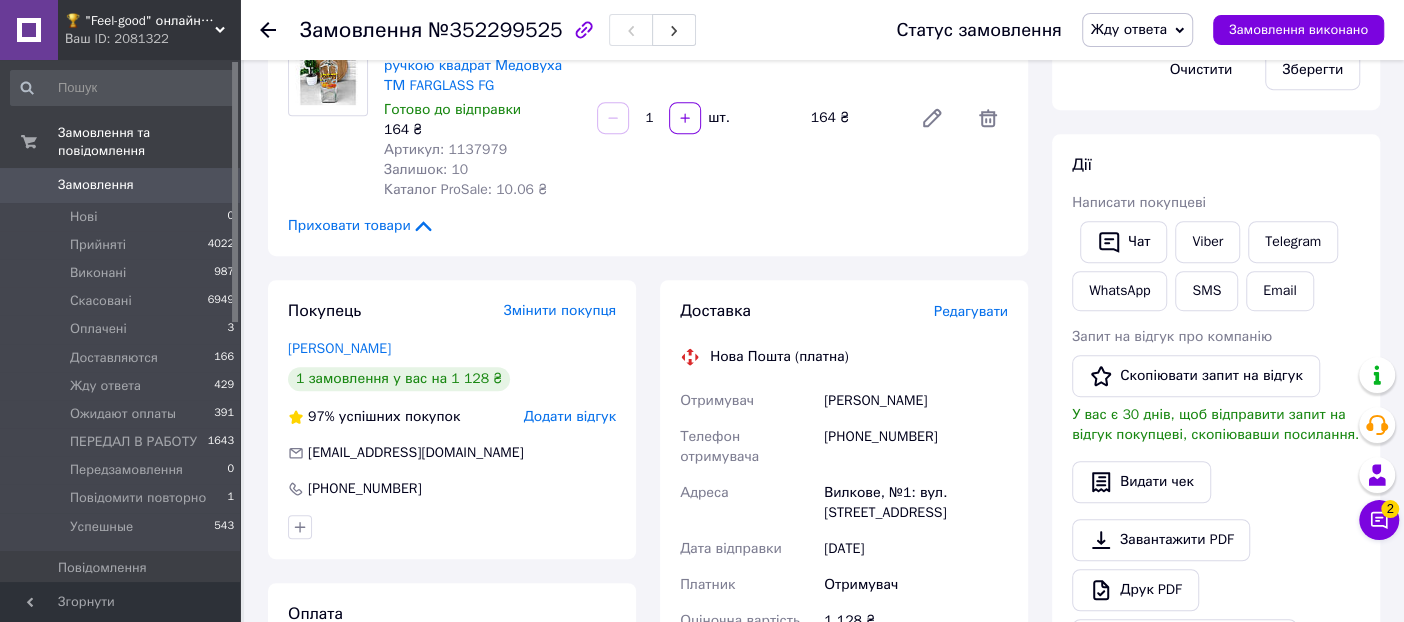 click on "Замовлення" at bounding box center (96, 185) 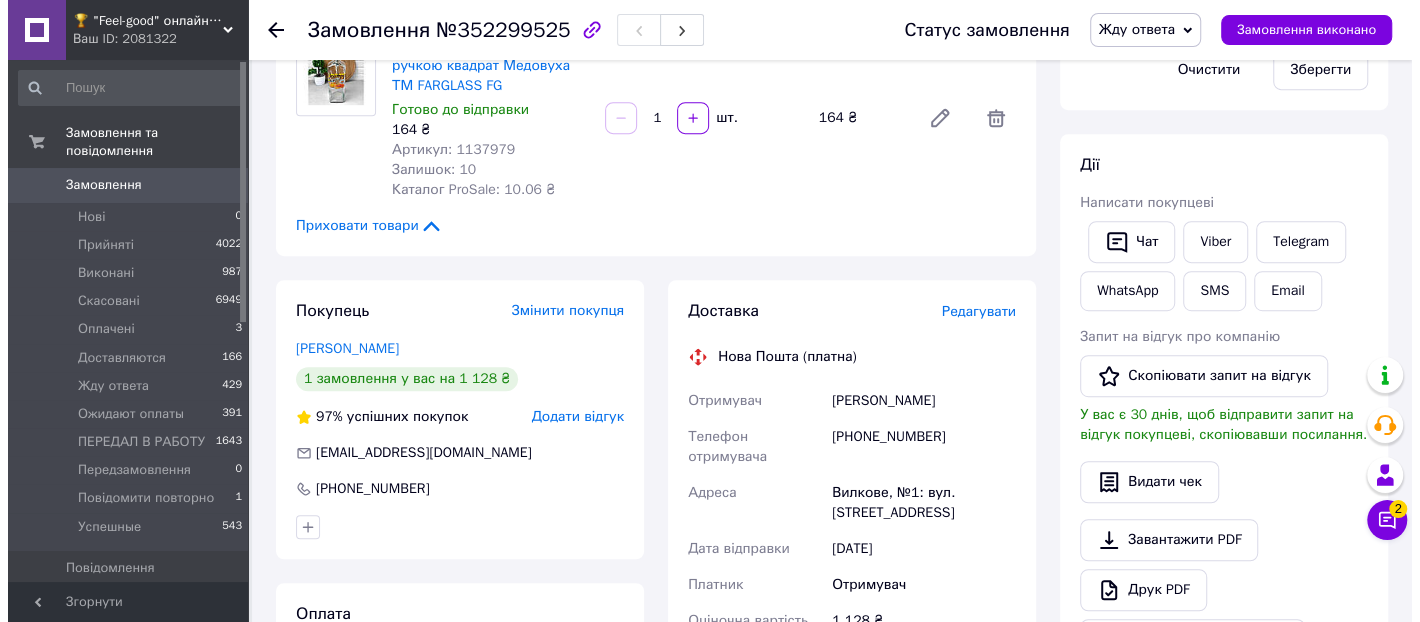 scroll, scrollTop: 0, scrollLeft: 0, axis: both 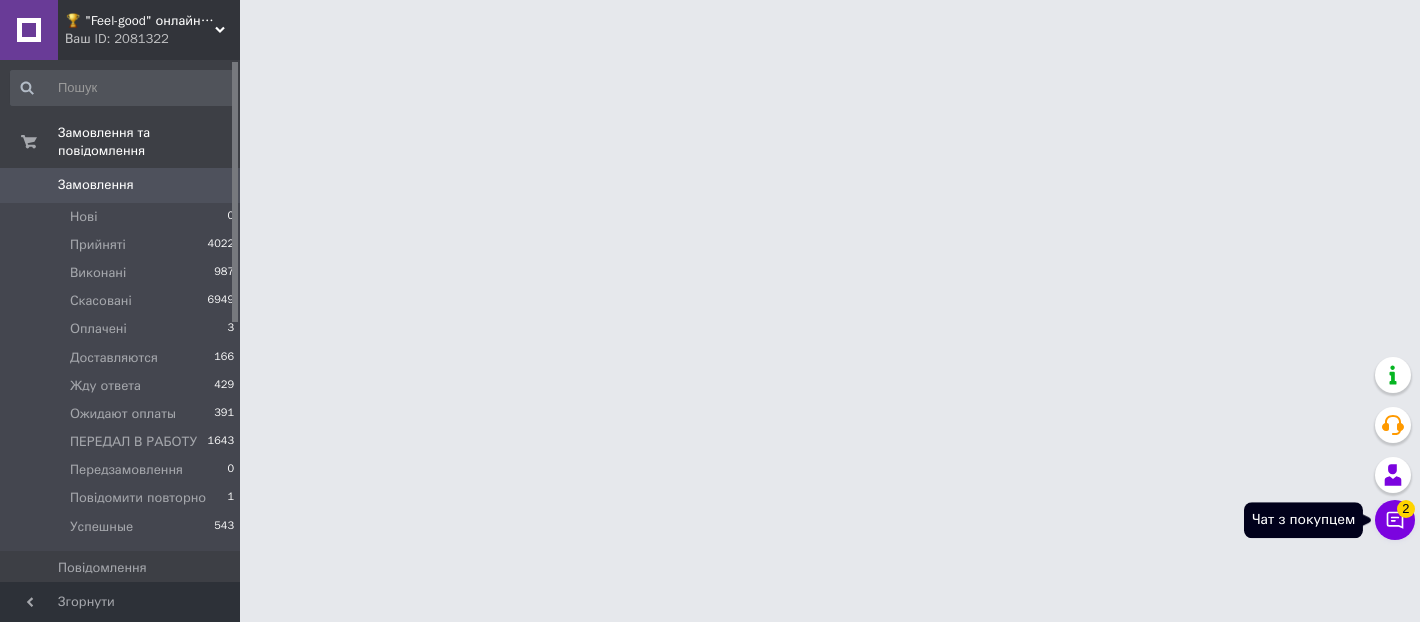 click 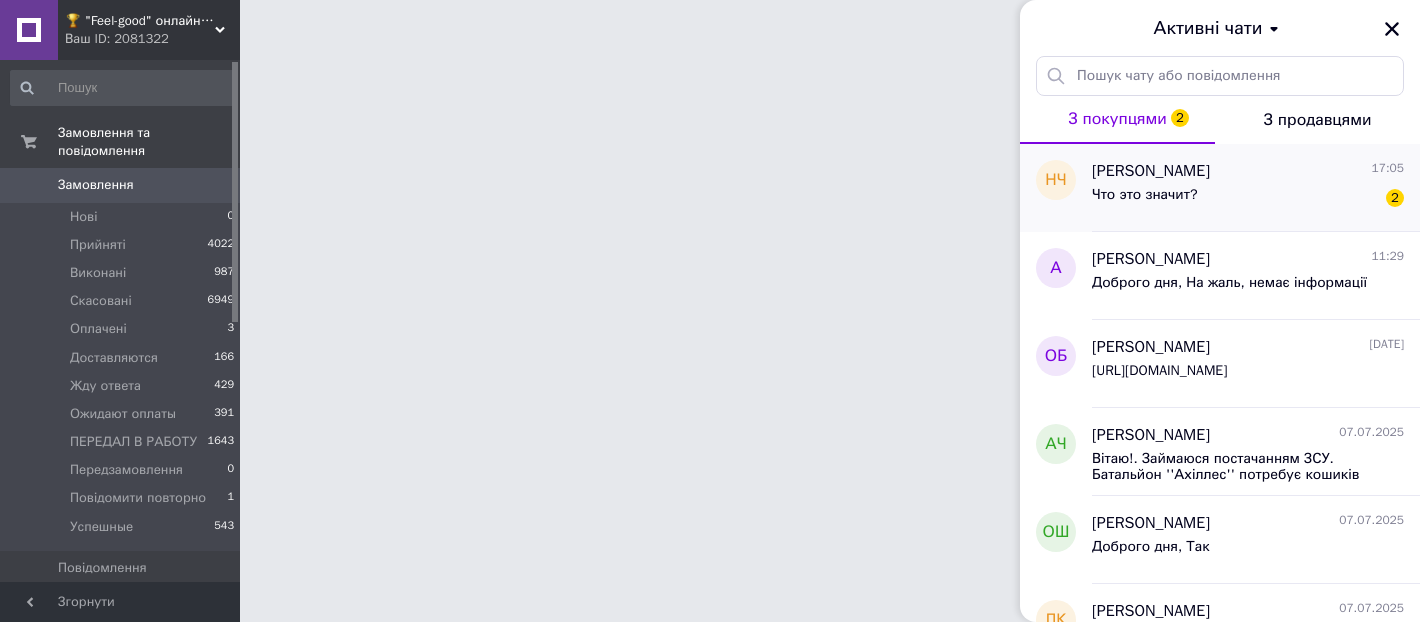 click on "Николай Черних" at bounding box center [1151, 171] 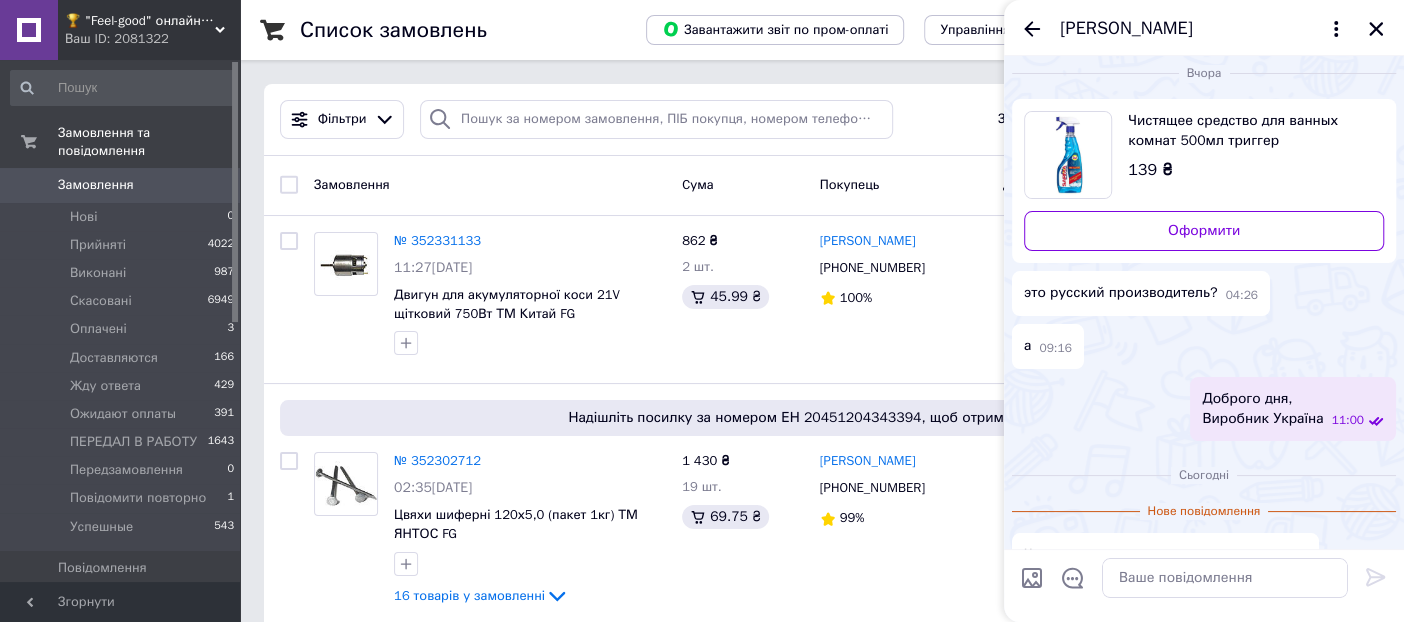scroll, scrollTop: 0, scrollLeft: 0, axis: both 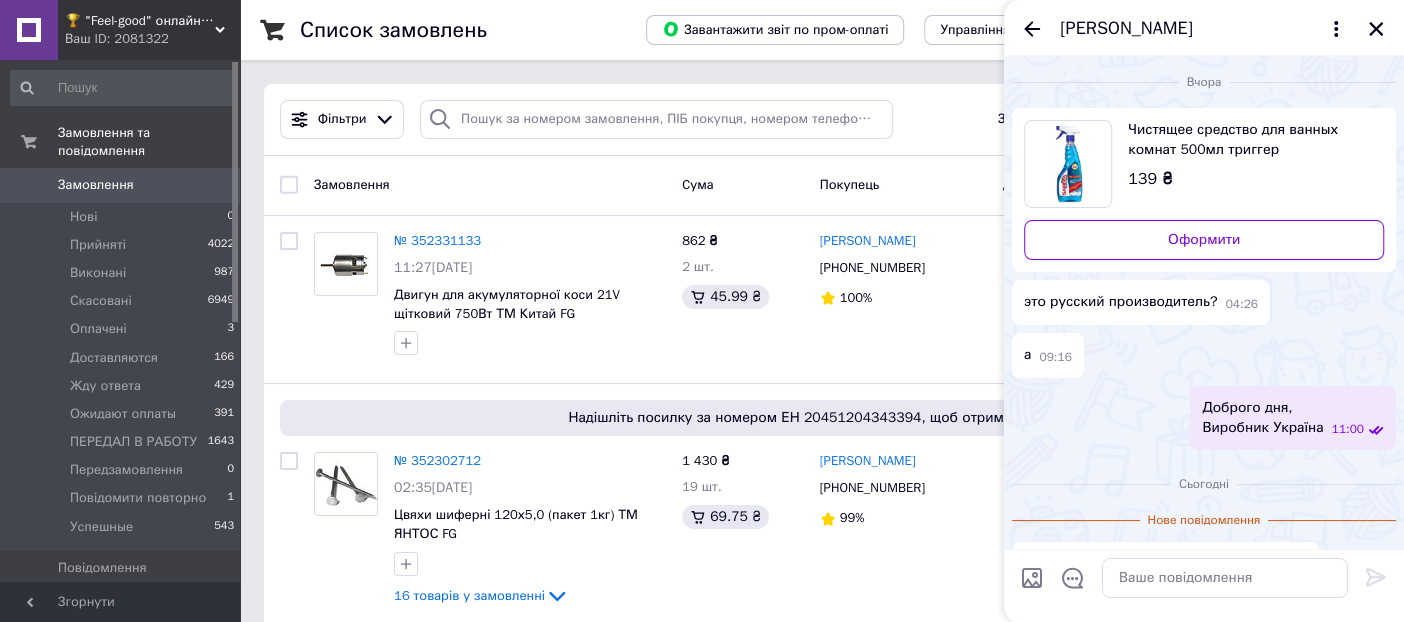 click on "Чистящее средство для ванных комнат 500мл триггер Антибактериальный Эффект ТМ SARMA Русский Настоящая FG" at bounding box center (1248, 140) 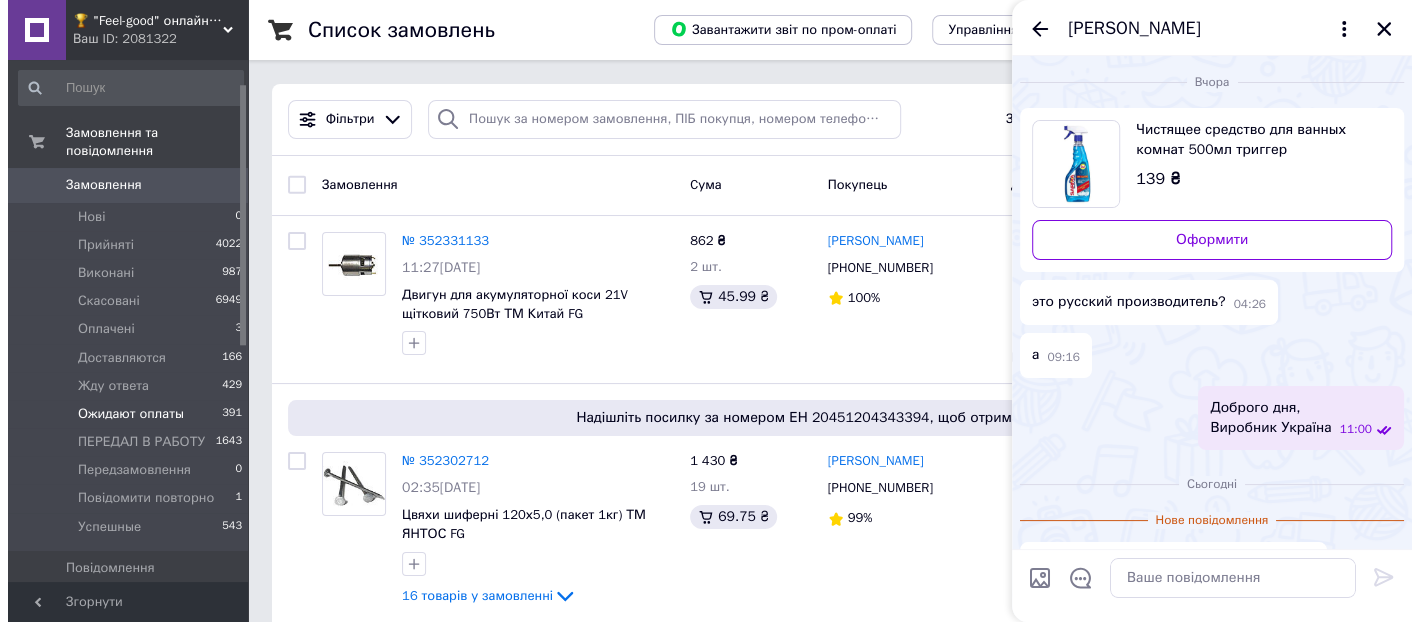 scroll, scrollTop: 222, scrollLeft: 0, axis: vertical 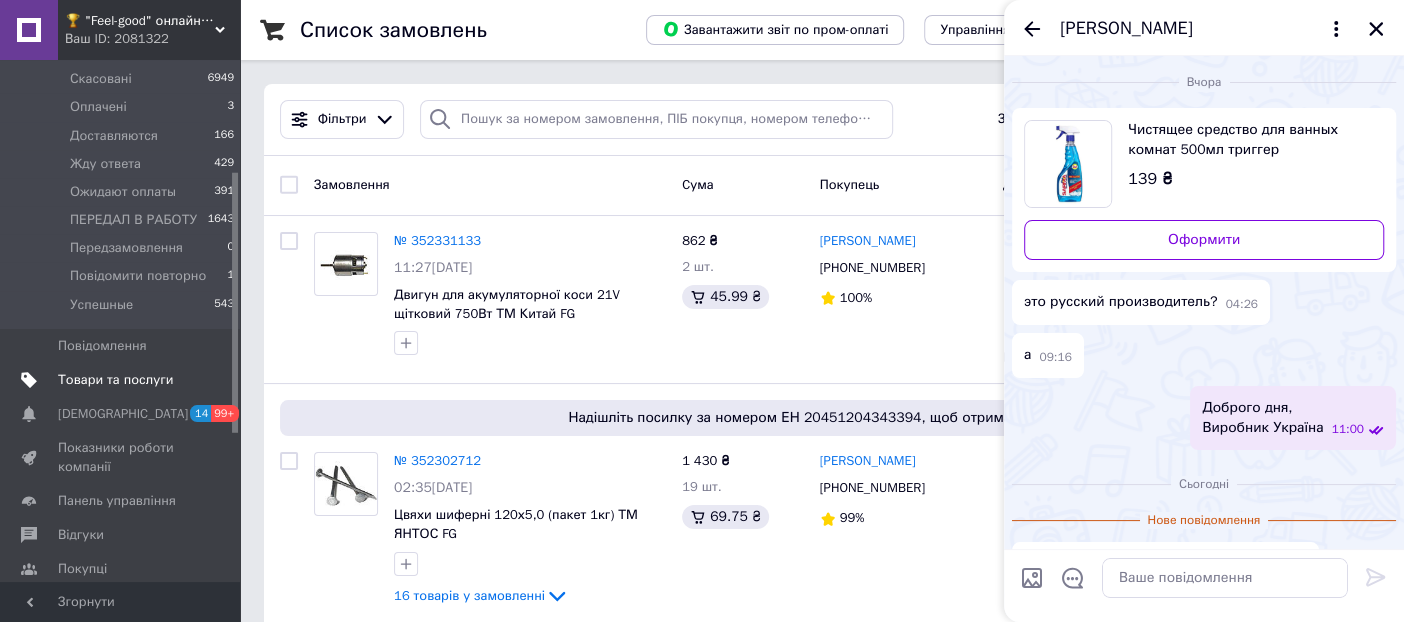 click on "Товари та послуги" at bounding box center [115, 380] 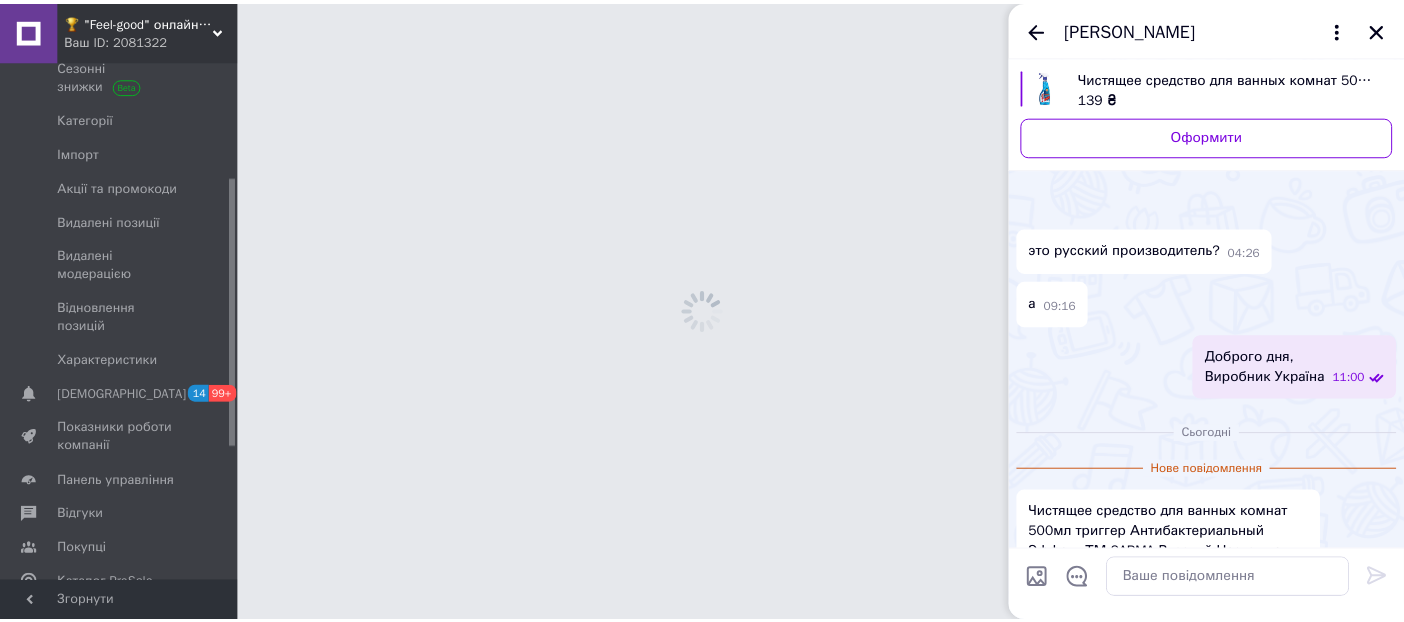 scroll, scrollTop: 107, scrollLeft: 0, axis: vertical 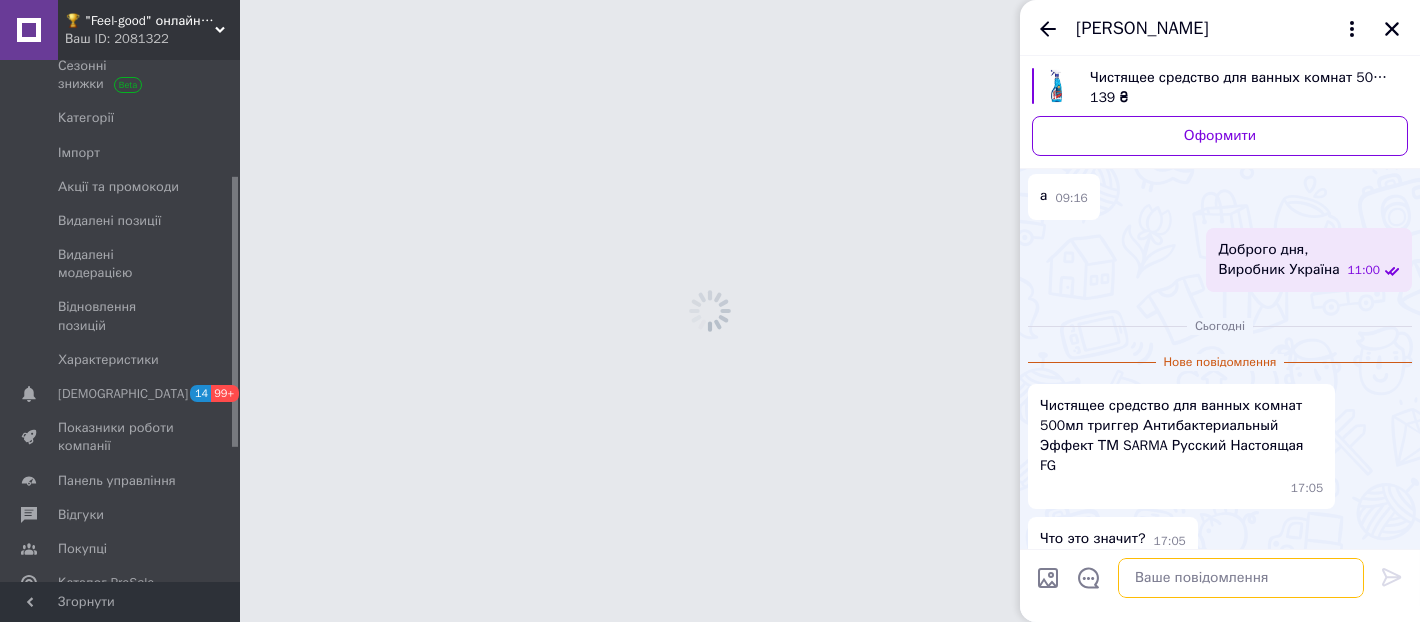 click at bounding box center (1241, 578) 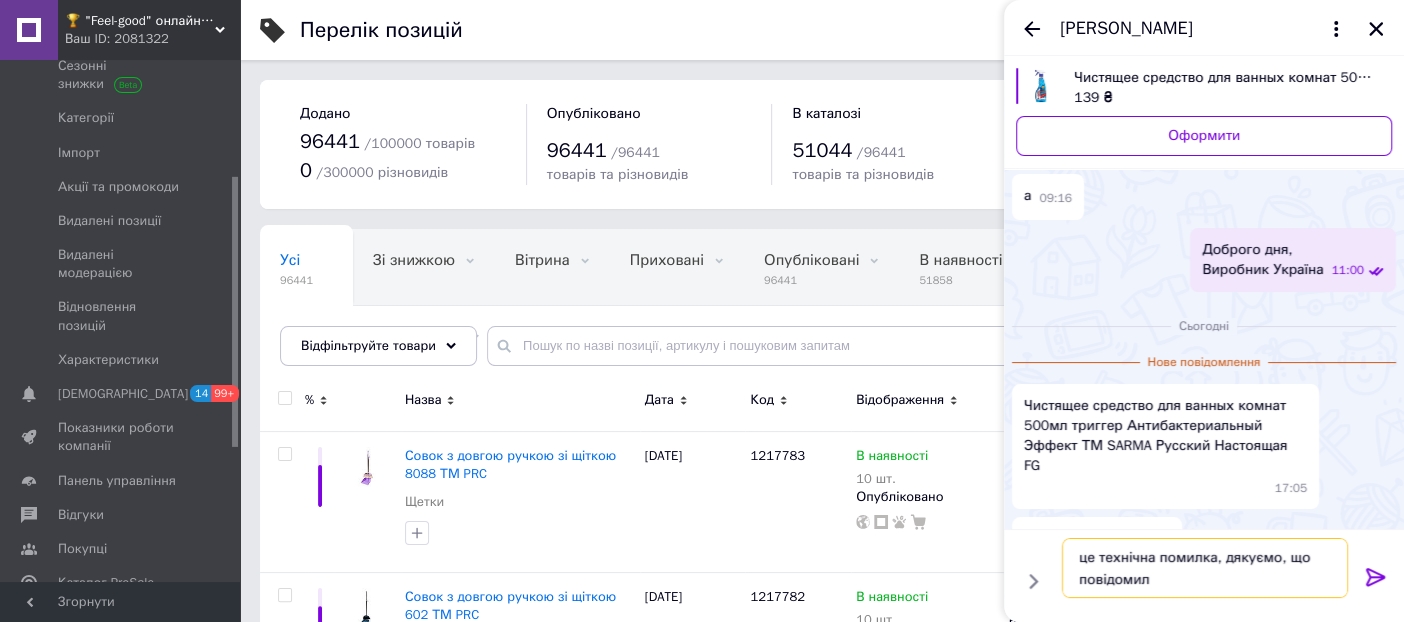 type on "це технічна помилка, дякуємо, що повідомили" 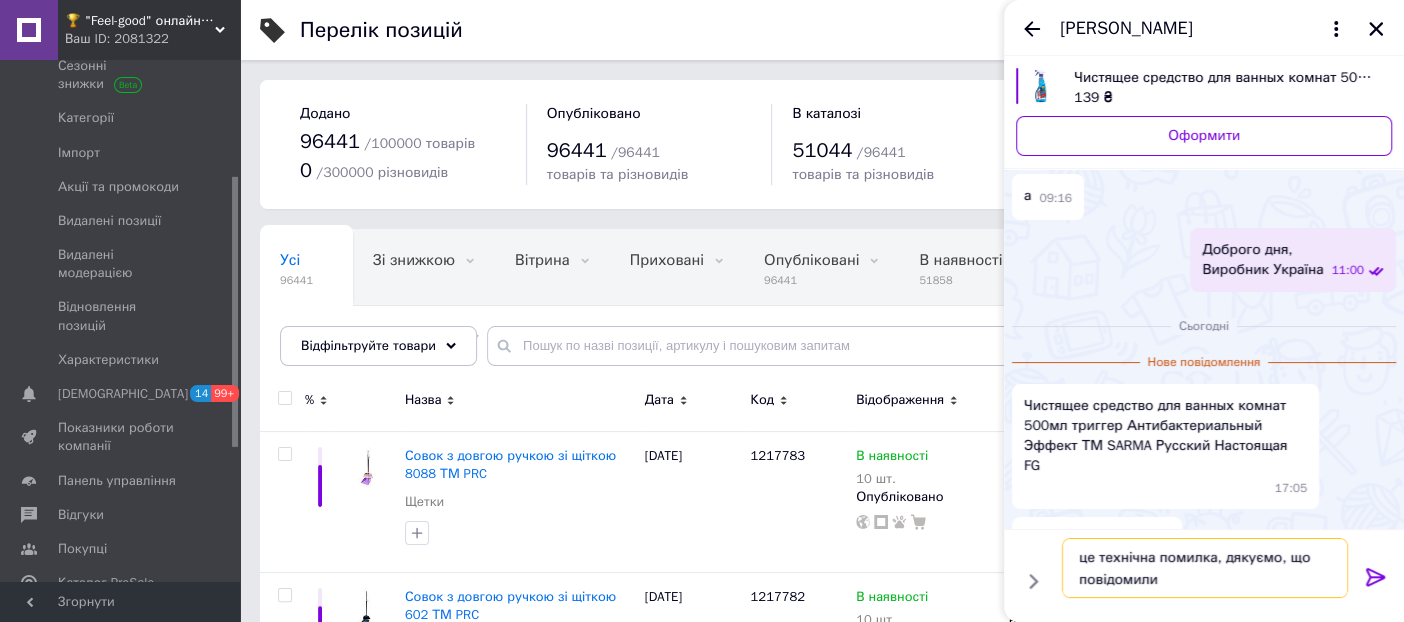 type 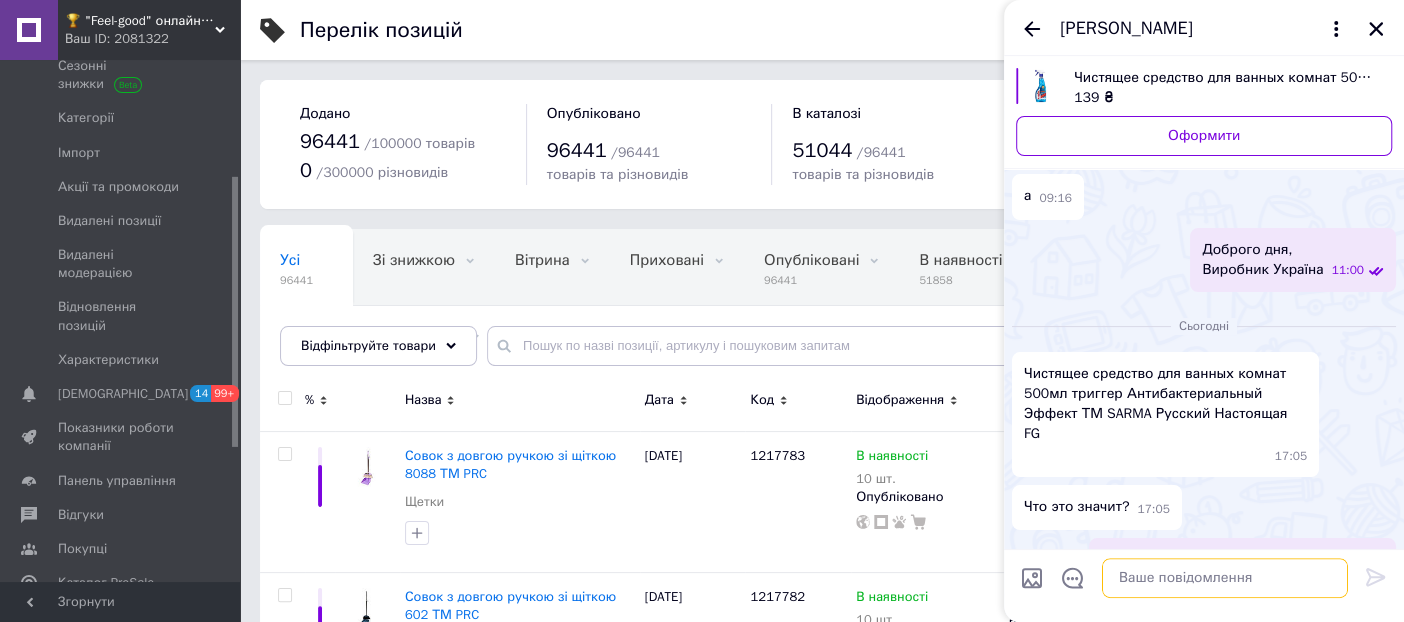 scroll, scrollTop: 168, scrollLeft: 0, axis: vertical 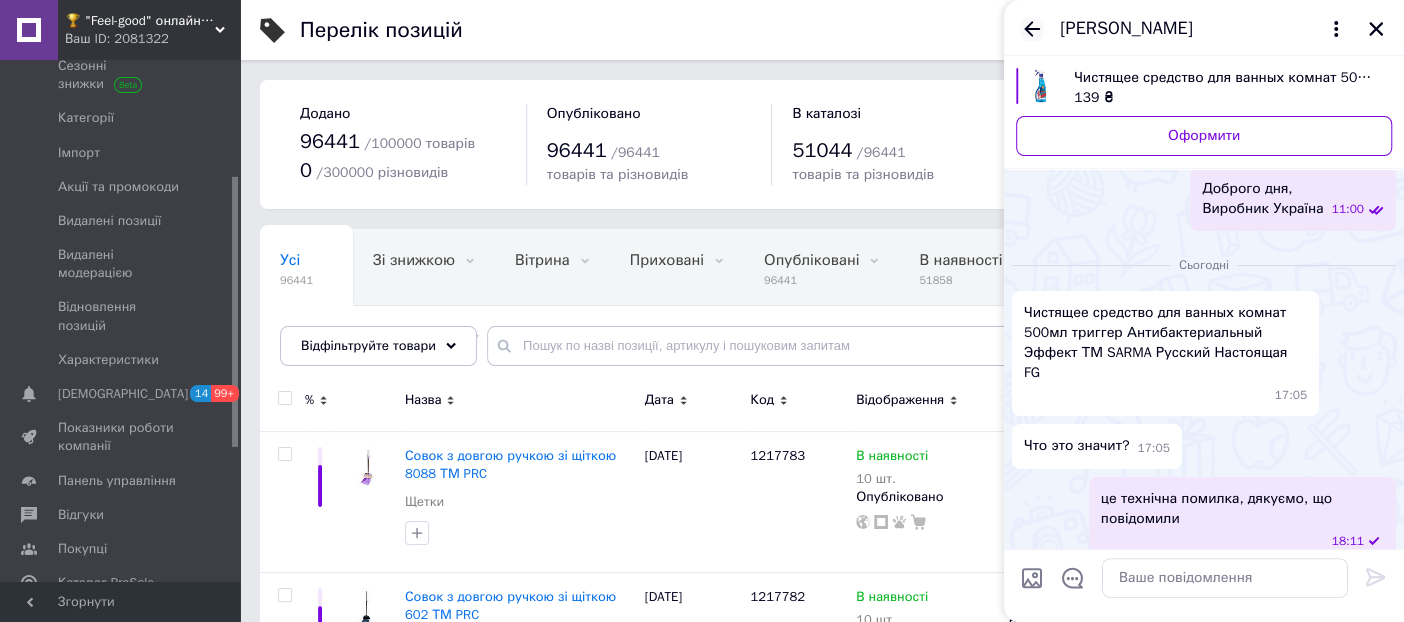 click 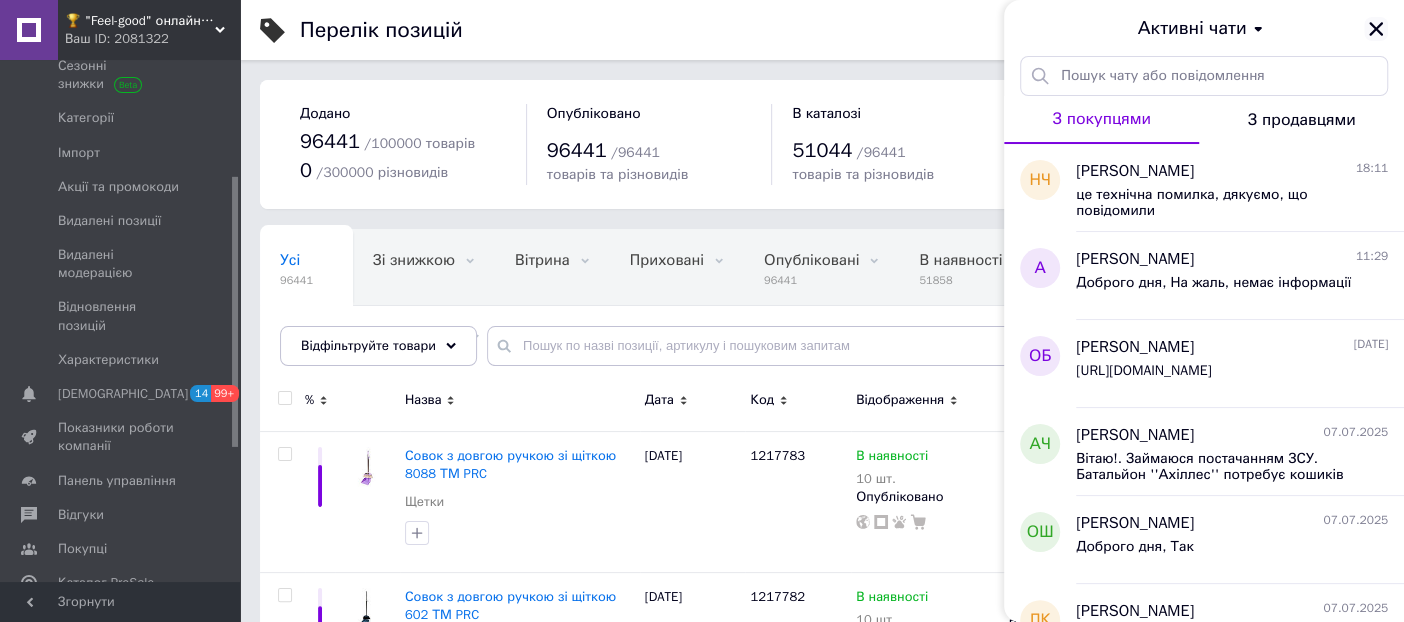 click 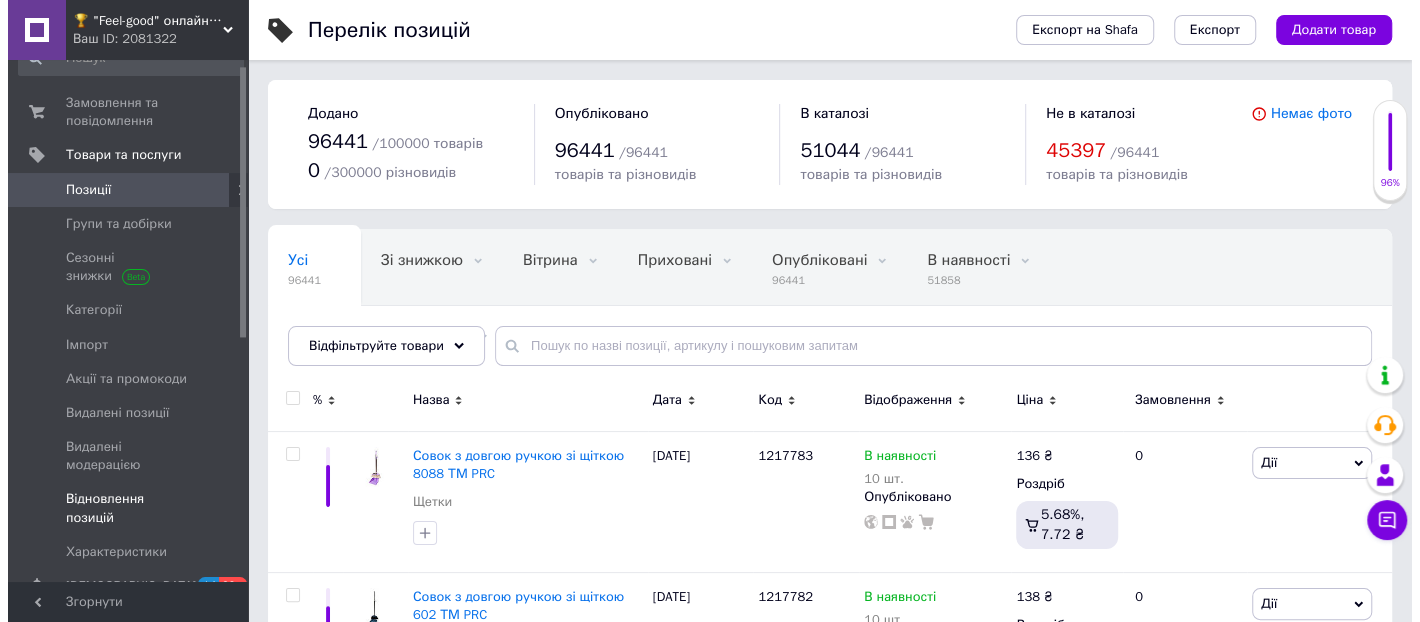 scroll, scrollTop: 0, scrollLeft: 0, axis: both 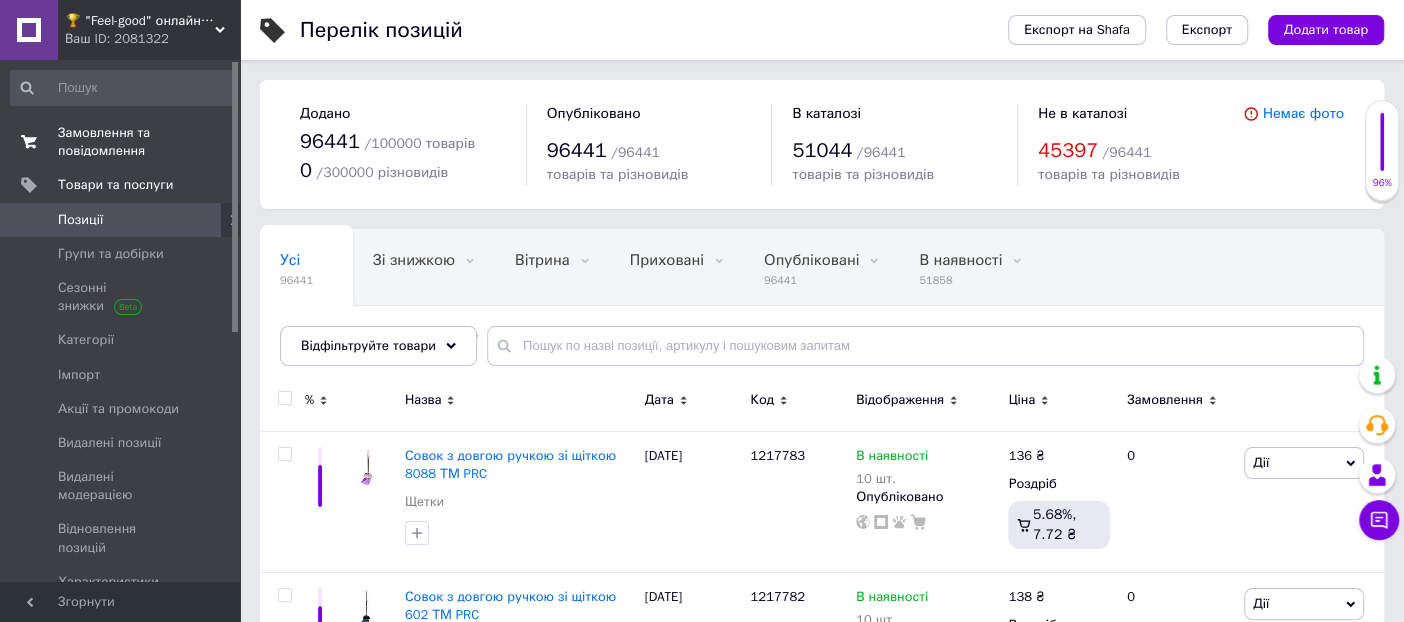 click on "Замовлення та повідомлення" at bounding box center [121, 142] 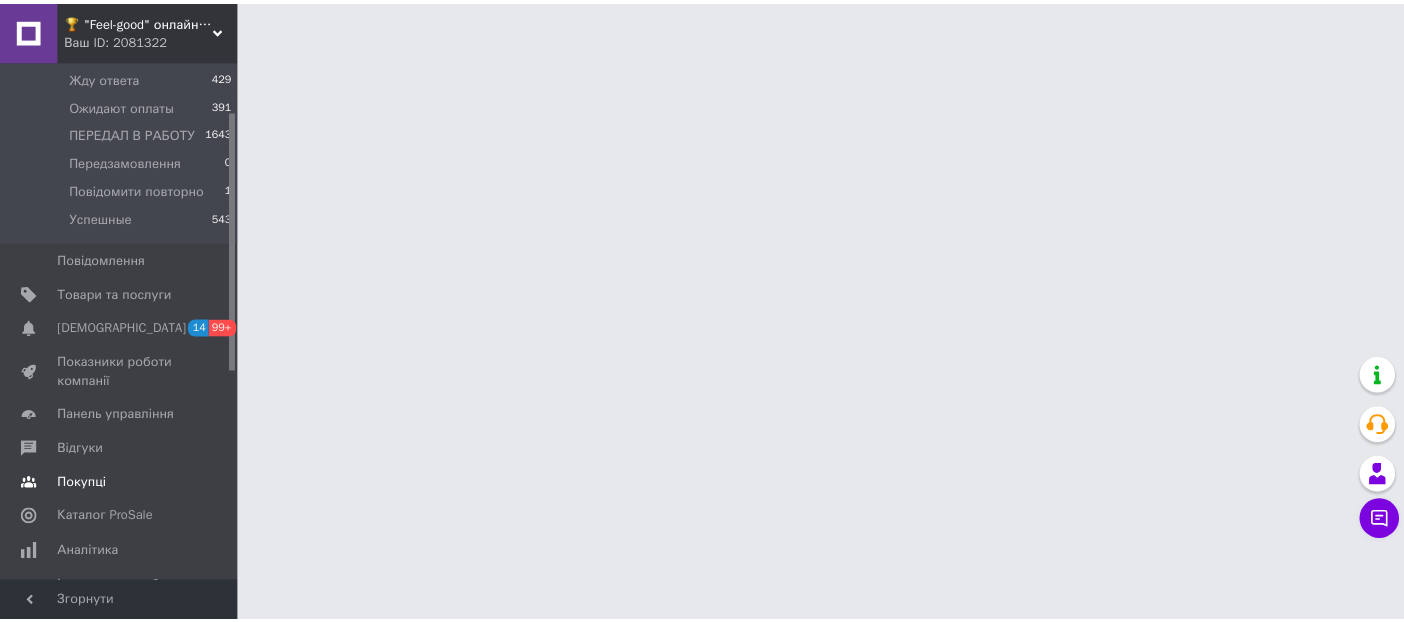 scroll, scrollTop: 333, scrollLeft: 0, axis: vertical 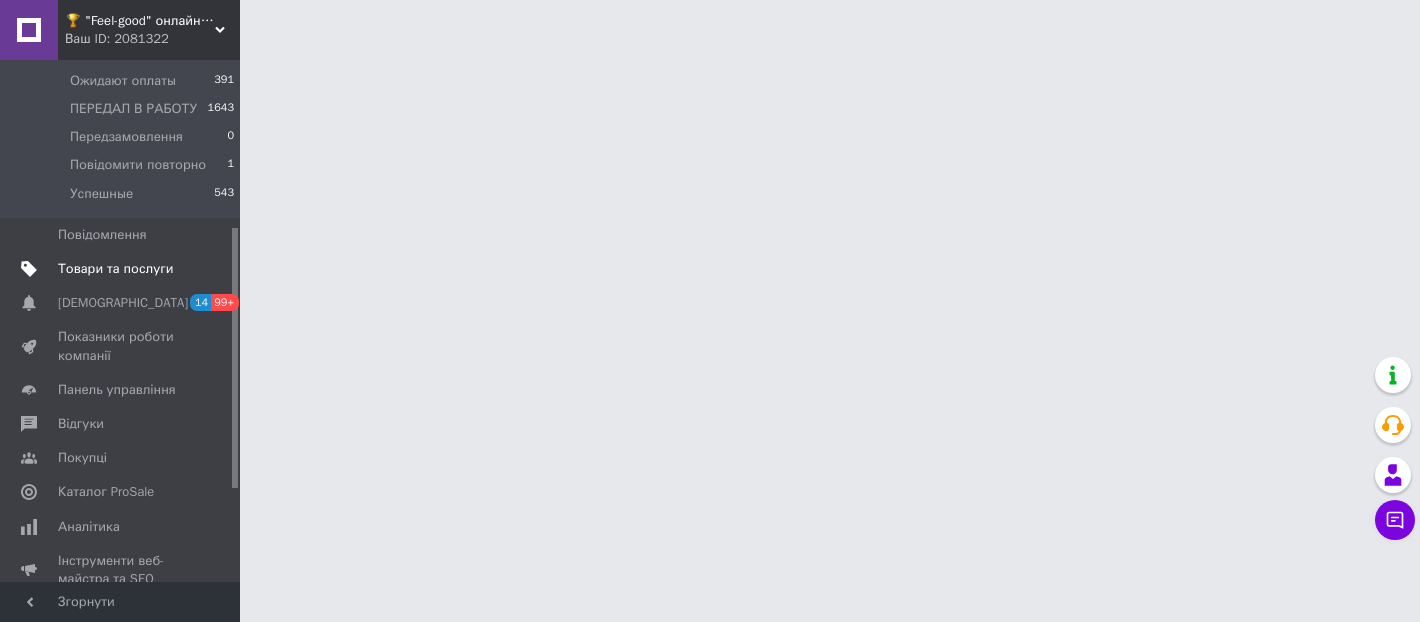 click on "Товари та послуги" at bounding box center (115, 269) 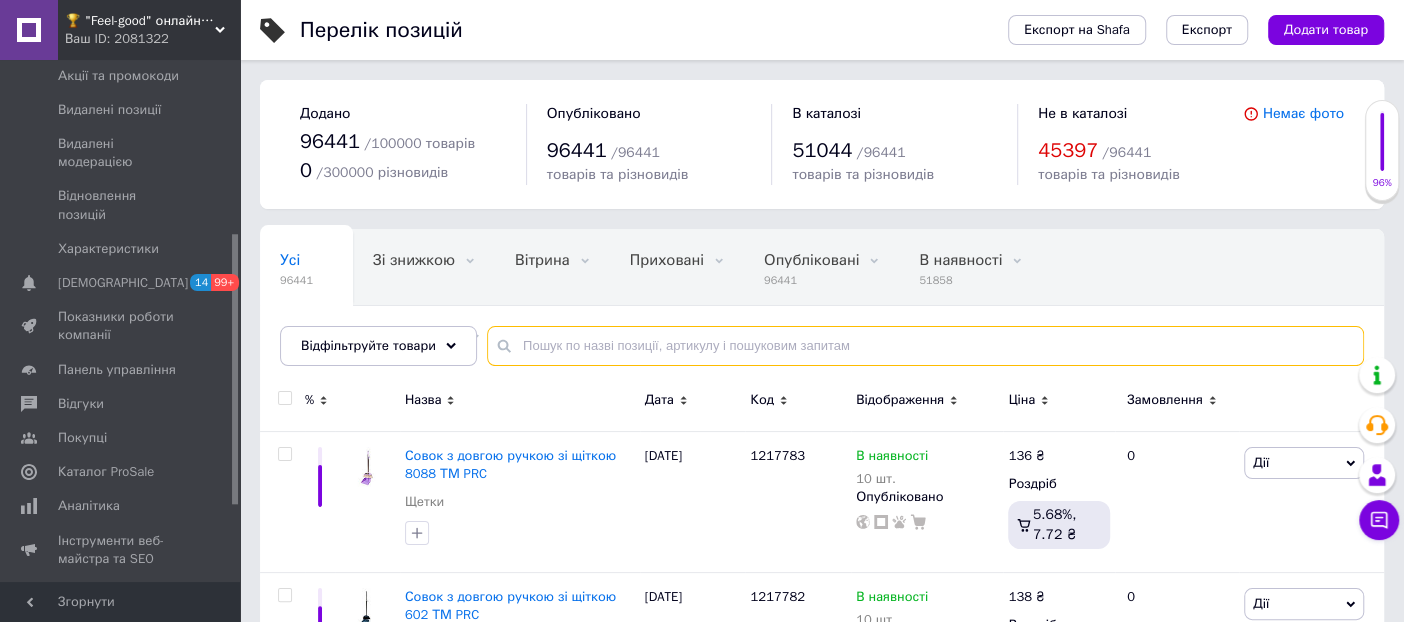 click at bounding box center [925, 346] 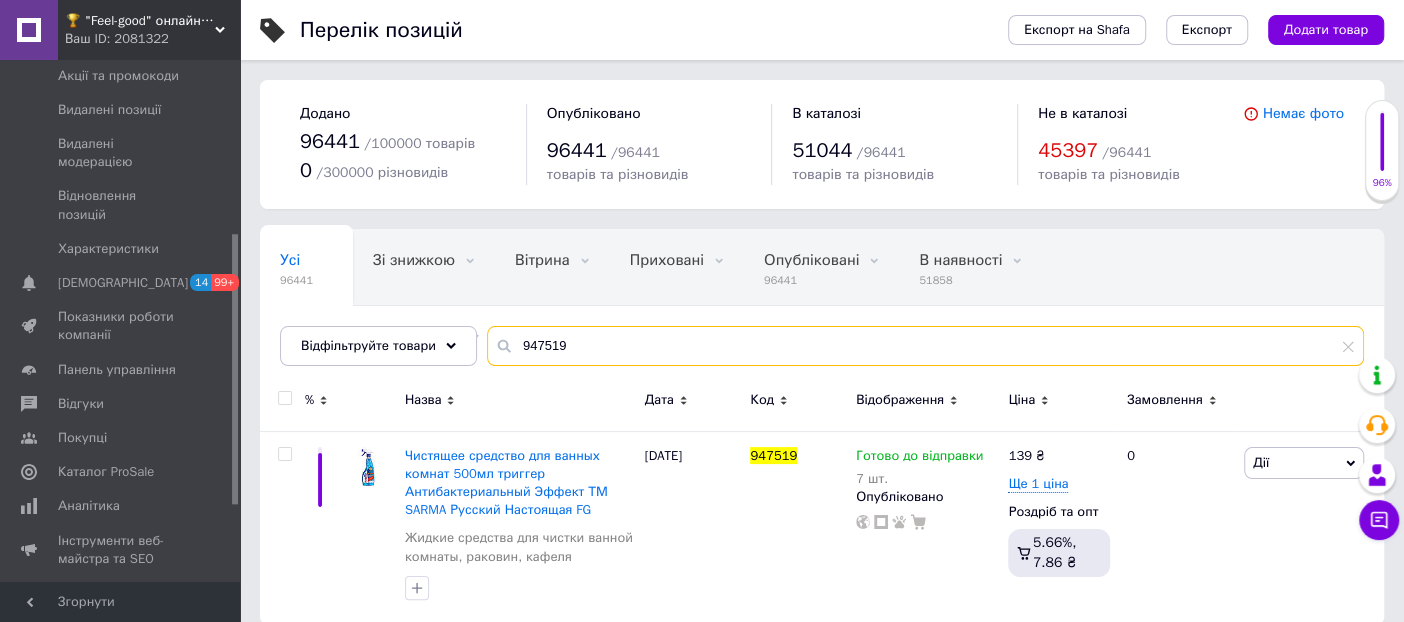 scroll, scrollTop: 0, scrollLeft: 57, axis: horizontal 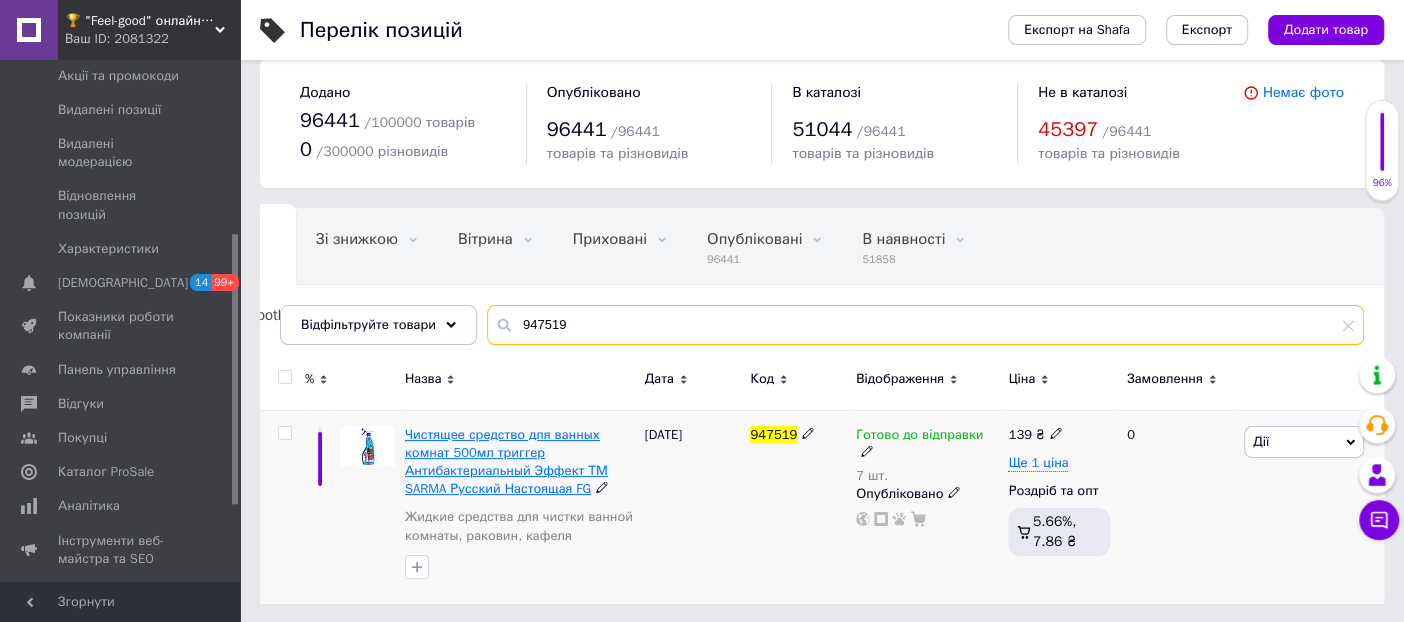 type on "947519" 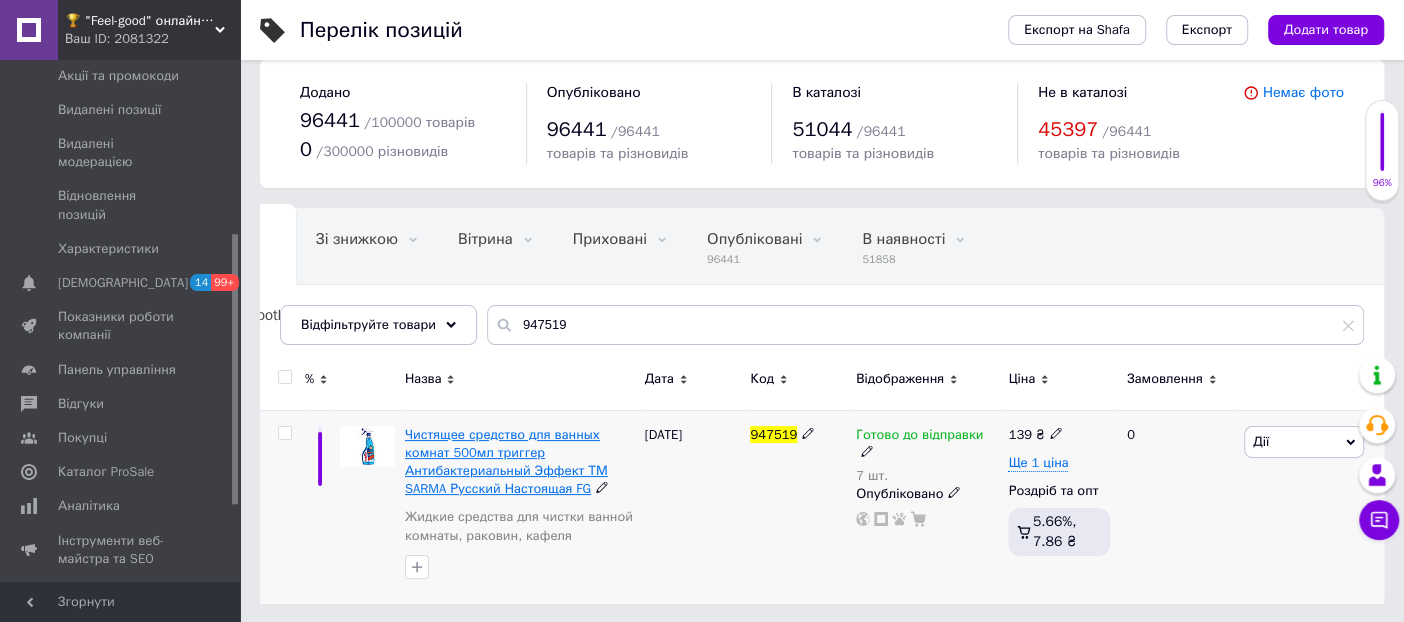 click on "Чистящее средство для ванных комнат 500мл триггер Антибактериальный Эффект ТМ SARMA Русский Настоящая FG" at bounding box center [506, 462] 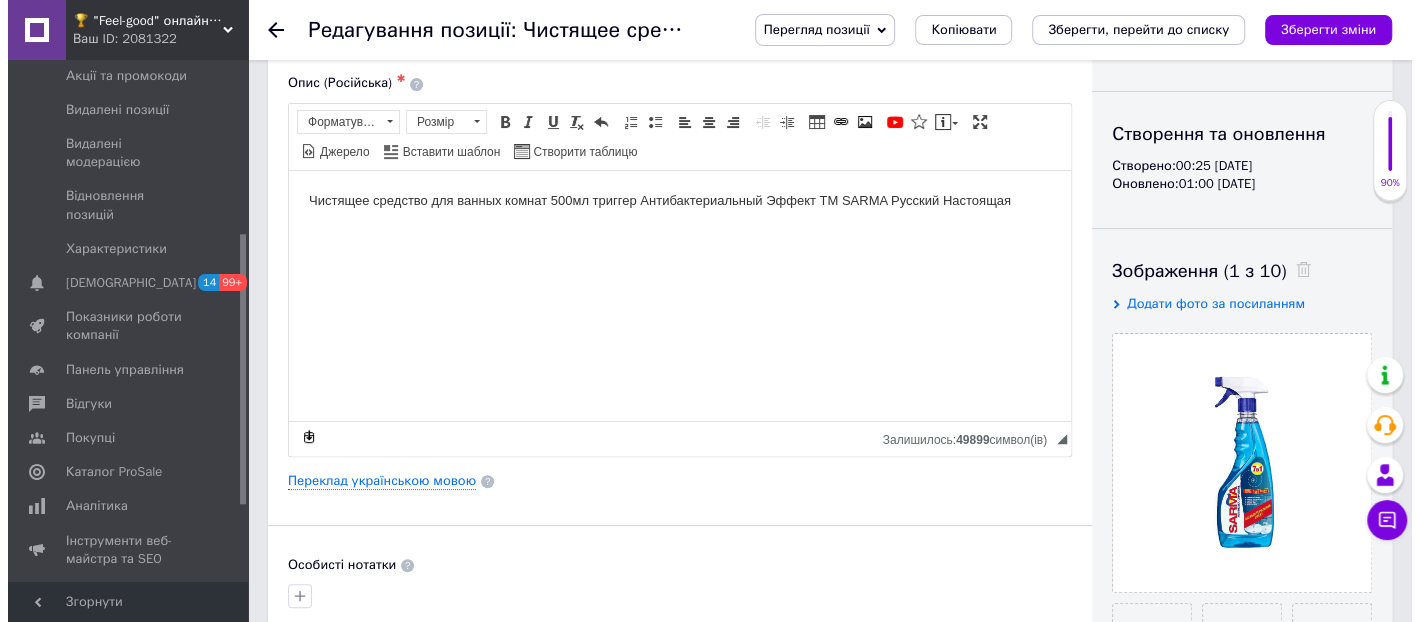 scroll, scrollTop: 333, scrollLeft: 0, axis: vertical 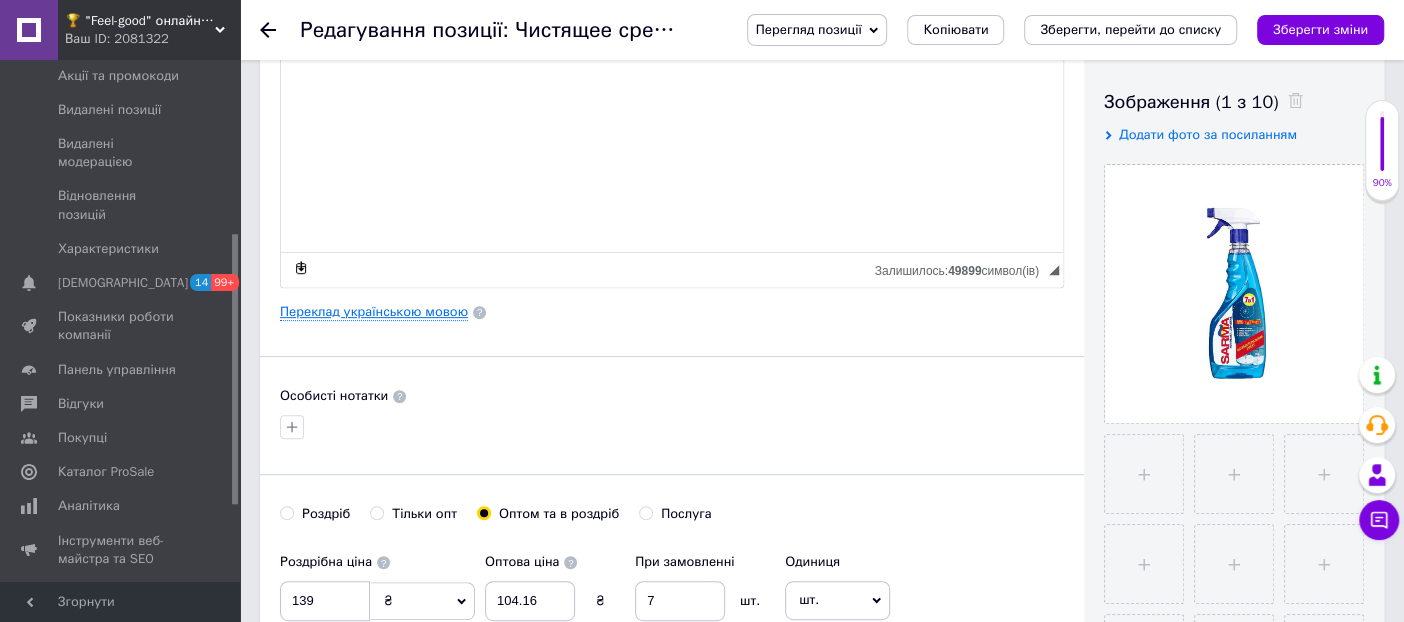 click on "Переклад українською мовою" at bounding box center (374, 312) 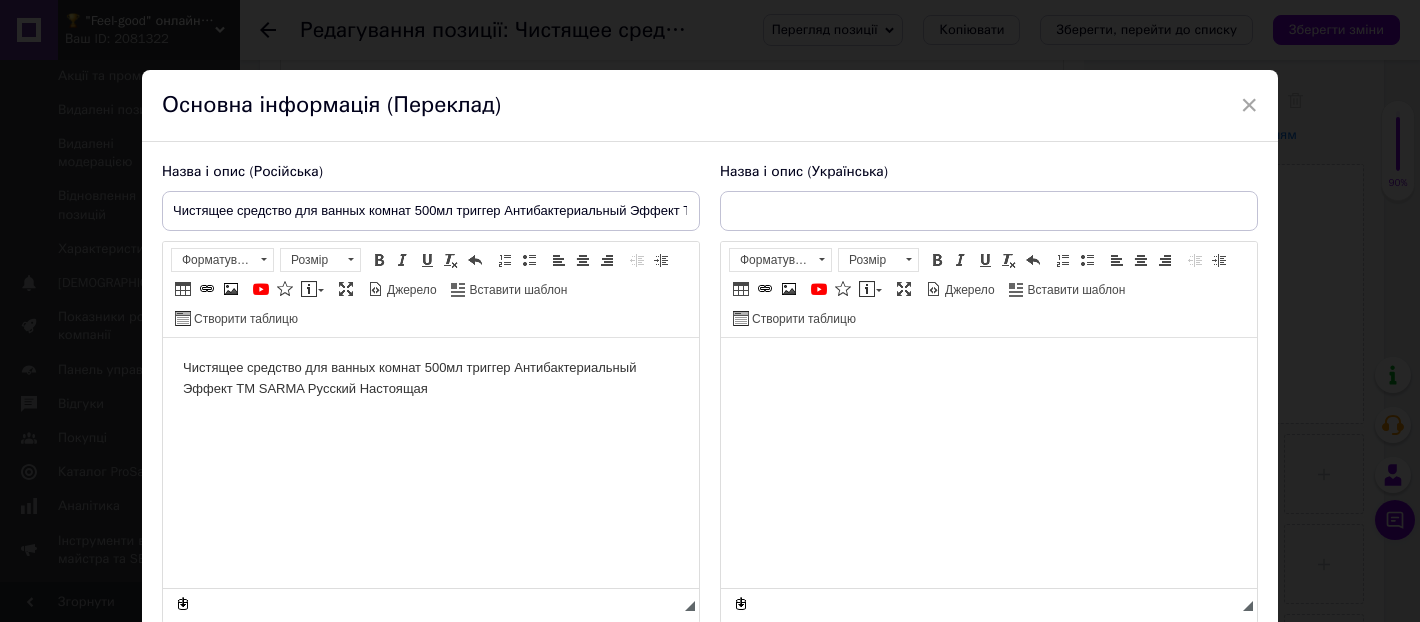 scroll, scrollTop: 0, scrollLeft: 0, axis: both 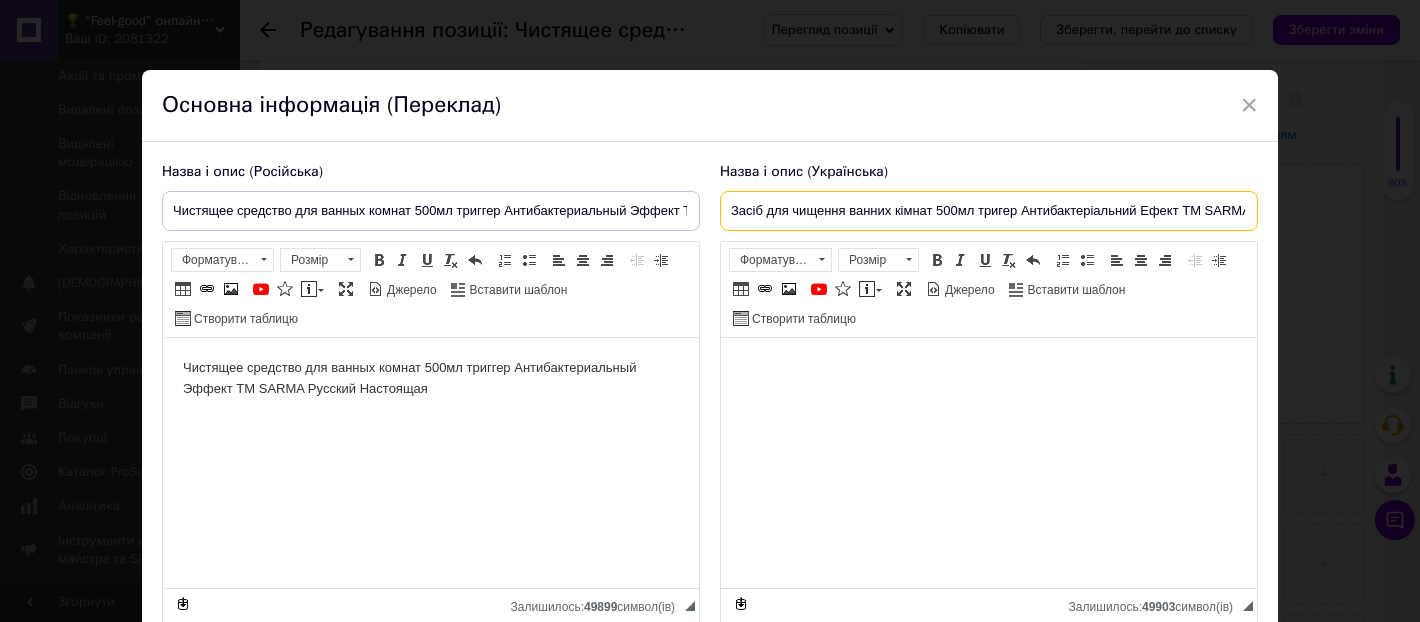 click on "Засіб для чищення ванних кімнат 500мл тригер Антибактеріальний Ефект ТМ SARMA Українська Справжня FG" at bounding box center [989, 211] 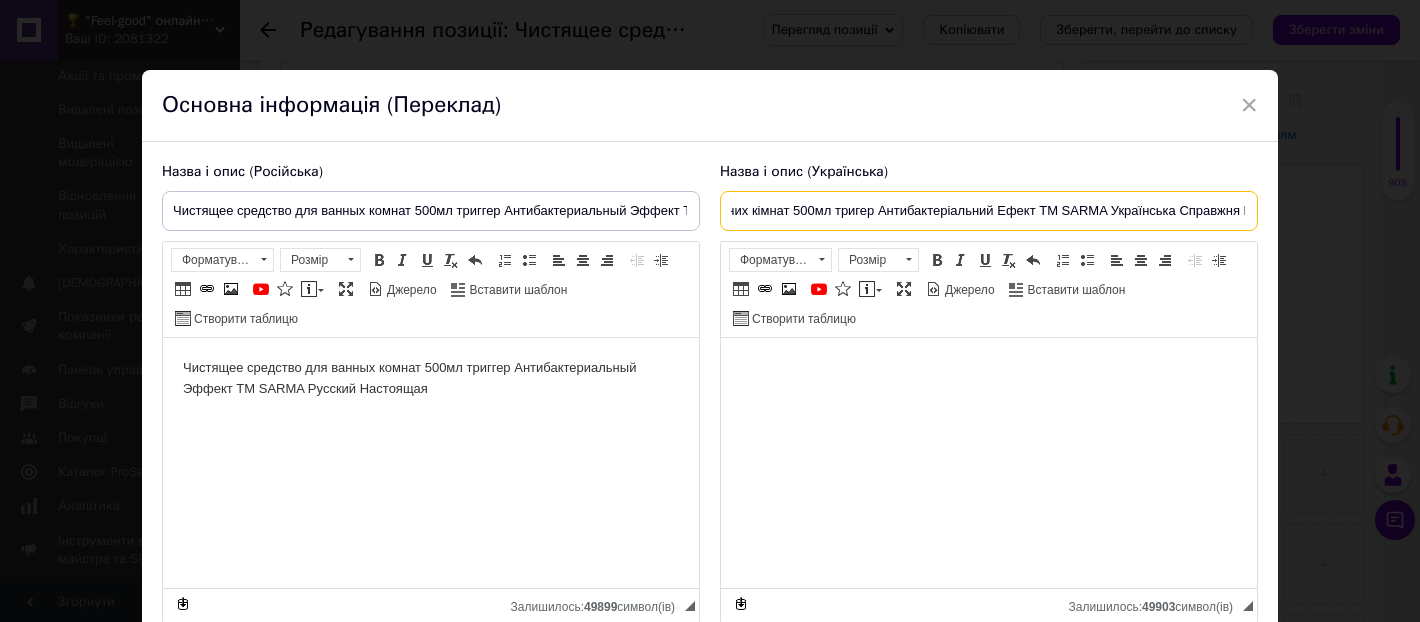 scroll, scrollTop: 0, scrollLeft: 160, axis: horizontal 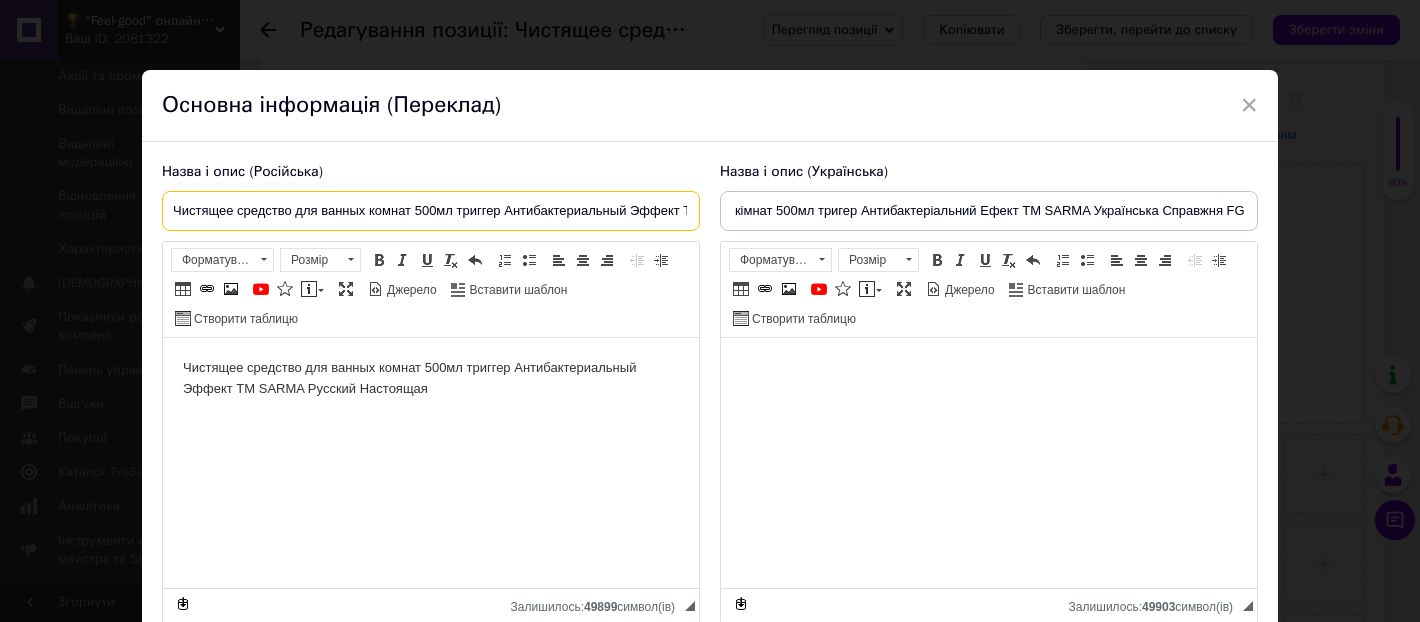 click on "Чистящее средство для ванных комнат 500мл триггер Антибактериальный Эффект ТМ SARMA Русский Настоящая FG" at bounding box center [431, 211] 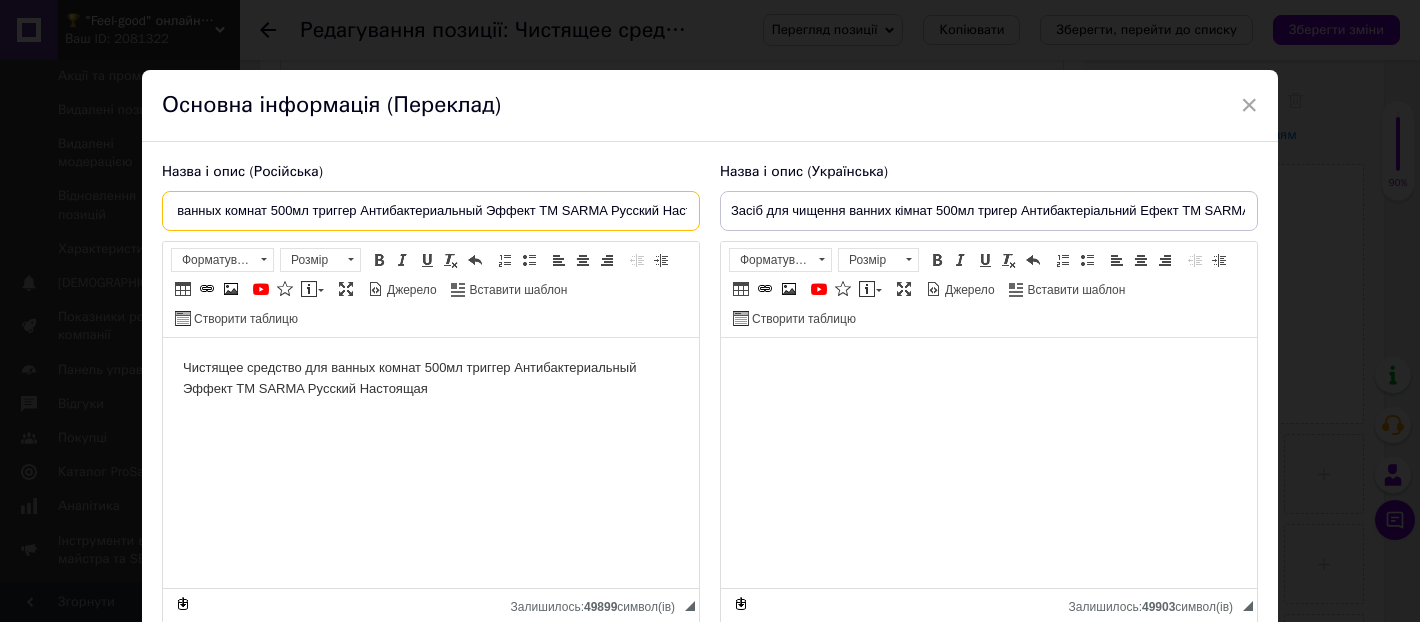 scroll, scrollTop: 0, scrollLeft: 210, axis: horizontal 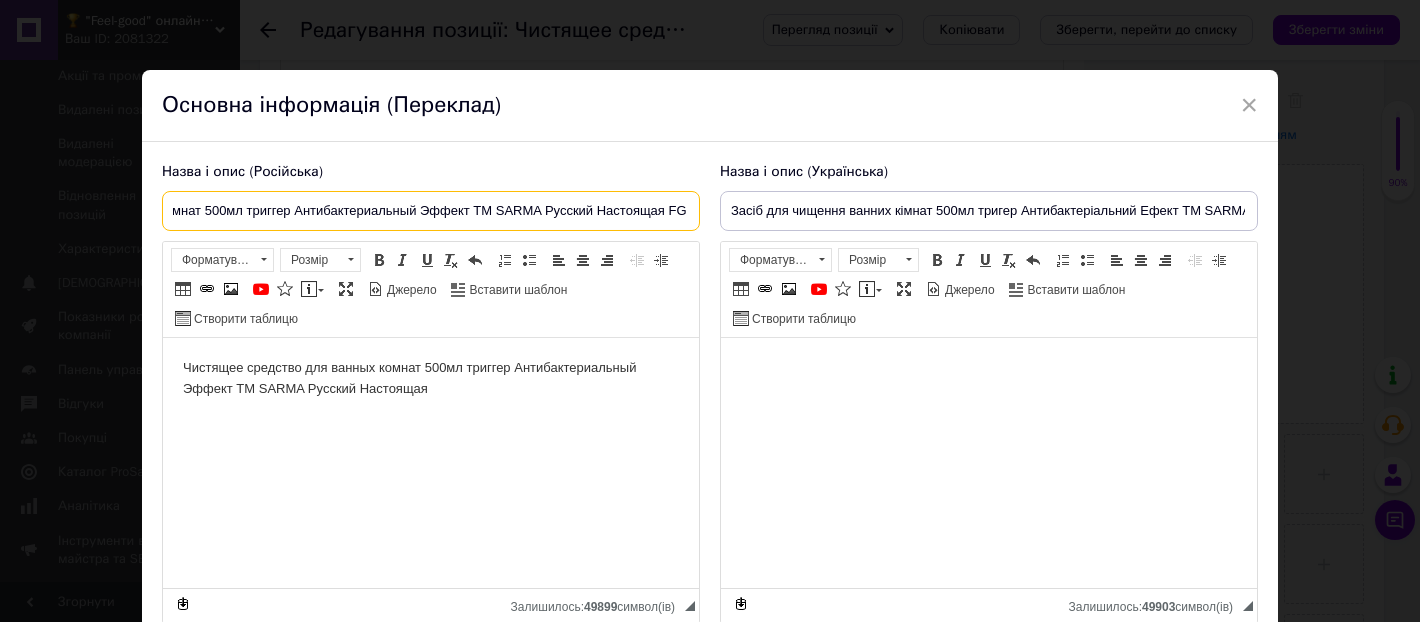 click on "Чистящее средство для ванных комнат 500мл триггер Антибактериальный Эффект ТМ SARMA Русский Настоящая FG" at bounding box center [431, 211] 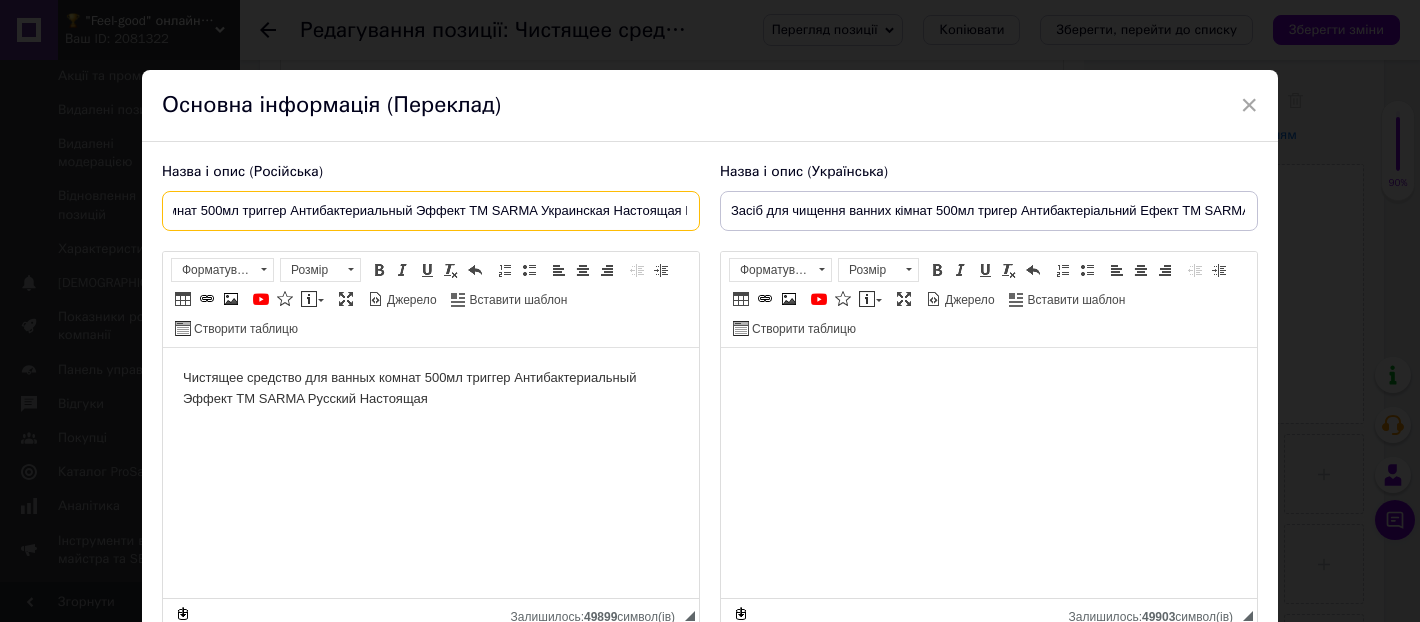 scroll, scrollTop: 0, scrollLeft: 231, axis: horizontal 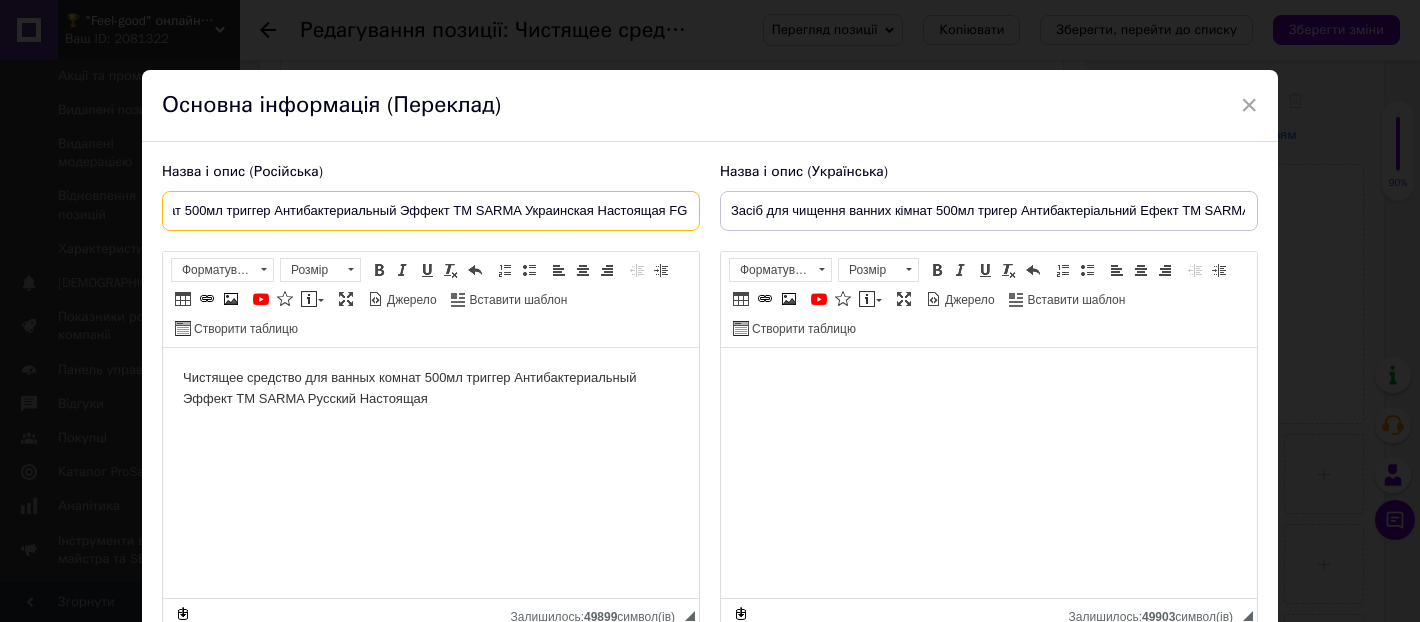 drag, startPoint x: 591, startPoint y: 205, endPoint x: 523, endPoint y: 208, distance: 68.06615 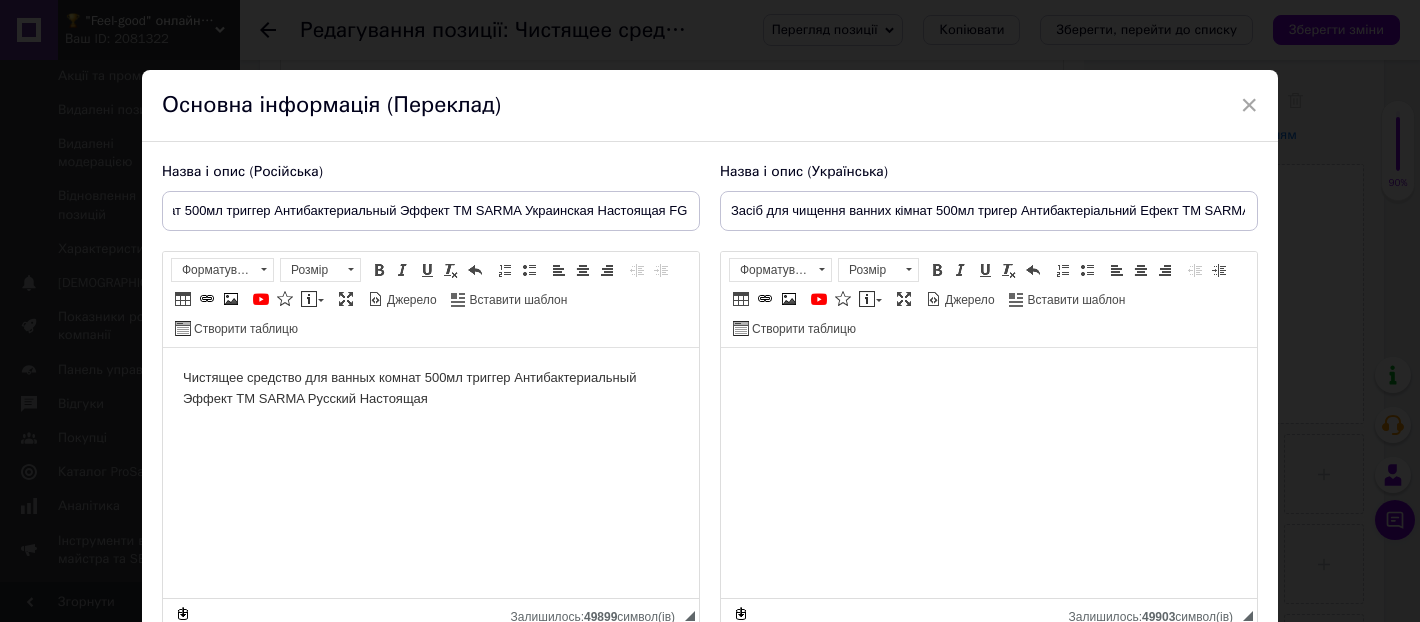 scroll, scrollTop: 0, scrollLeft: 0, axis: both 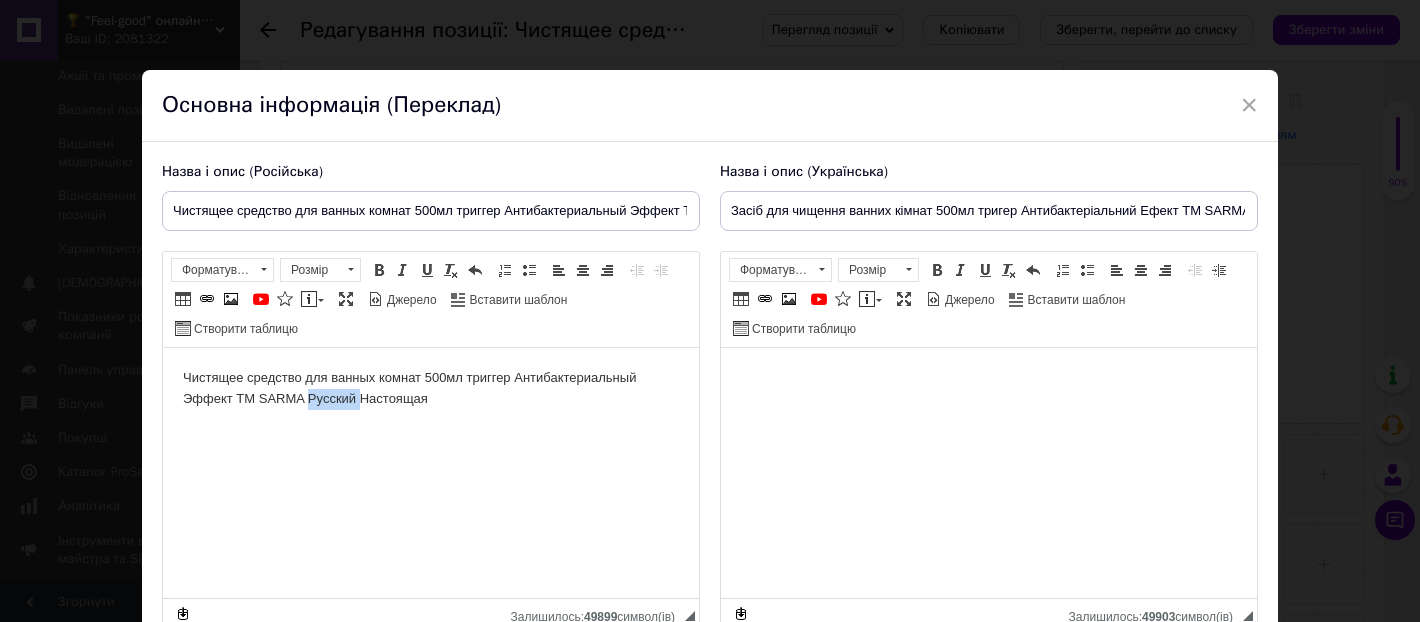 drag, startPoint x: 359, startPoint y: 395, endPoint x: 307, endPoint y: 395, distance: 52 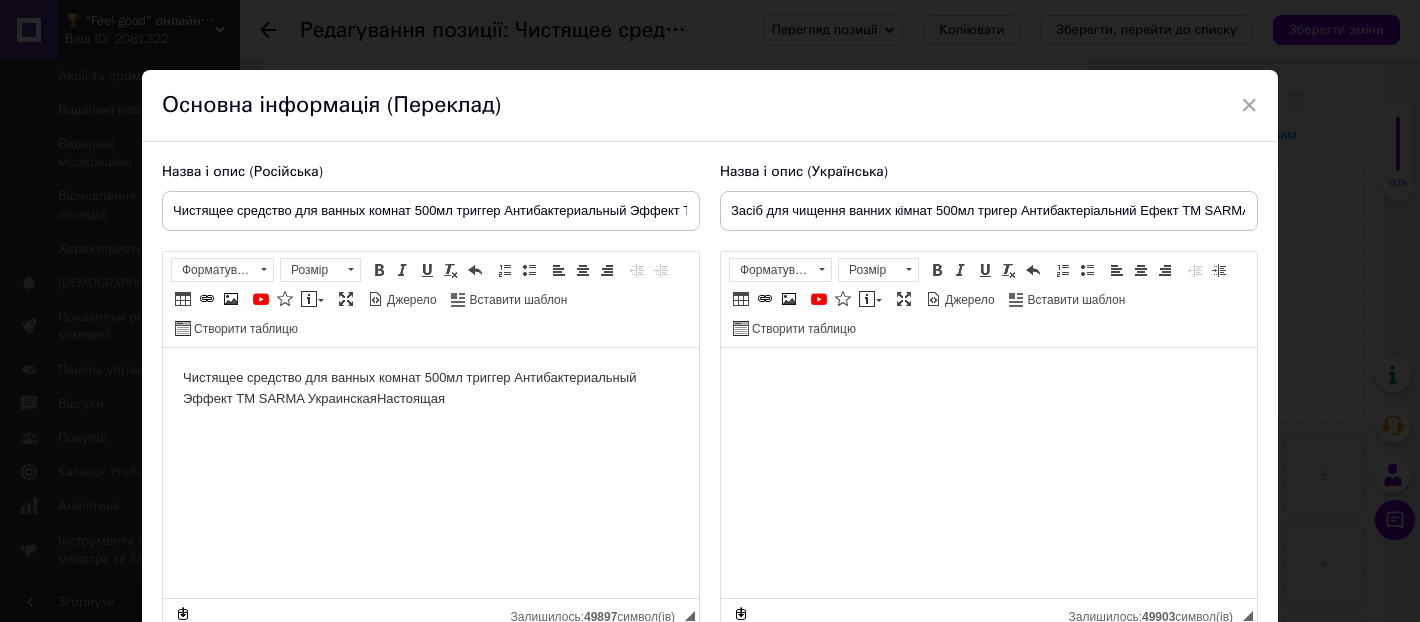 type 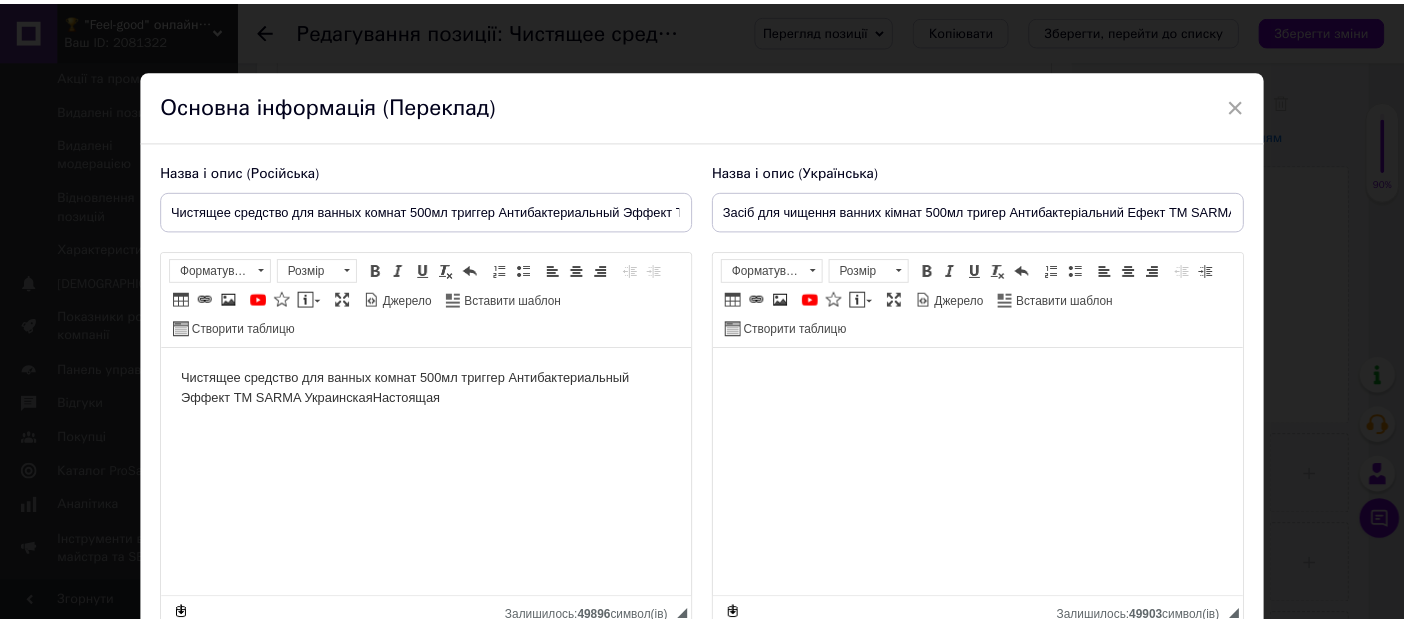 scroll, scrollTop: 172, scrollLeft: 0, axis: vertical 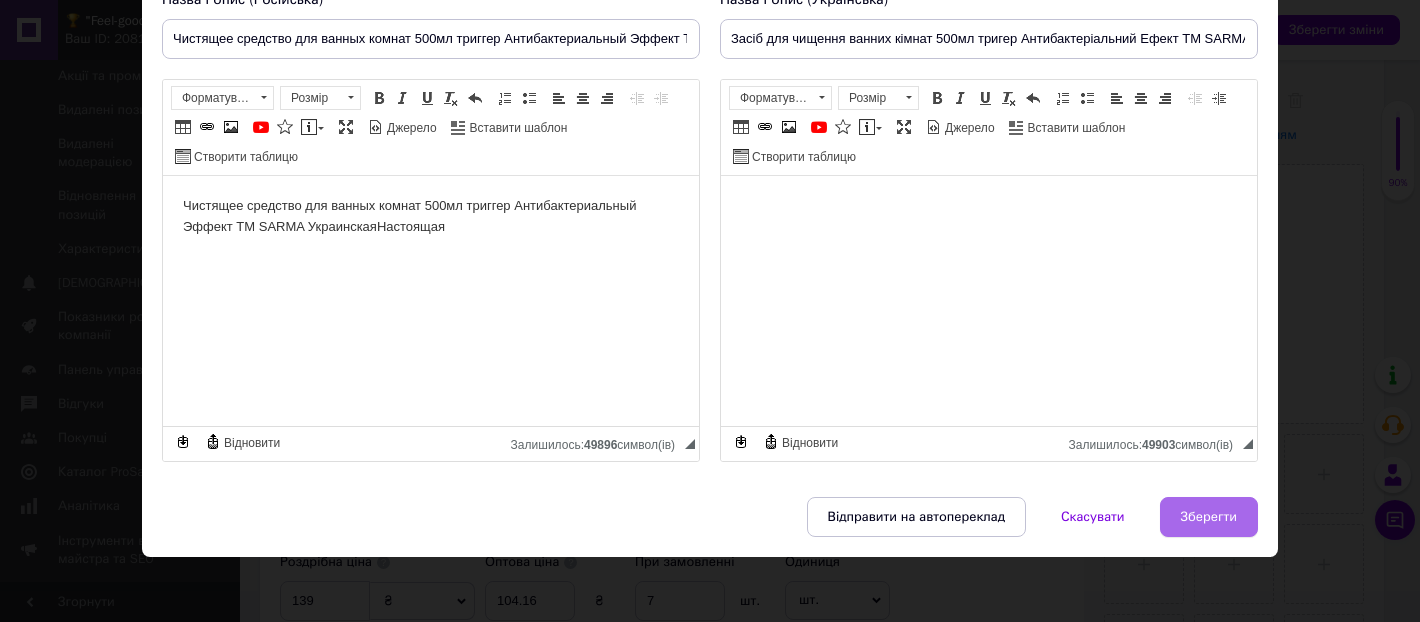 click on "Зберегти" at bounding box center [1209, 517] 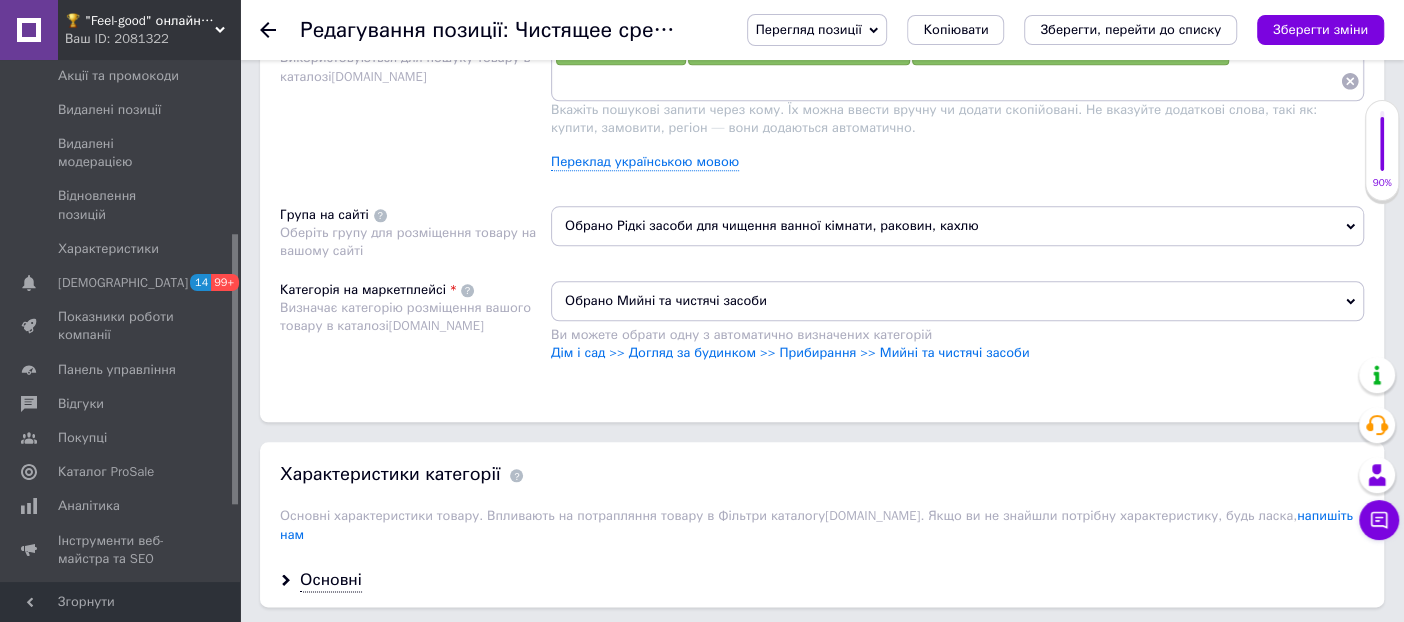 scroll, scrollTop: 1555, scrollLeft: 0, axis: vertical 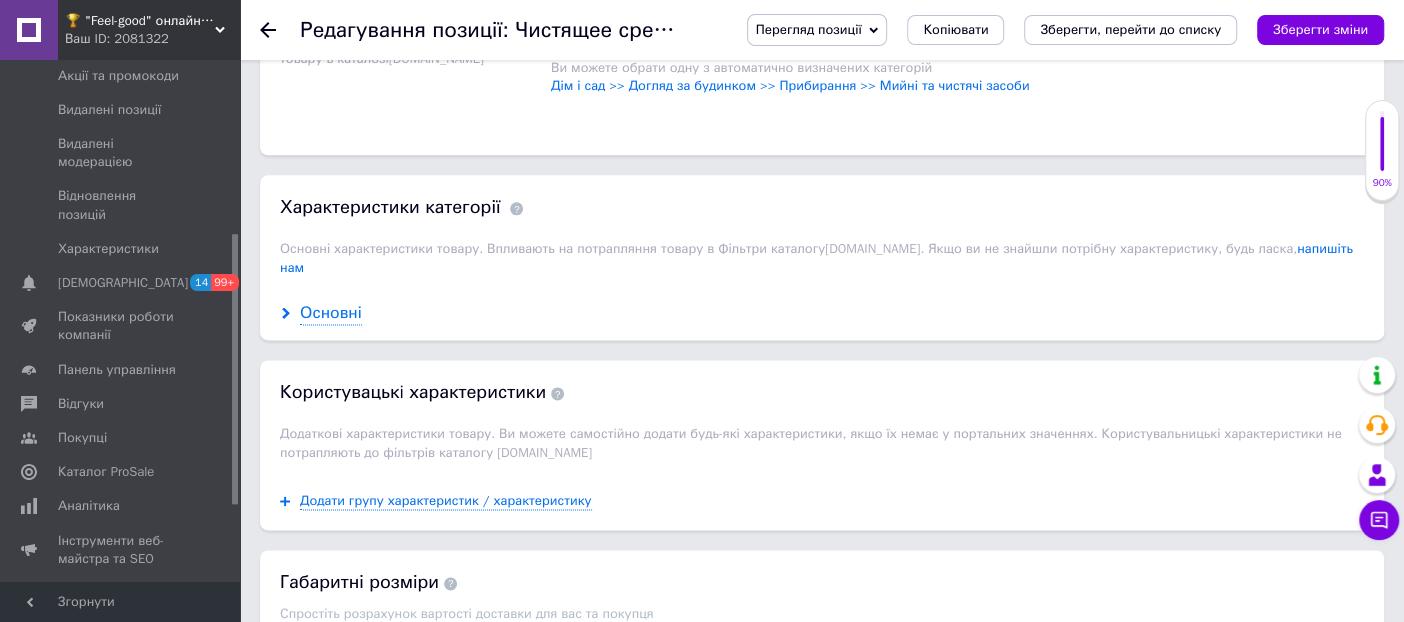 click on "Основні" at bounding box center (331, 313) 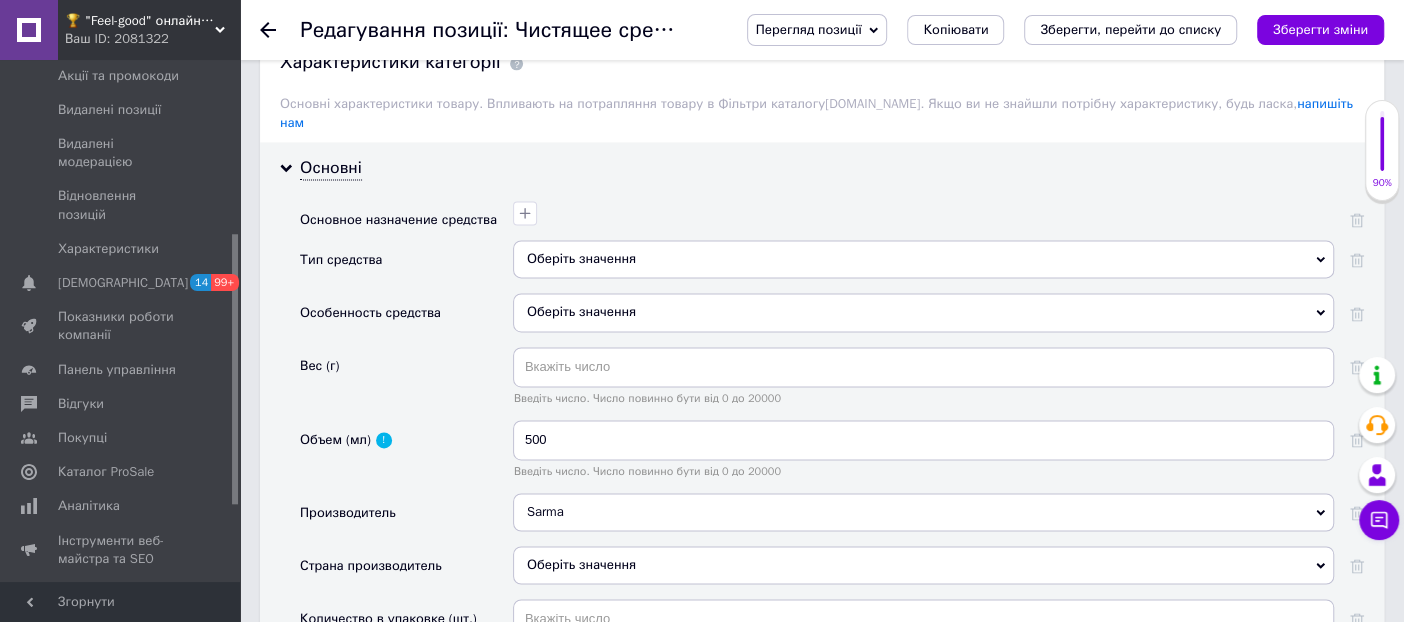 scroll, scrollTop: 1666, scrollLeft: 0, axis: vertical 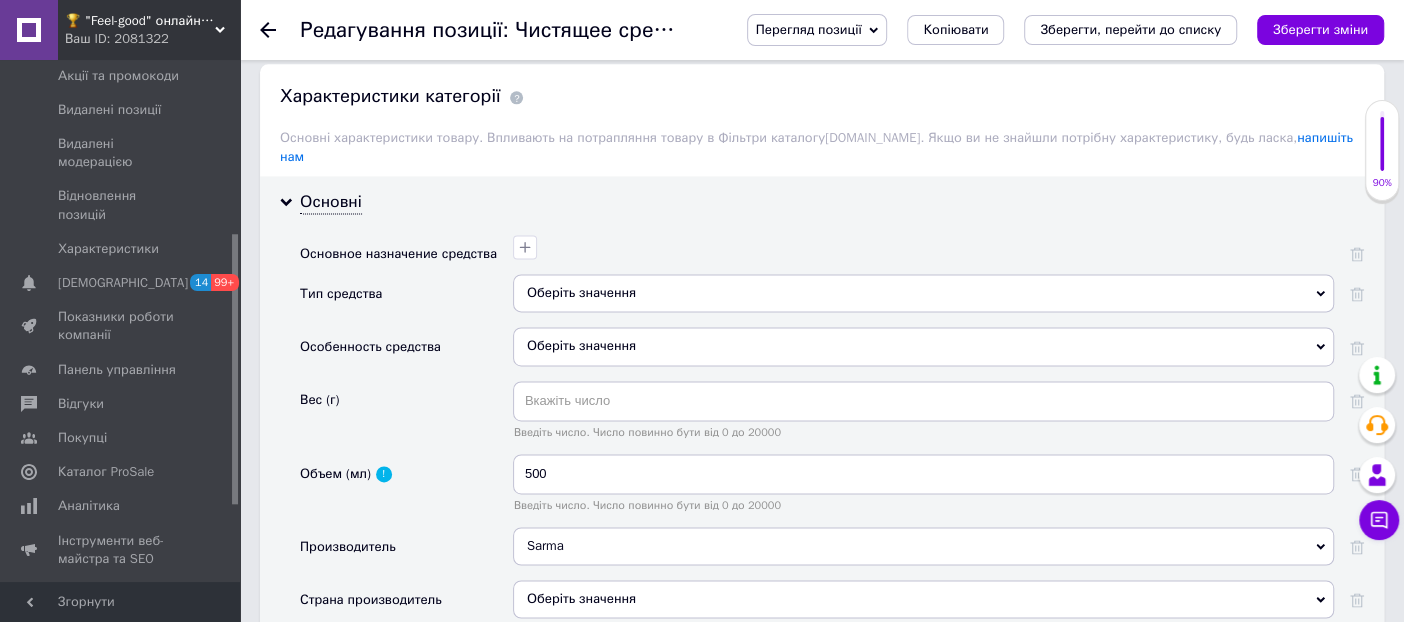 click on "Оберіть значення" at bounding box center [923, 293] 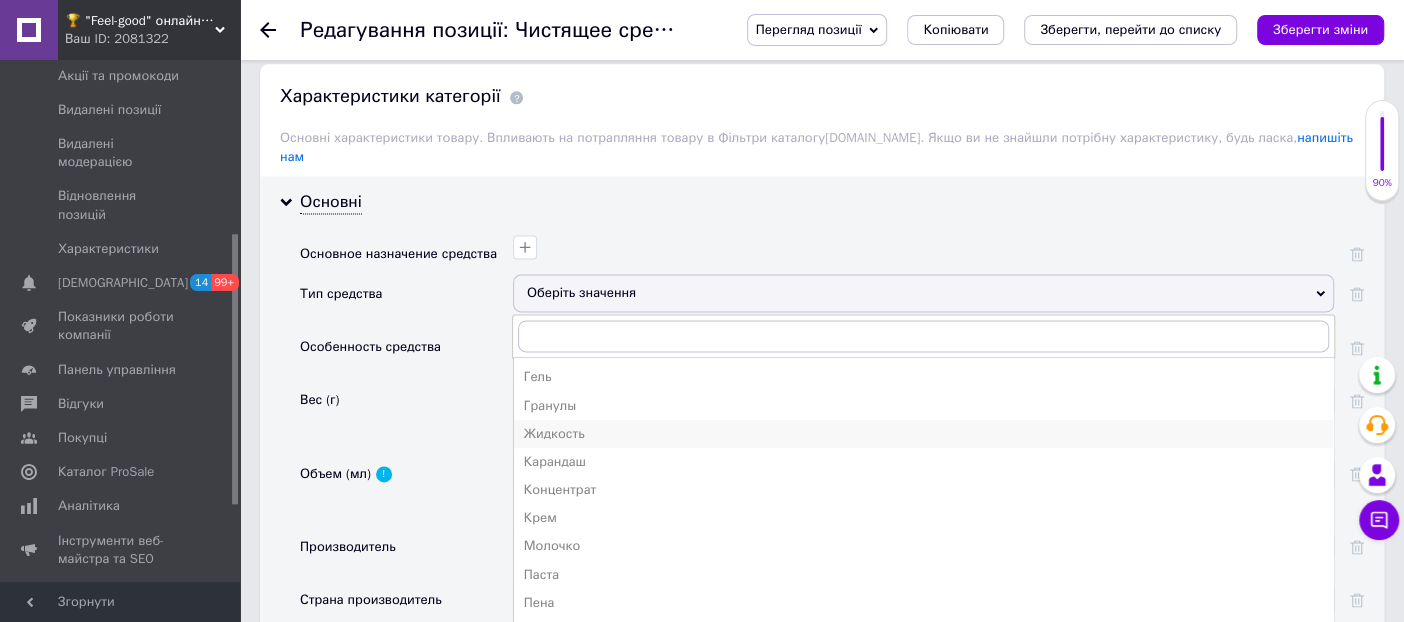 click on "Жидкость" at bounding box center [923, 434] 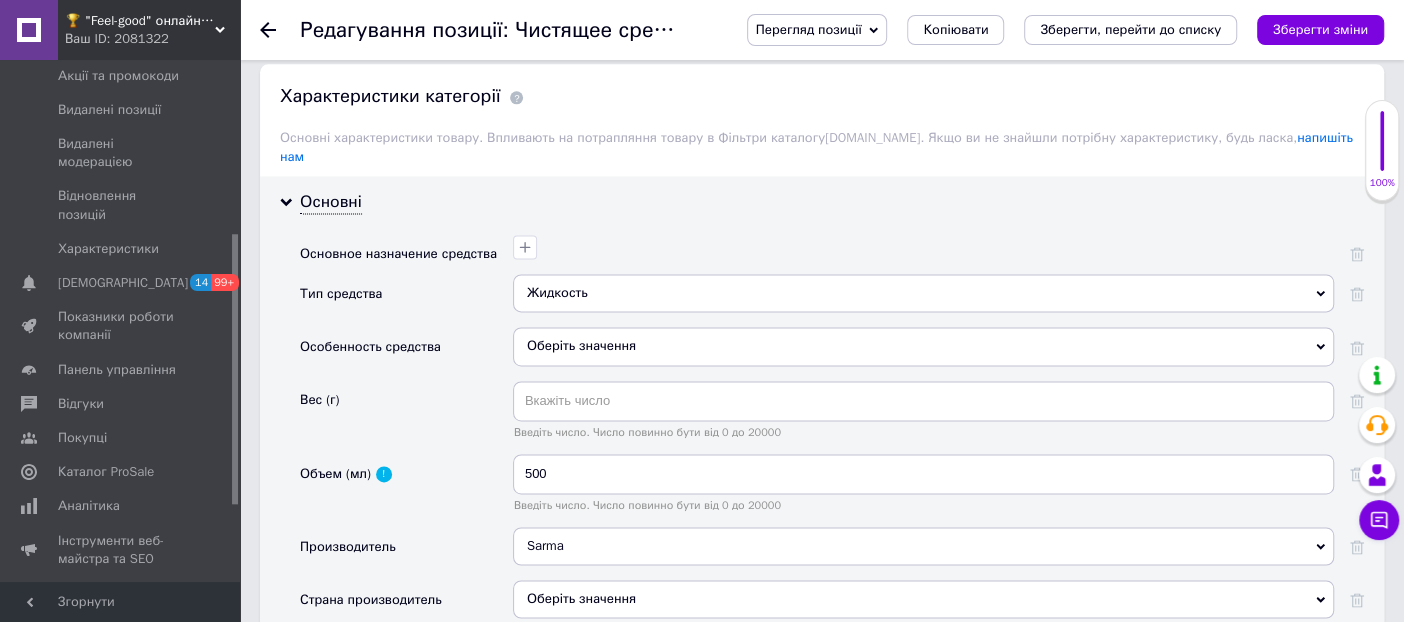 scroll, scrollTop: 1888, scrollLeft: 0, axis: vertical 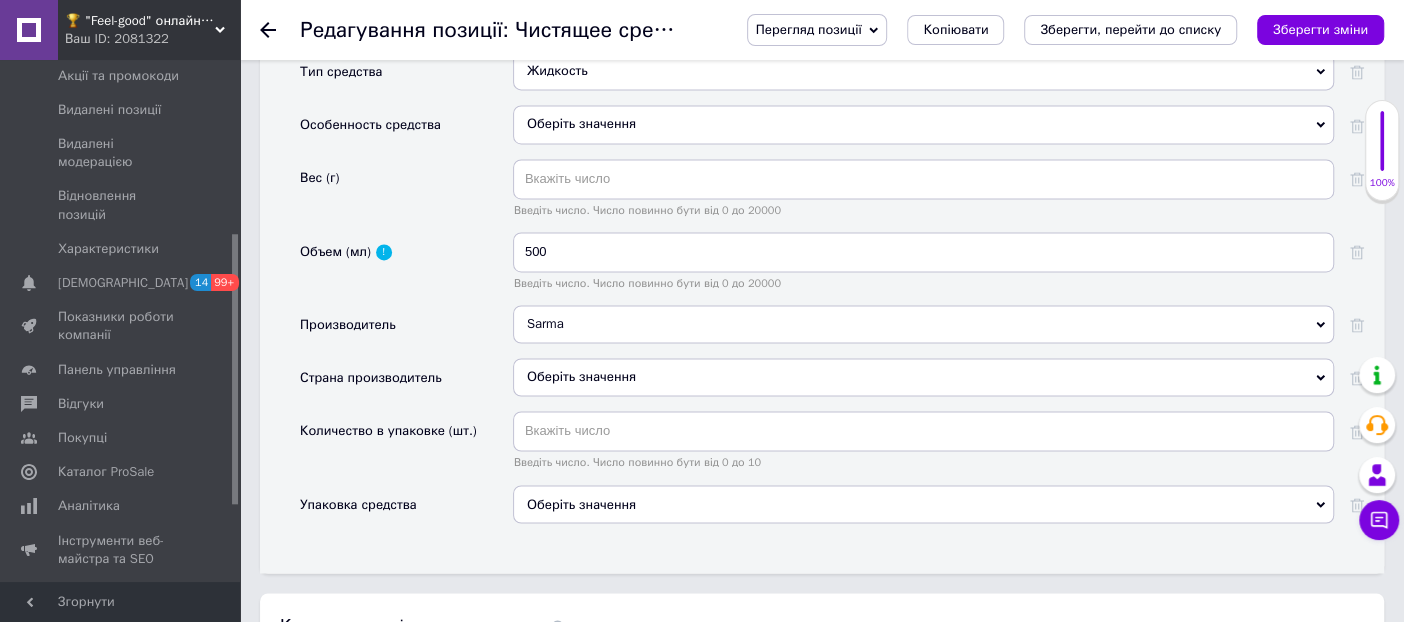 click on "Оберіть значення" at bounding box center [923, 124] 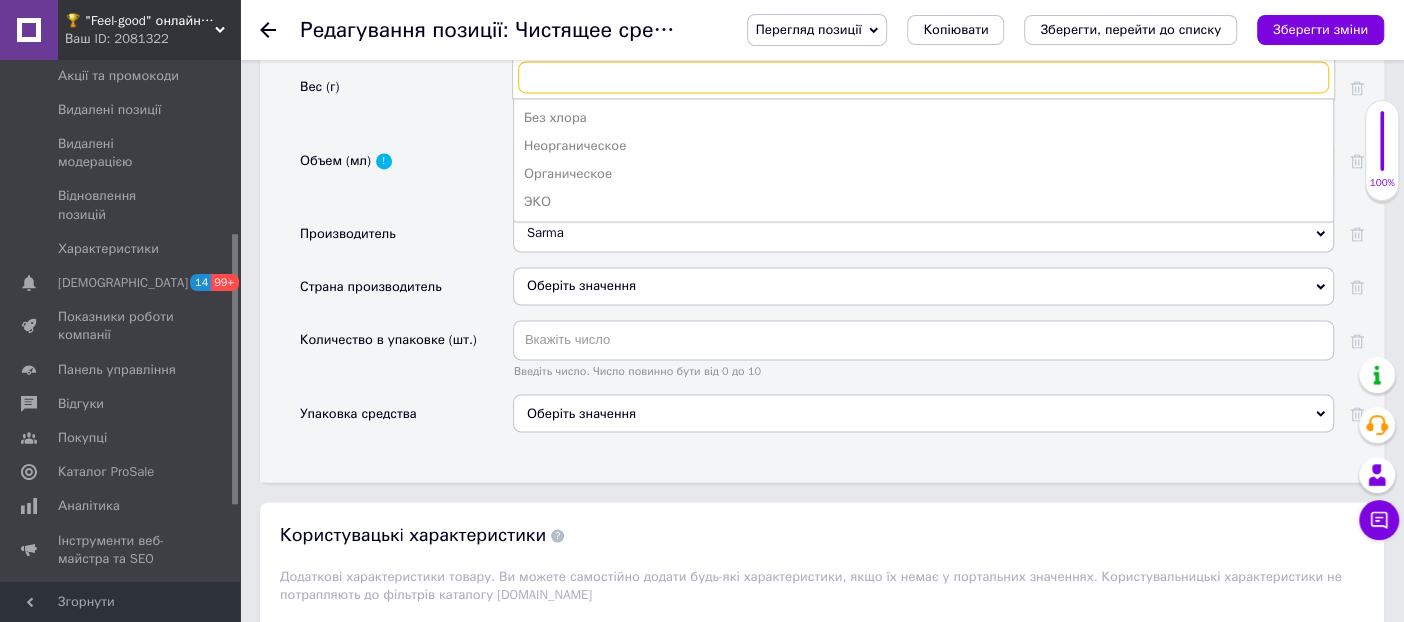 scroll, scrollTop: 1888, scrollLeft: 0, axis: vertical 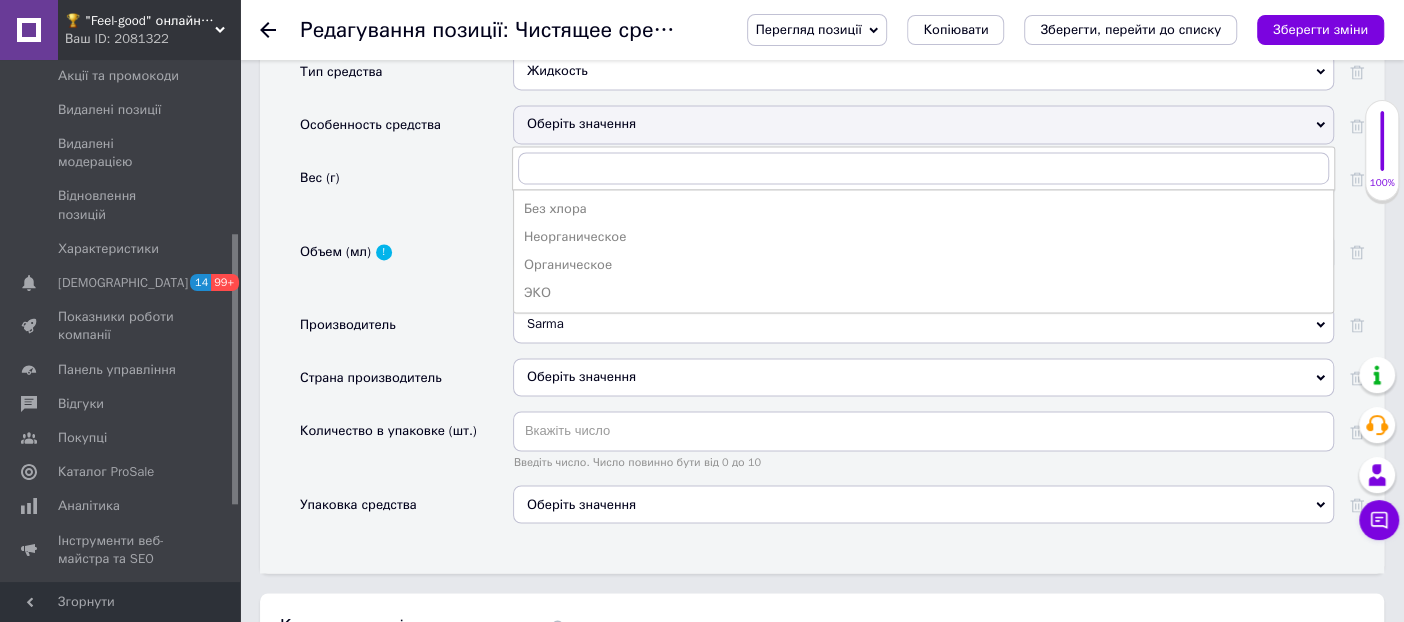 click on "Объем (мл)" at bounding box center (406, 268) 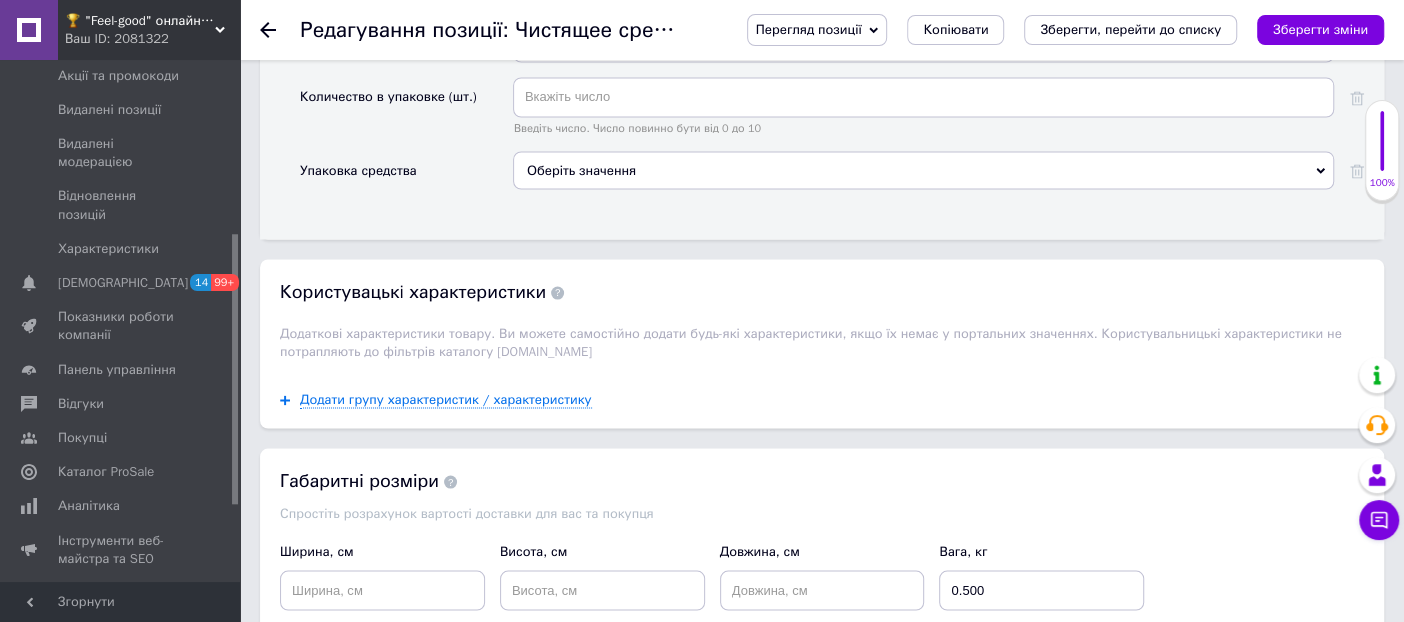 scroll, scrollTop: 2000, scrollLeft: 0, axis: vertical 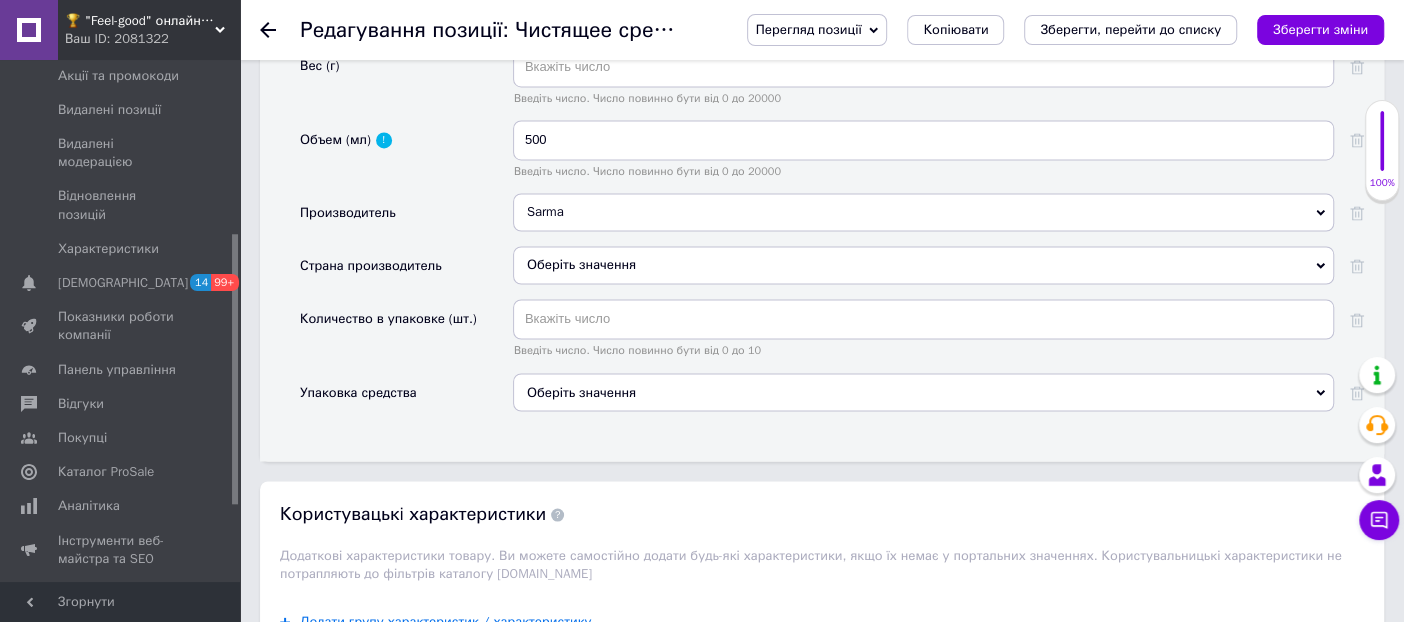 click on "Оберіть значення" at bounding box center [923, 265] 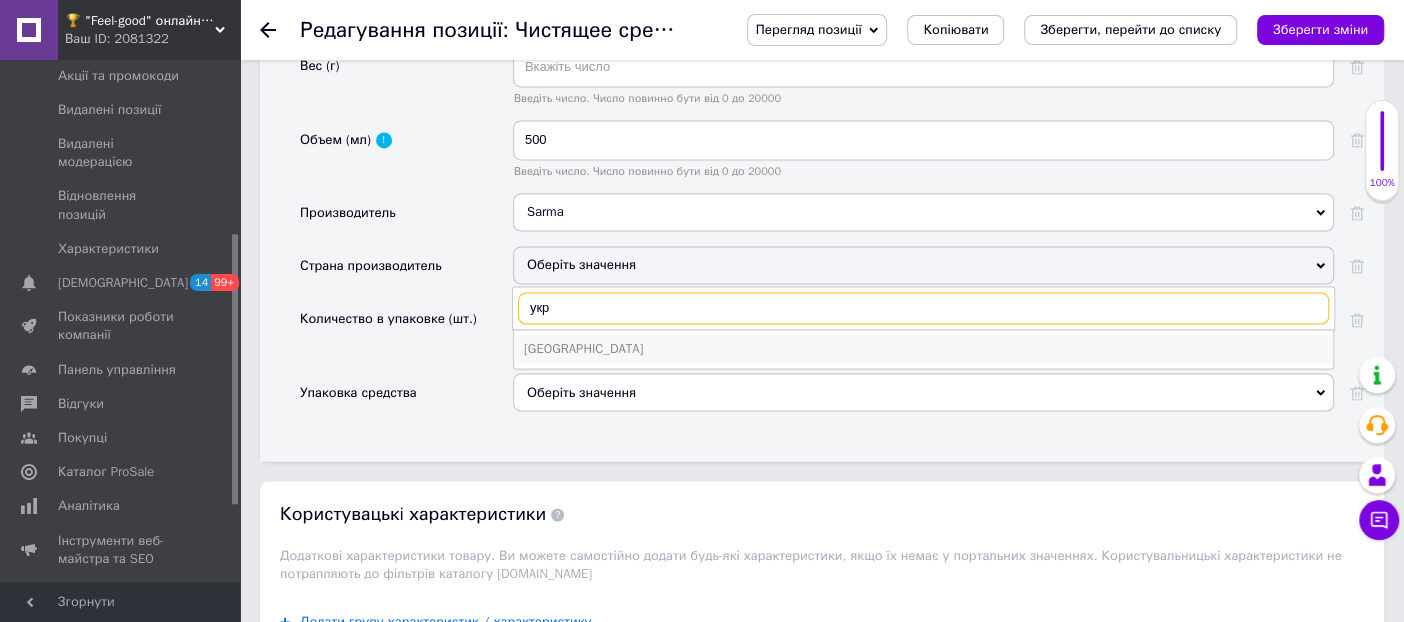 type on "укр" 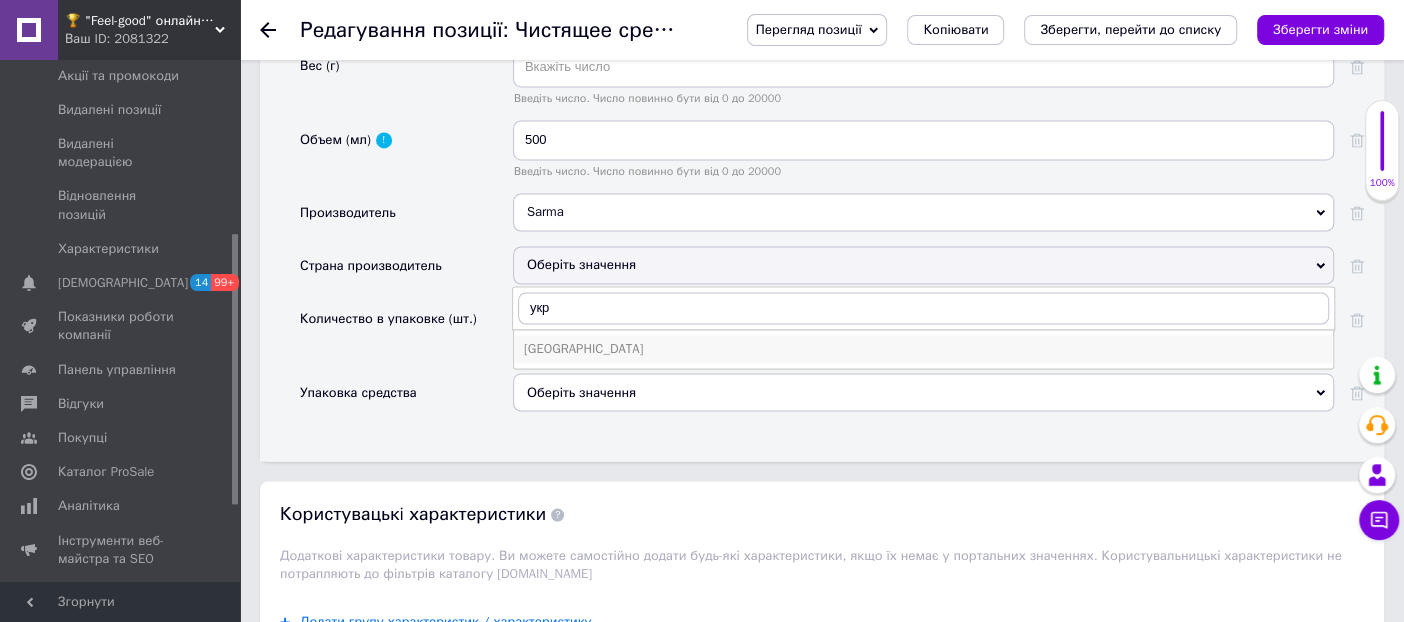 click on "[GEOGRAPHIC_DATA]" at bounding box center (923, 349) 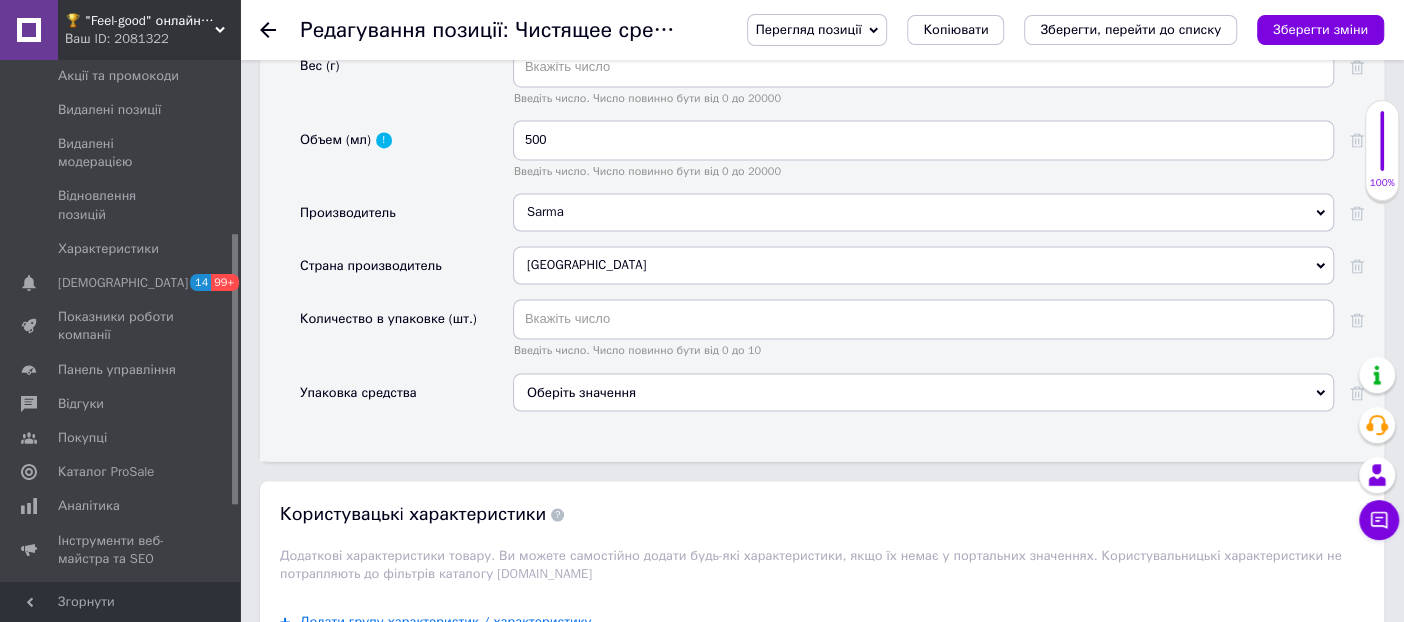 click on "Оберіть значення" at bounding box center [923, 392] 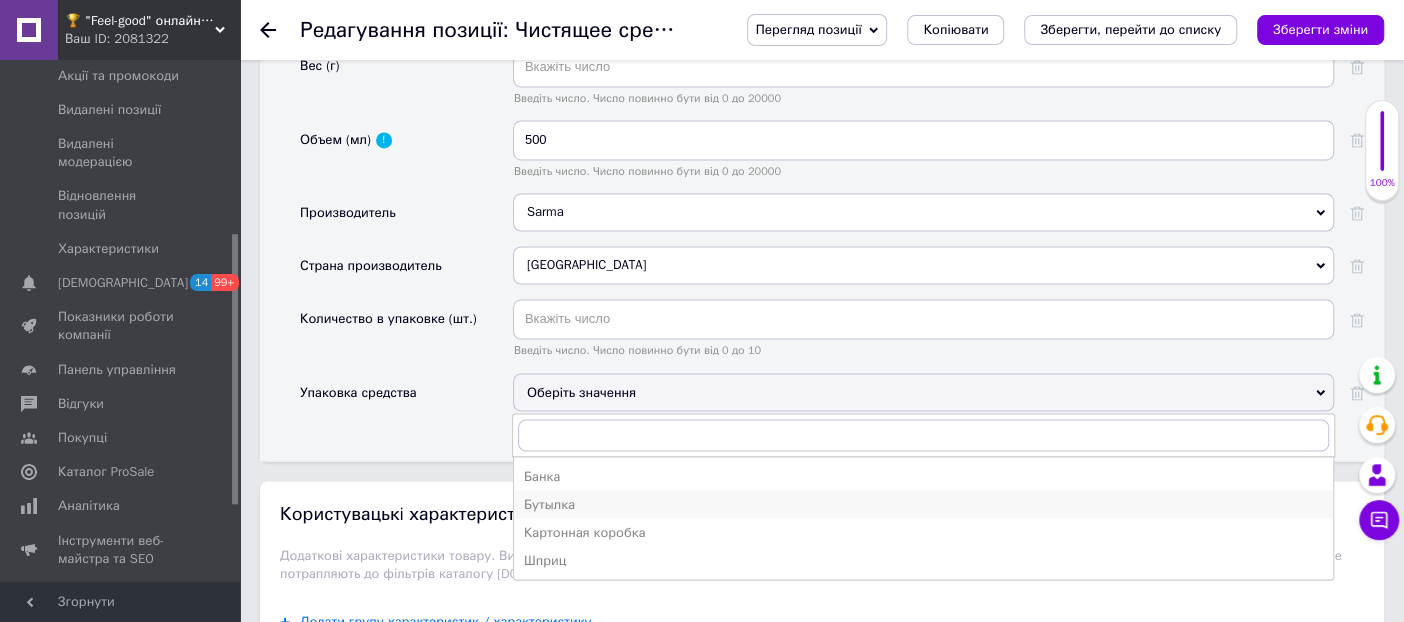 click on "Бутылка" at bounding box center (923, 504) 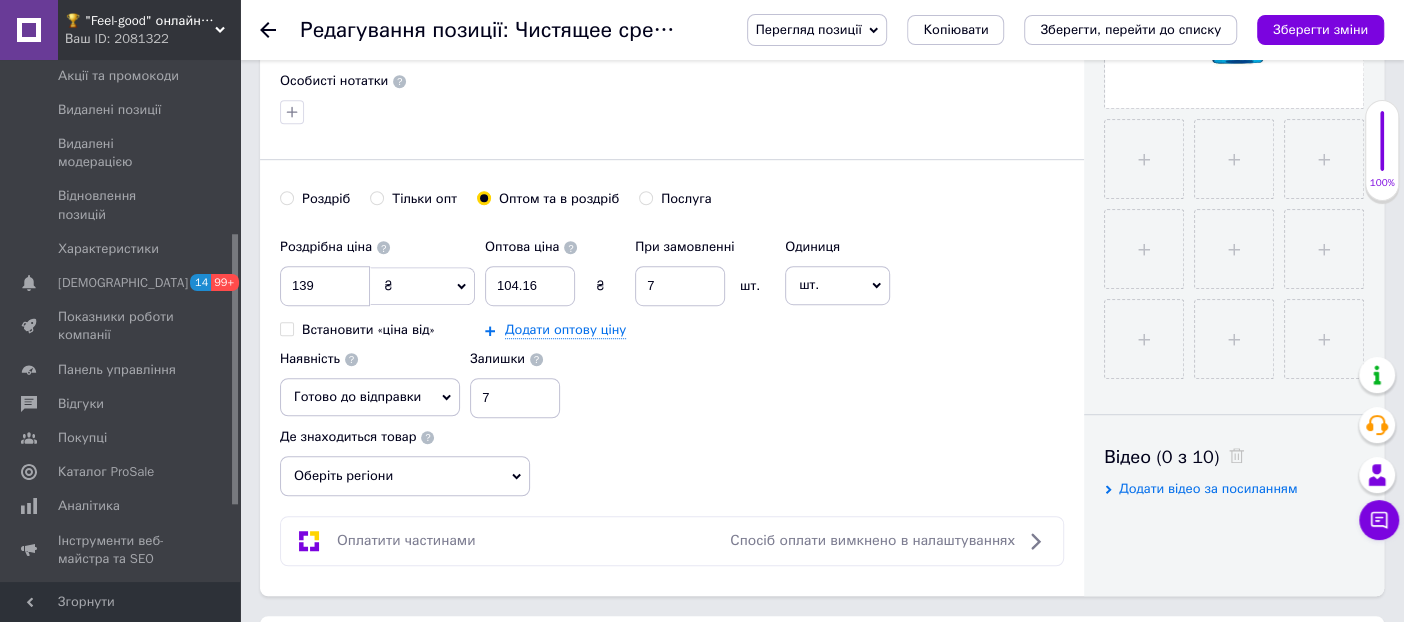 scroll, scrollTop: 444, scrollLeft: 0, axis: vertical 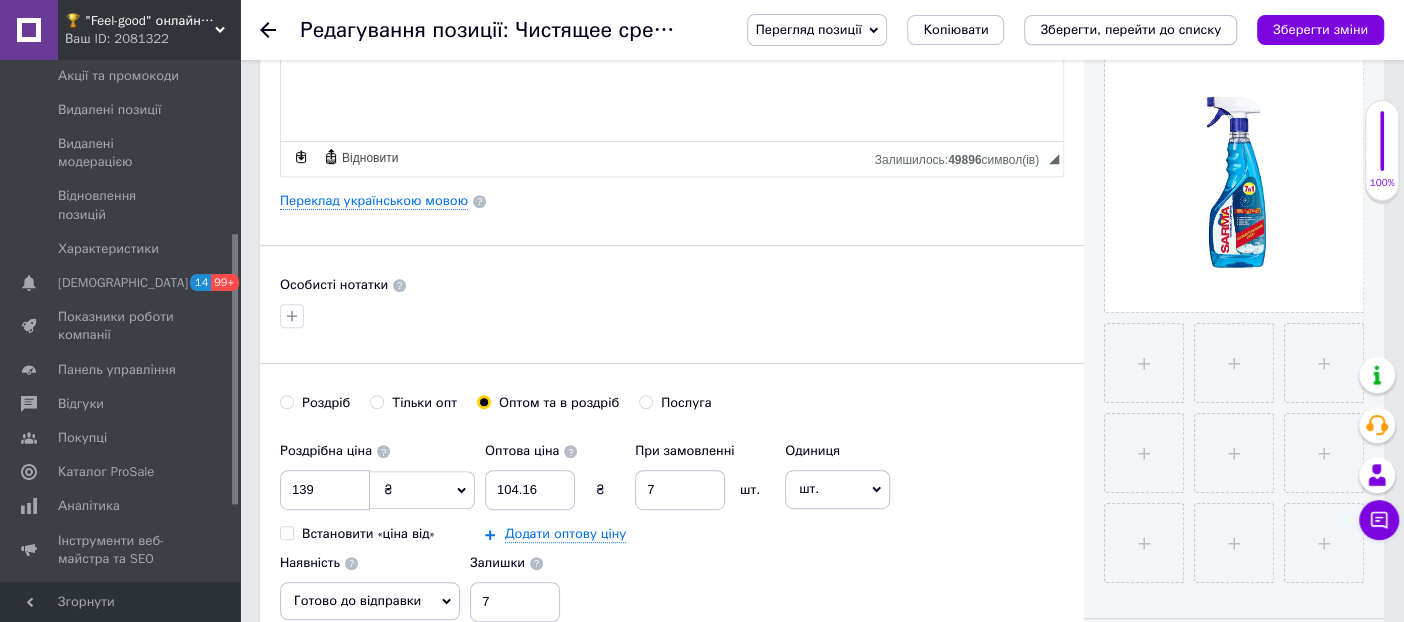 click on "Зберегти, перейти до списку" at bounding box center [1130, 29] 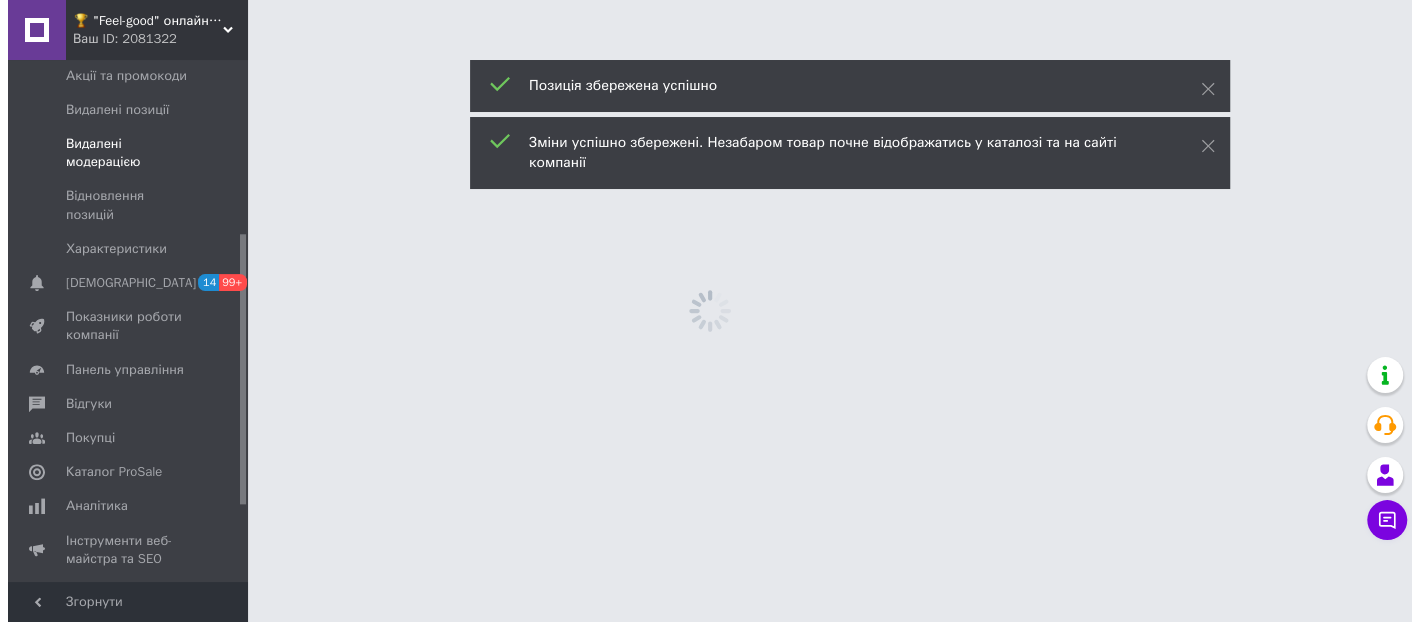 scroll, scrollTop: 0, scrollLeft: 0, axis: both 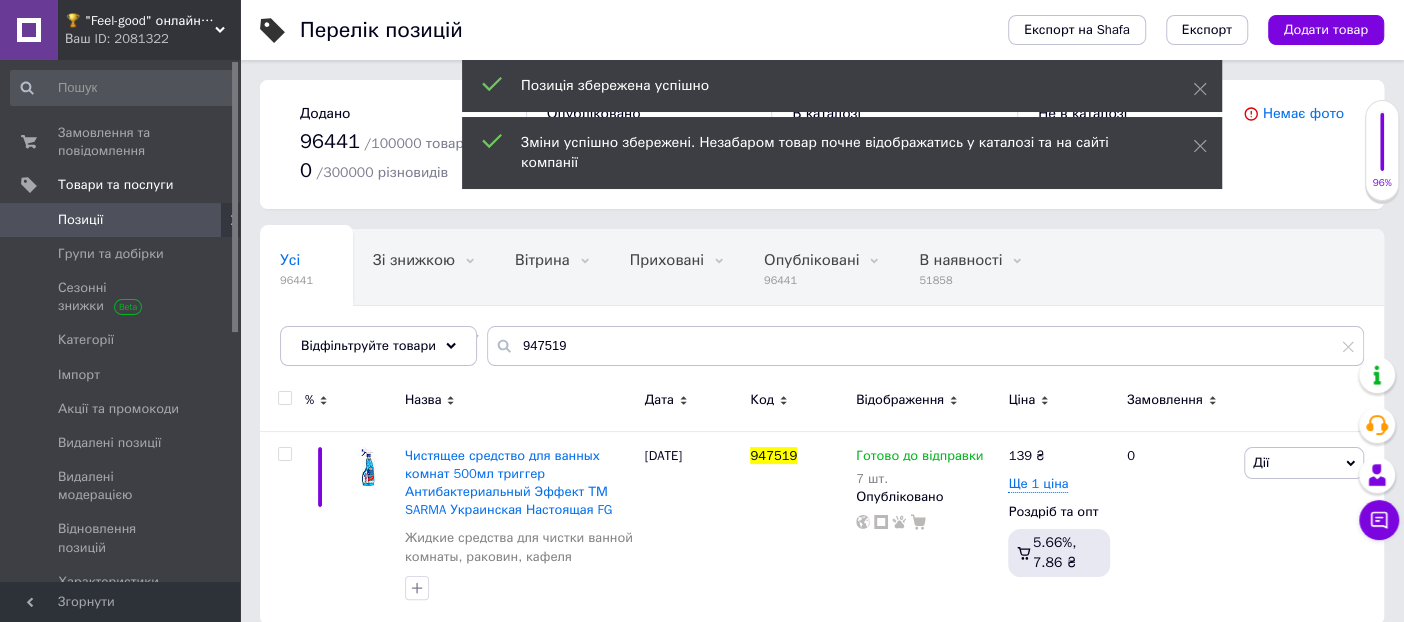click on "🏆 "Feel-good" онлайн-магазин" at bounding box center (140, 21) 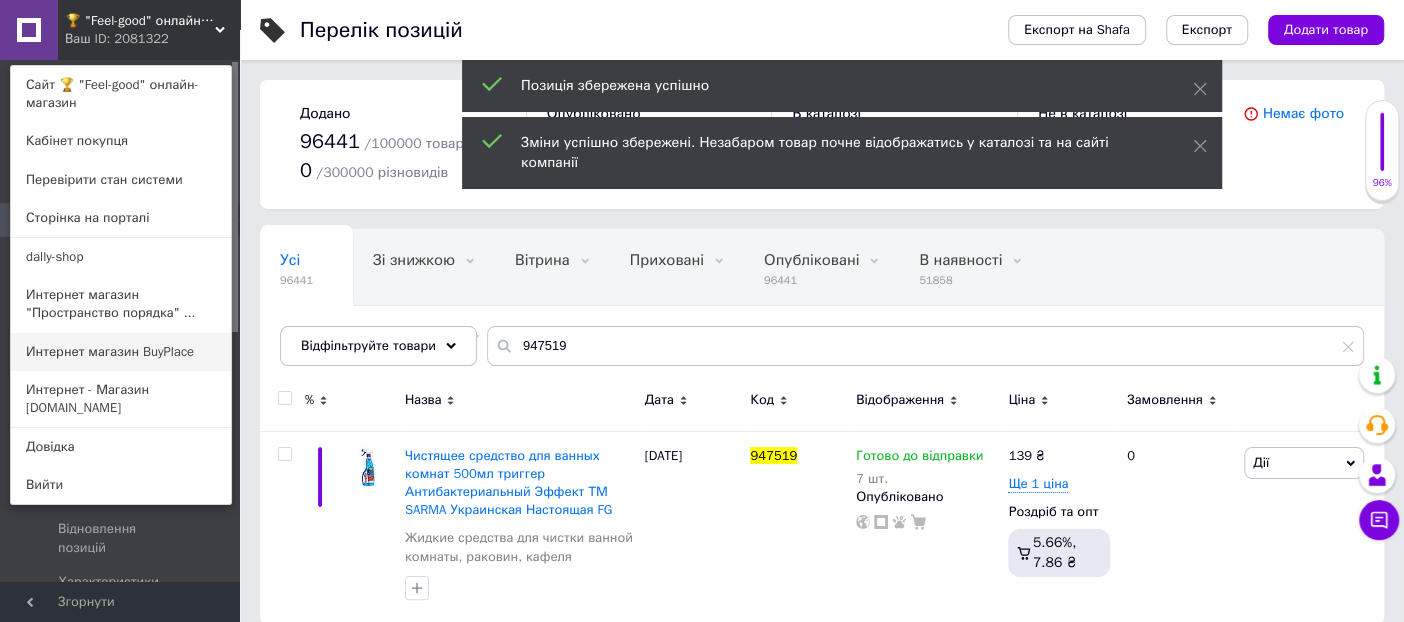 click on "Интернет магазин BuyPlace" at bounding box center [121, 352] 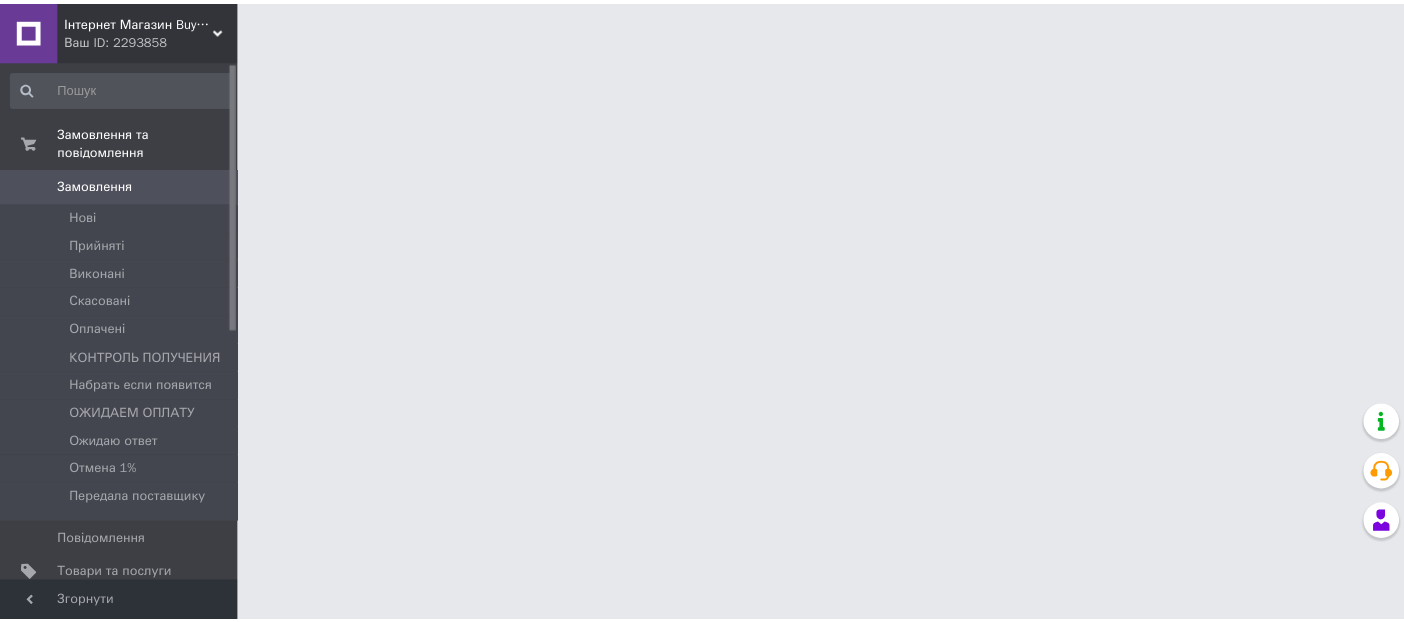 scroll, scrollTop: 0, scrollLeft: 0, axis: both 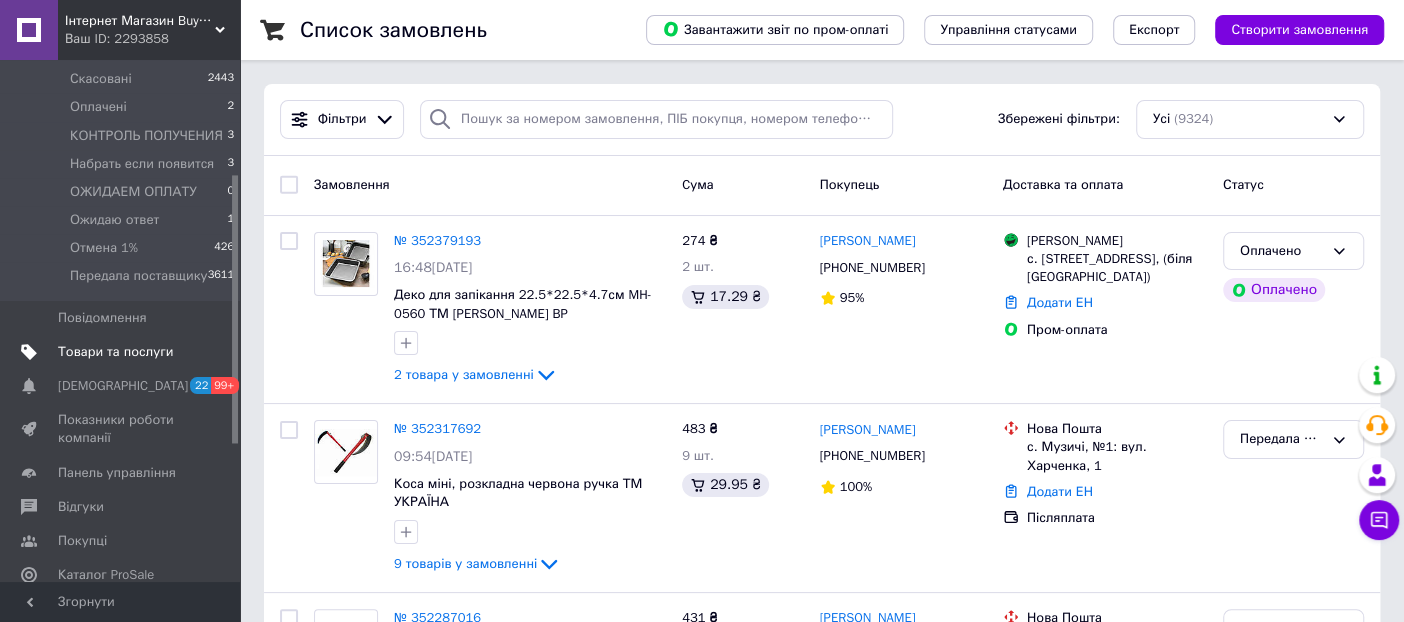 click on "Товари та послуги" at bounding box center [115, 352] 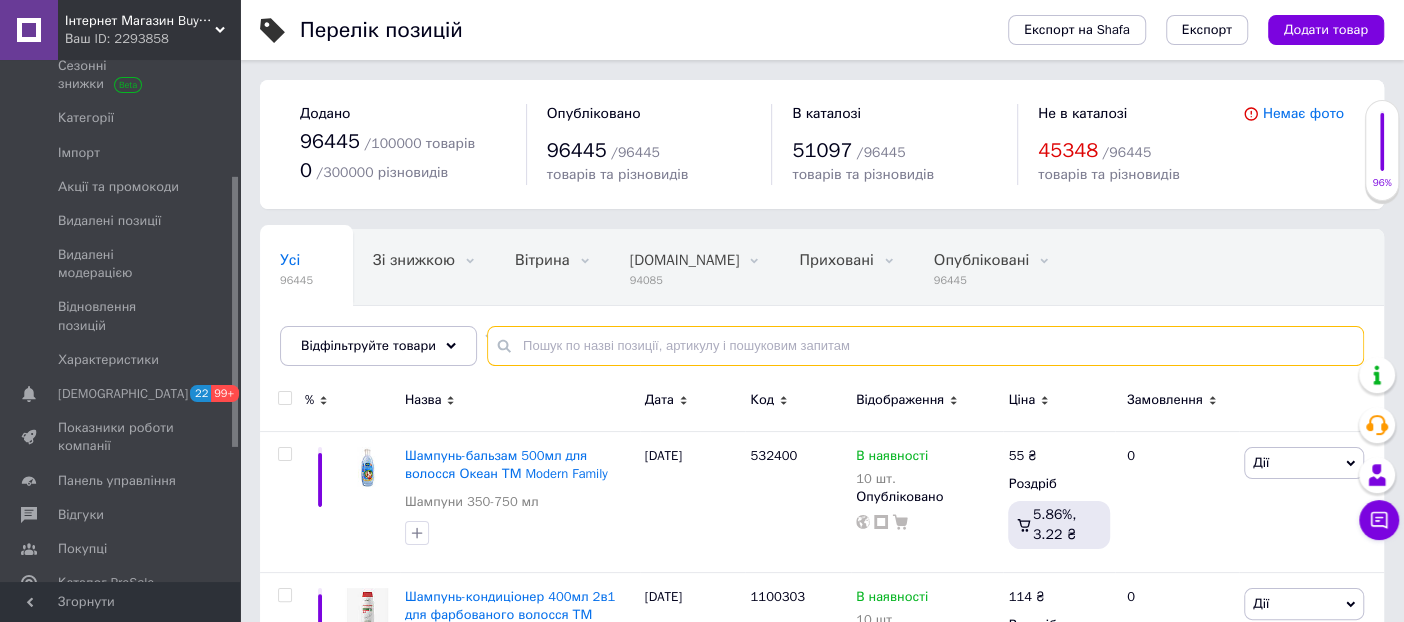 click at bounding box center (925, 346) 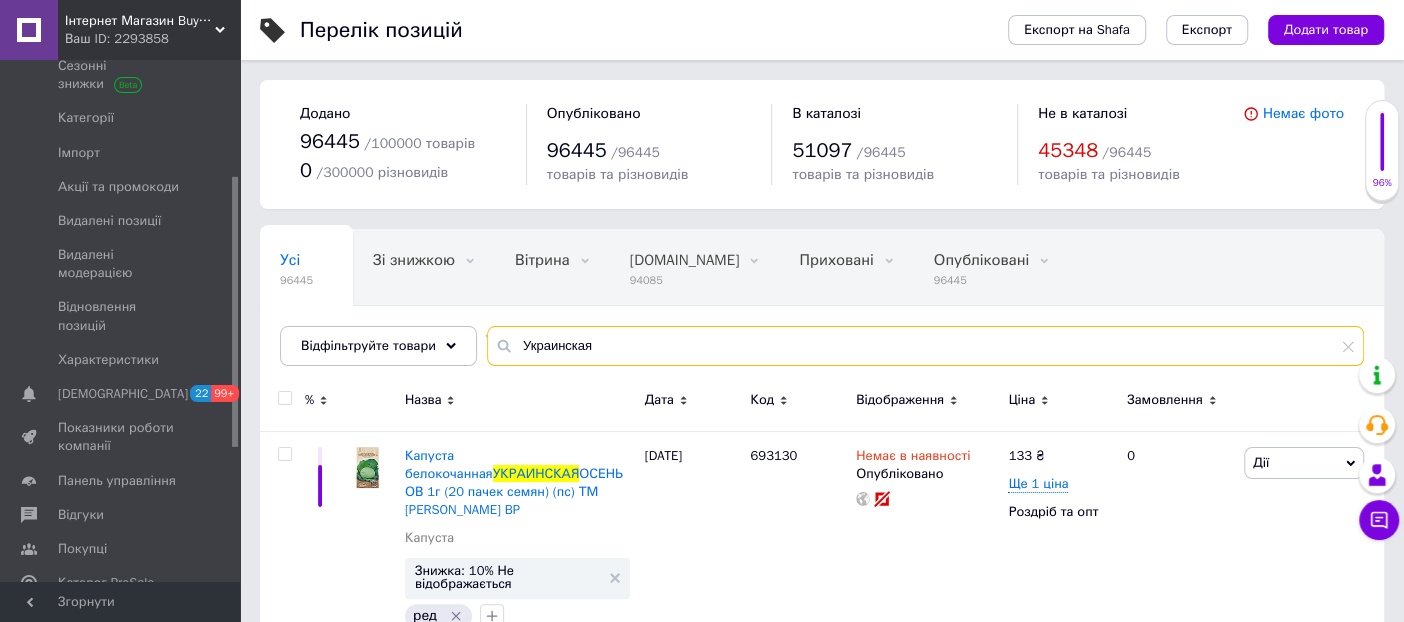 scroll, scrollTop: 220, scrollLeft: 0, axis: vertical 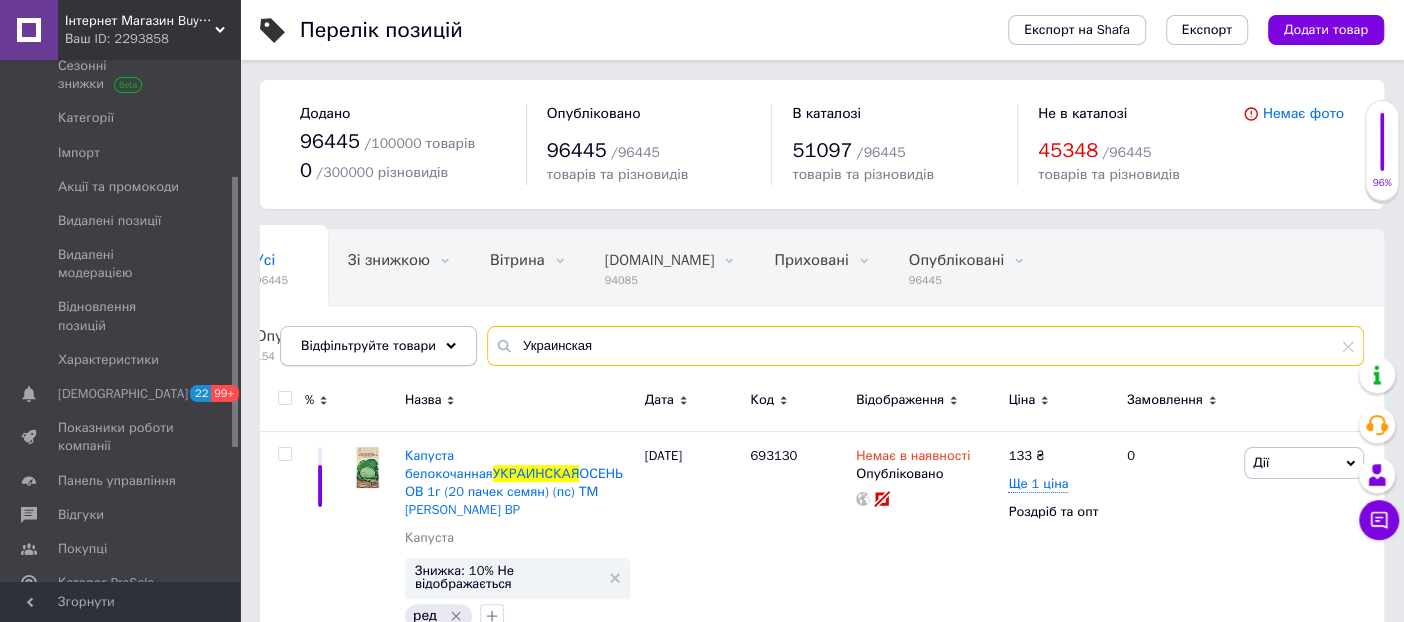 drag, startPoint x: 606, startPoint y: 341, endPoint x: 374, endPoint y: 331, distance: 232.21542 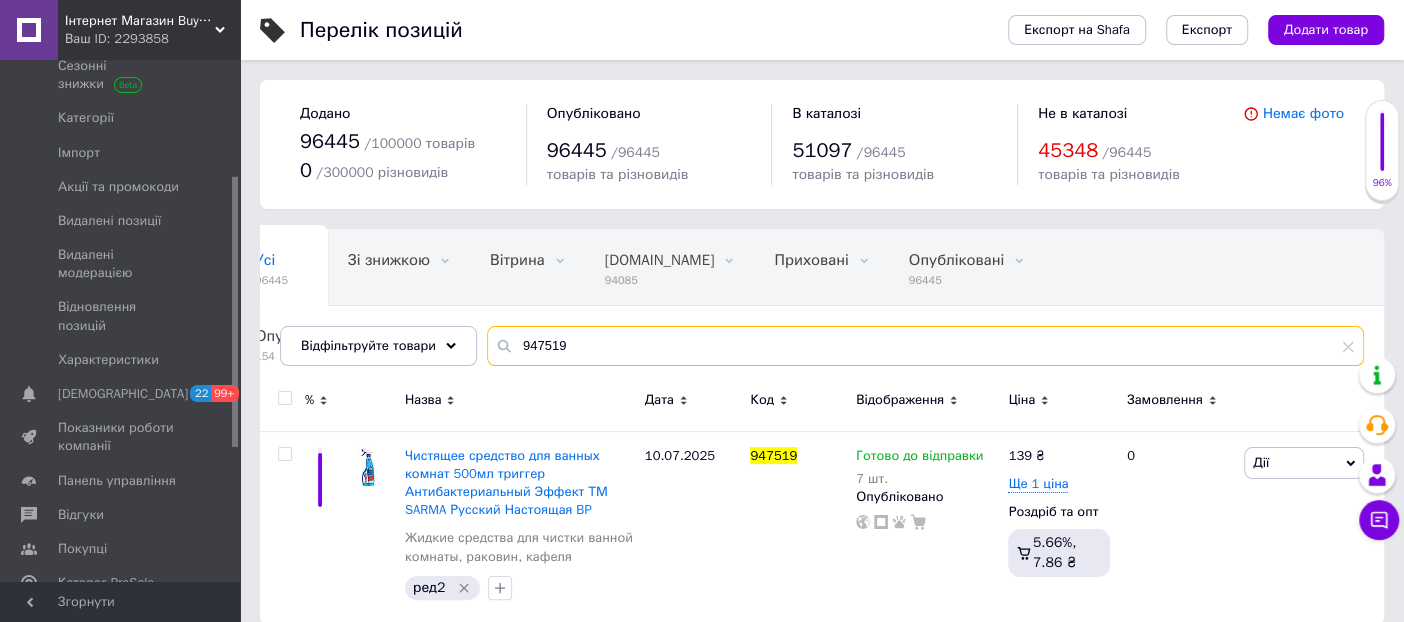 scroll, scrollTop: 21, scrollLeft: 0, axis: vertical 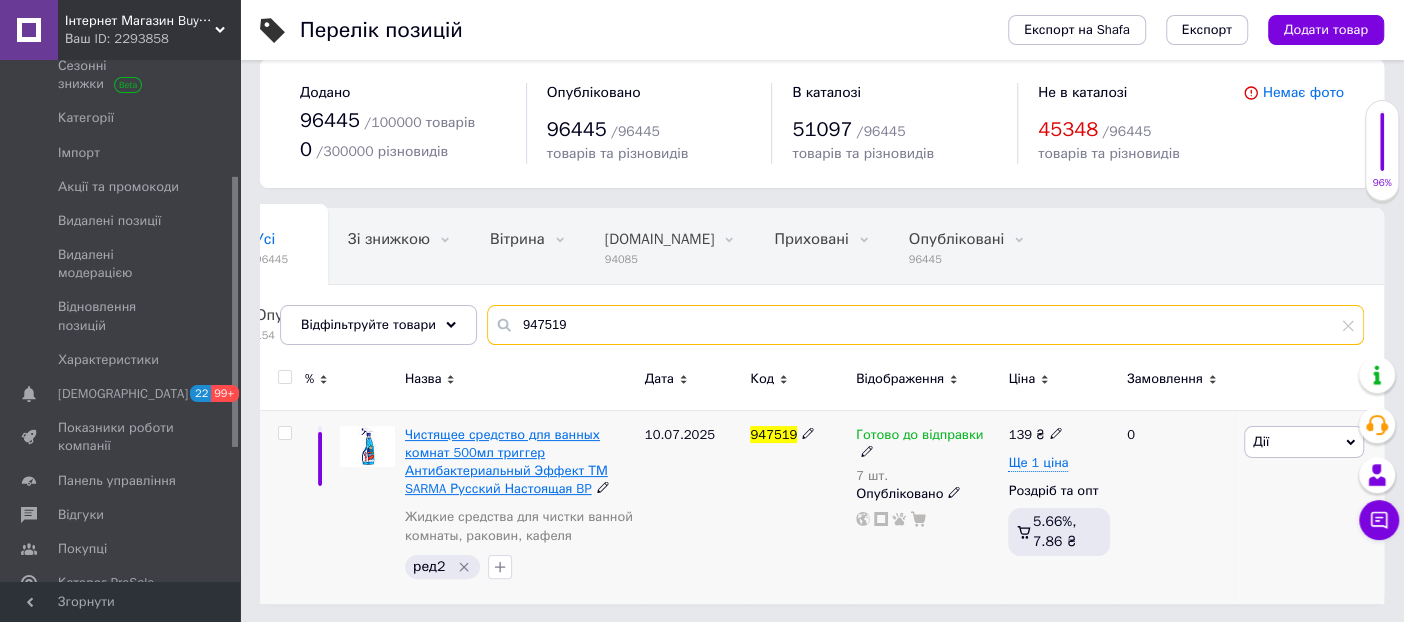 type on "947519" 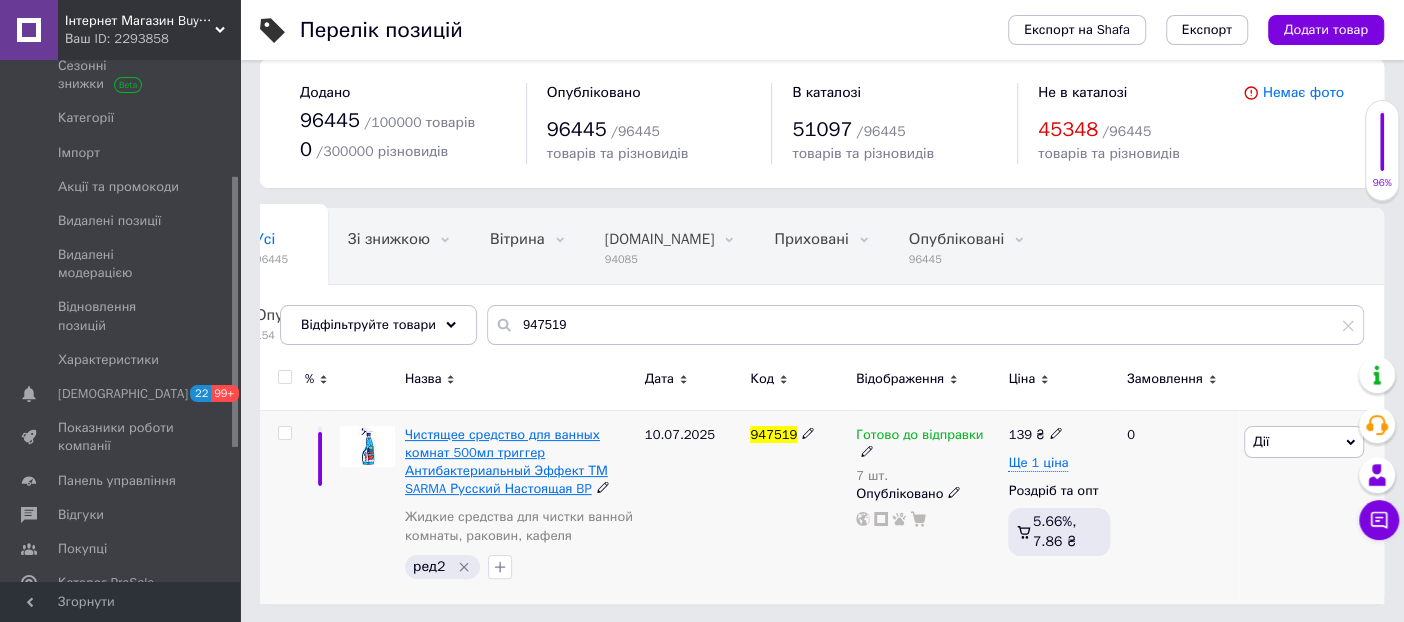 click on "Чистящее средство для ванных комнат 500мл триггер Антибактериальный Эффект ТМ SARMA Русский Настоящая BP" at bounding box center (506, 462) 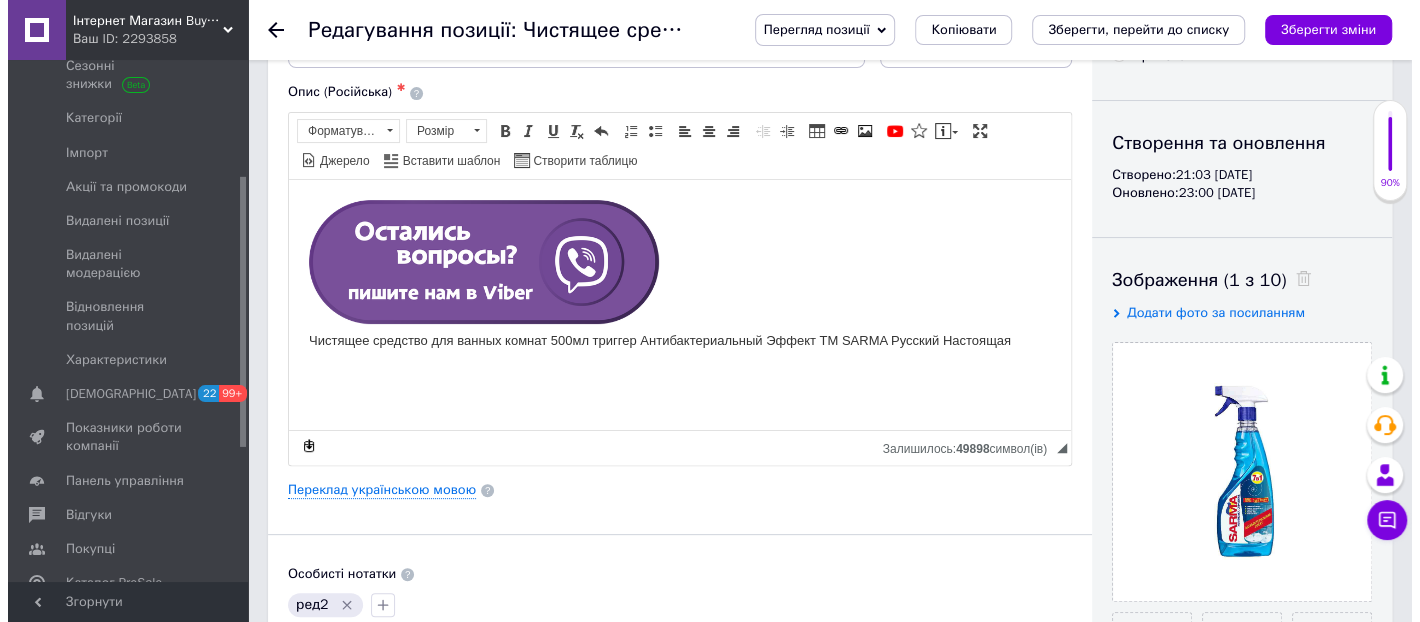 scroll, scrollTop: 333, scrollLeft: 0, axis: vertical 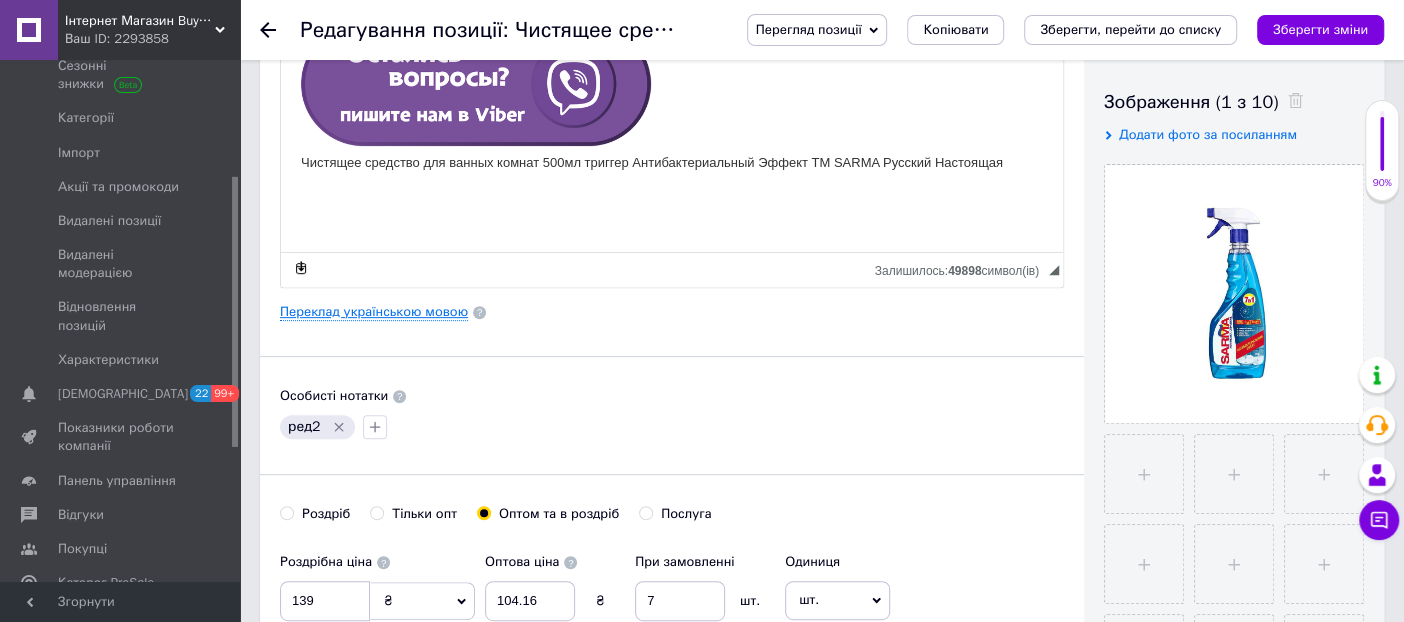 click on "Переклад українською мовою" at bounding box center (374, 312) 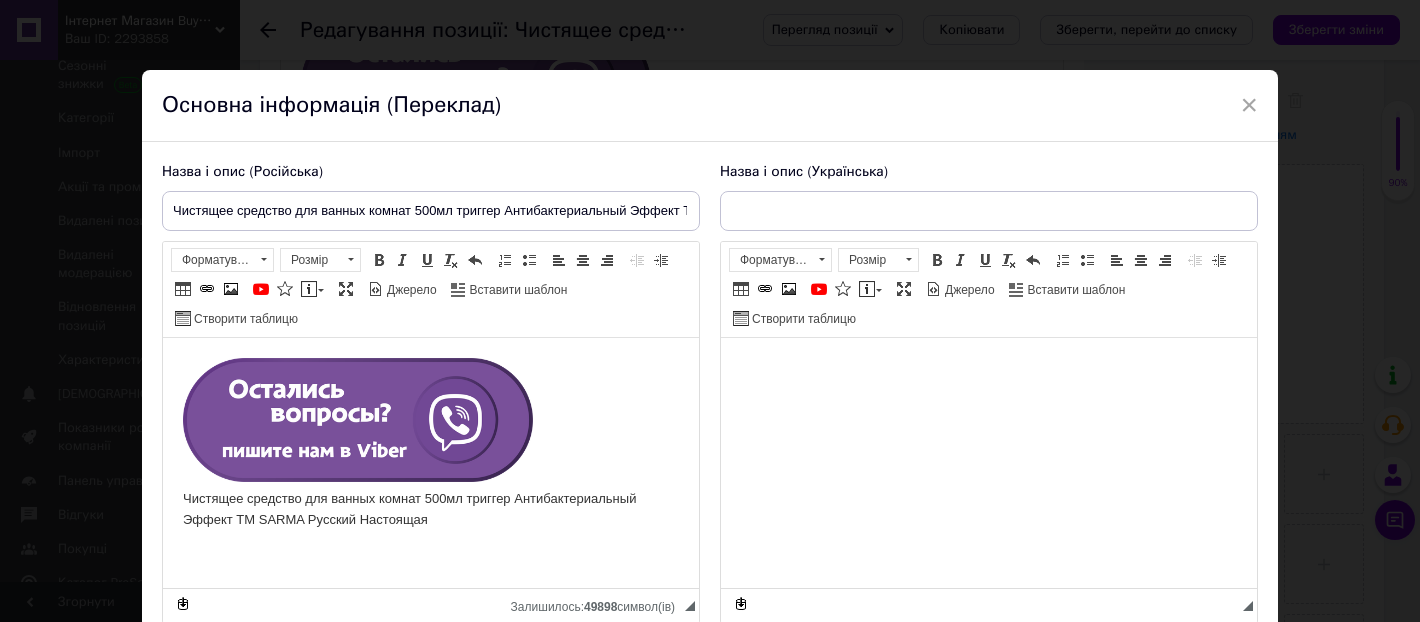 scroll, scrollTop: 0, scrollLeft: 0, axis: both 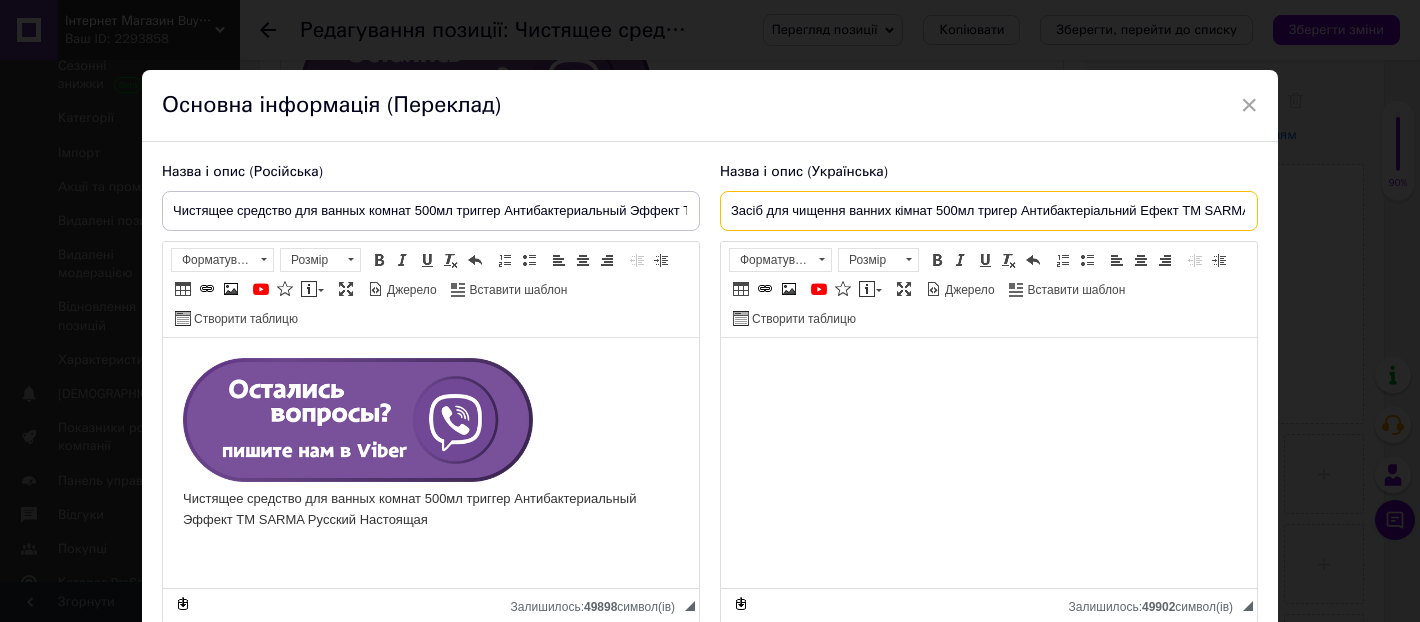 click on "Засіб для чищення ванних кімнат 500мл тригер Антибактеріальний Ефект ТМ SARMA Українська Справжня BP" at bounding box center (989, 211) 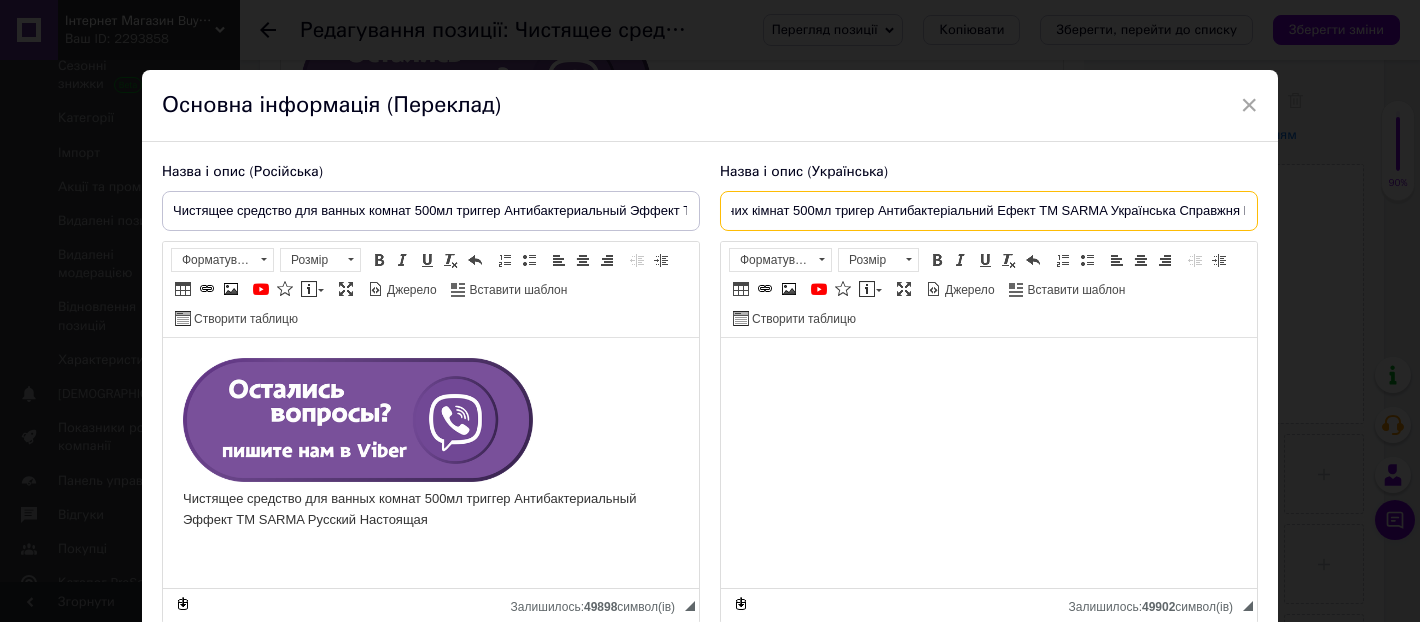 scroll, scrollTop: 0, scrollLeft: 160, axis: horizontal 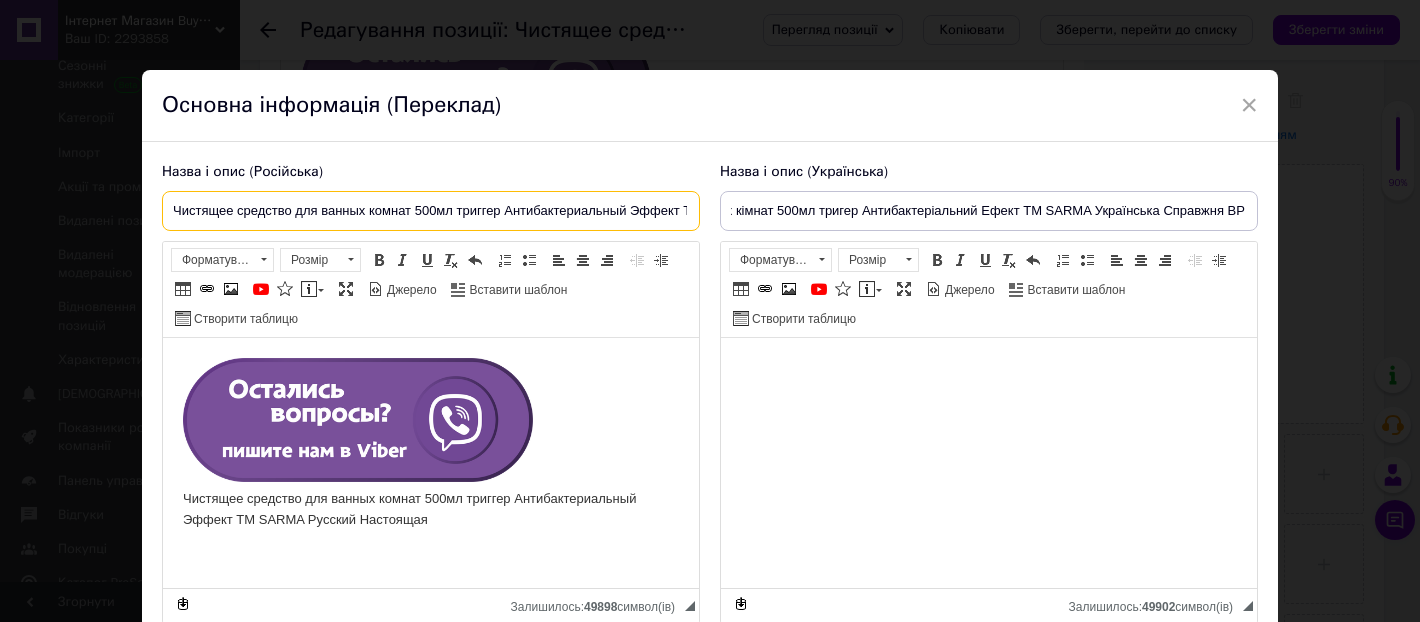 click on "Чистящее средство для ванных комнат 500мл триггер Антибактериальный Эффект ТМ SARMA Русский Настоящая BP" at bounding box center (431, 211) 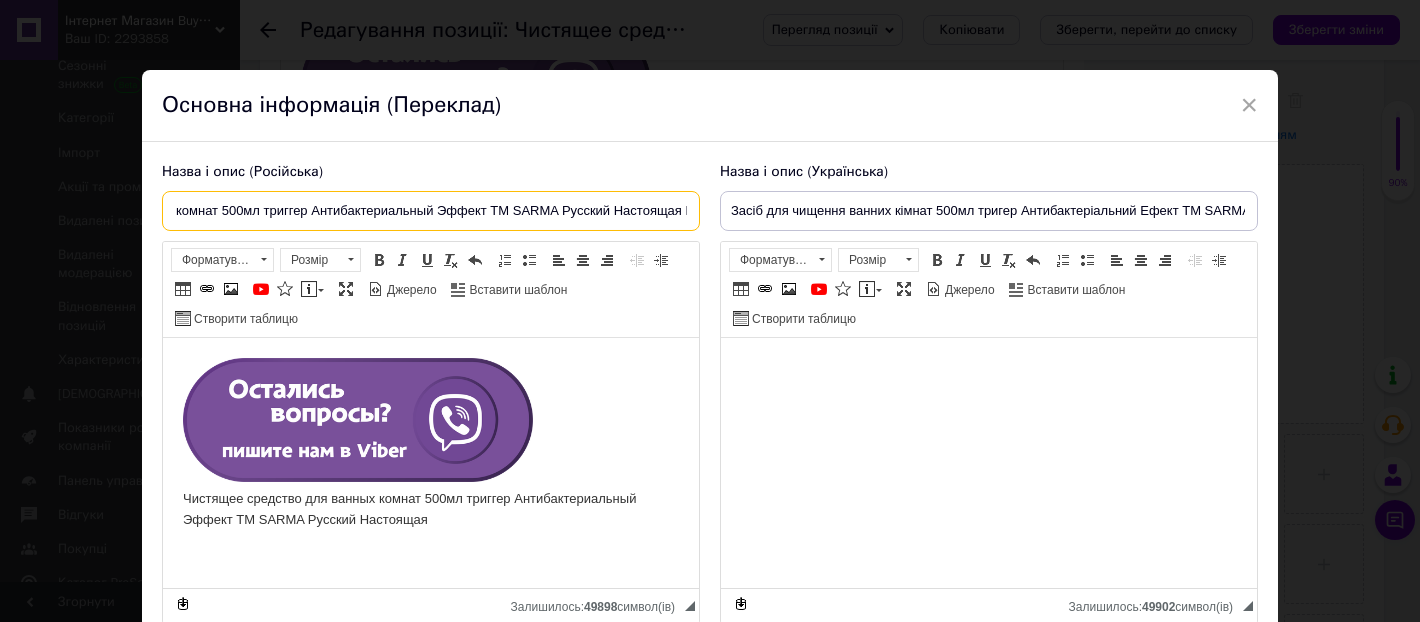 scroll, scrollTop: 0, scrollLeft: 209, axis: horizontal 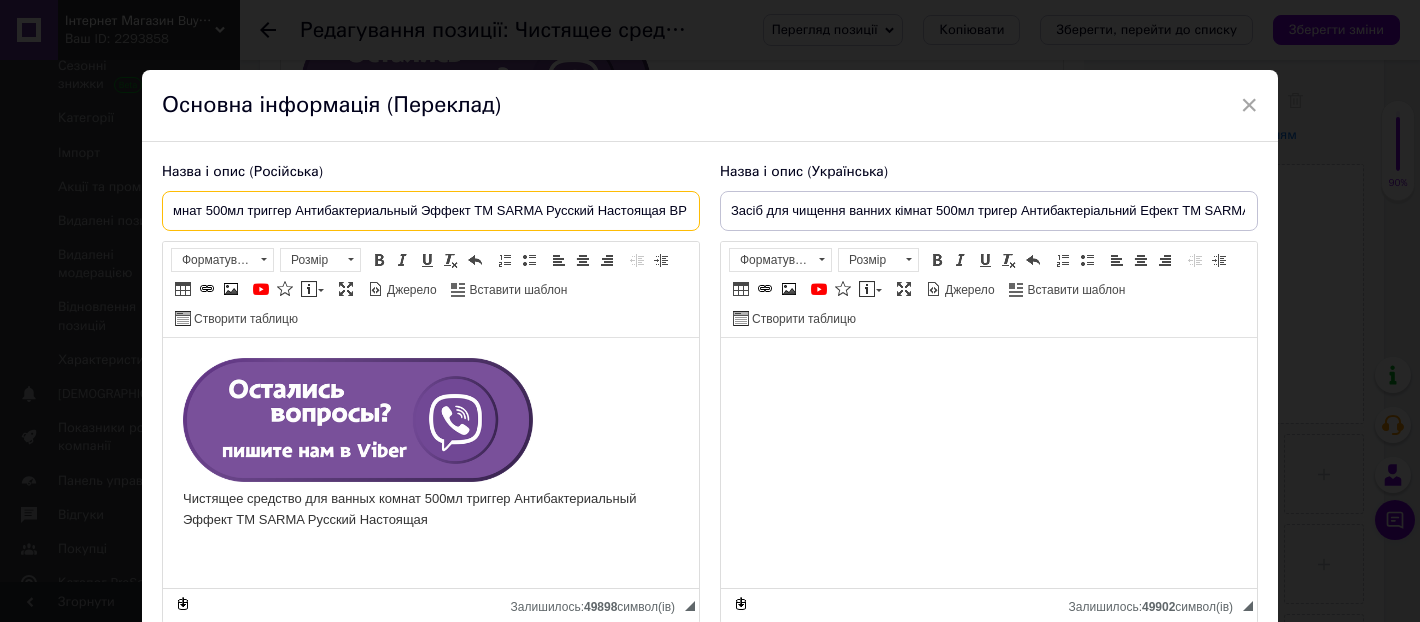 drag, startPoint x: 592, startPoint y: 212, endPoint x: 547, endPoint y: 212, distance: 45 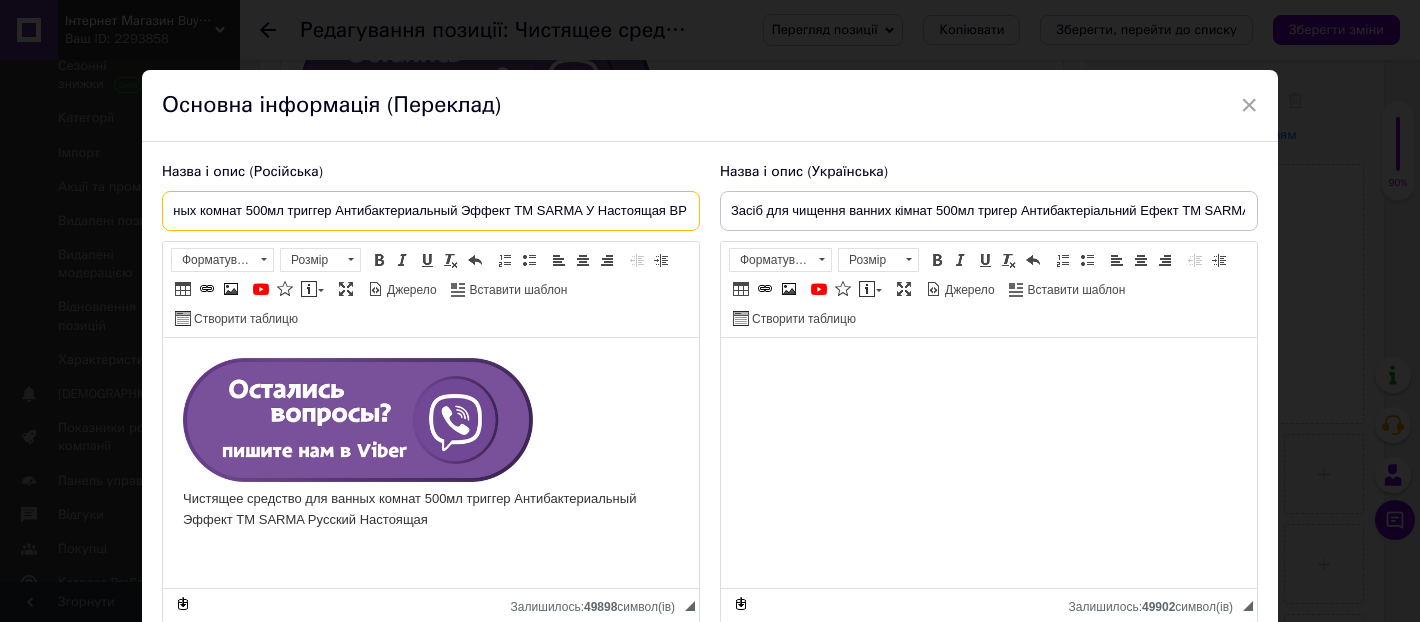 scroll, scrollTop: 0, scrollLeft: 170, axis: horizontal 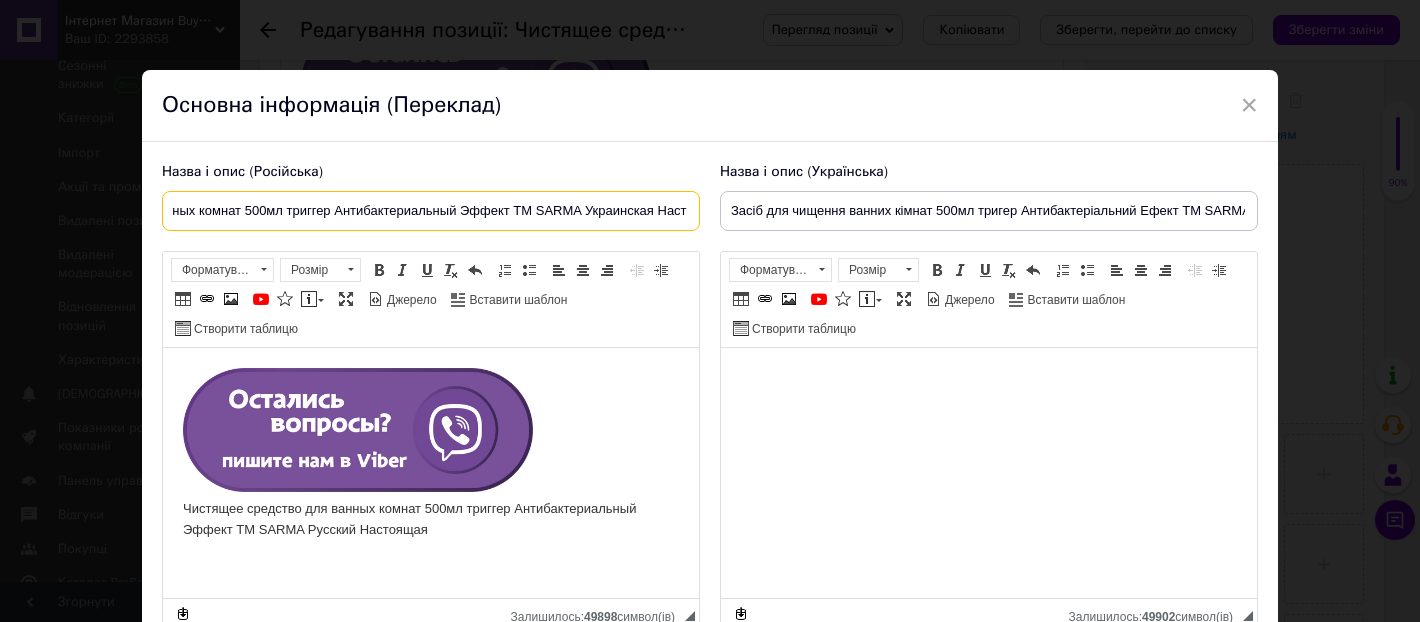 click on "Чистящее средство для ванных комнат 500мл триггер Антибактериальный Эффект ТМ SARMA Украинская Настоящая BP" at bounding box center [431, 211] 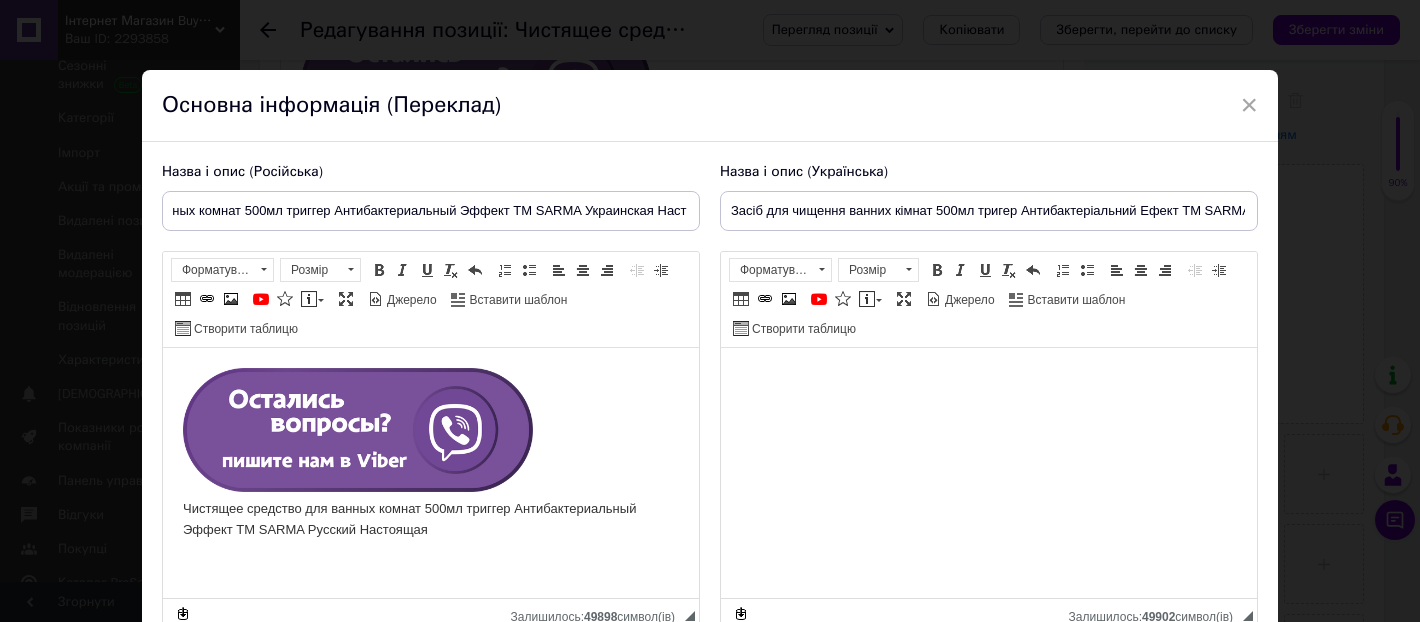 click on "Чистящее средство для ванных комнат 500мл триггер Антибактериальный Эффект ТМ SARMA Русский Настоящая" at bounding box center (431, 454) 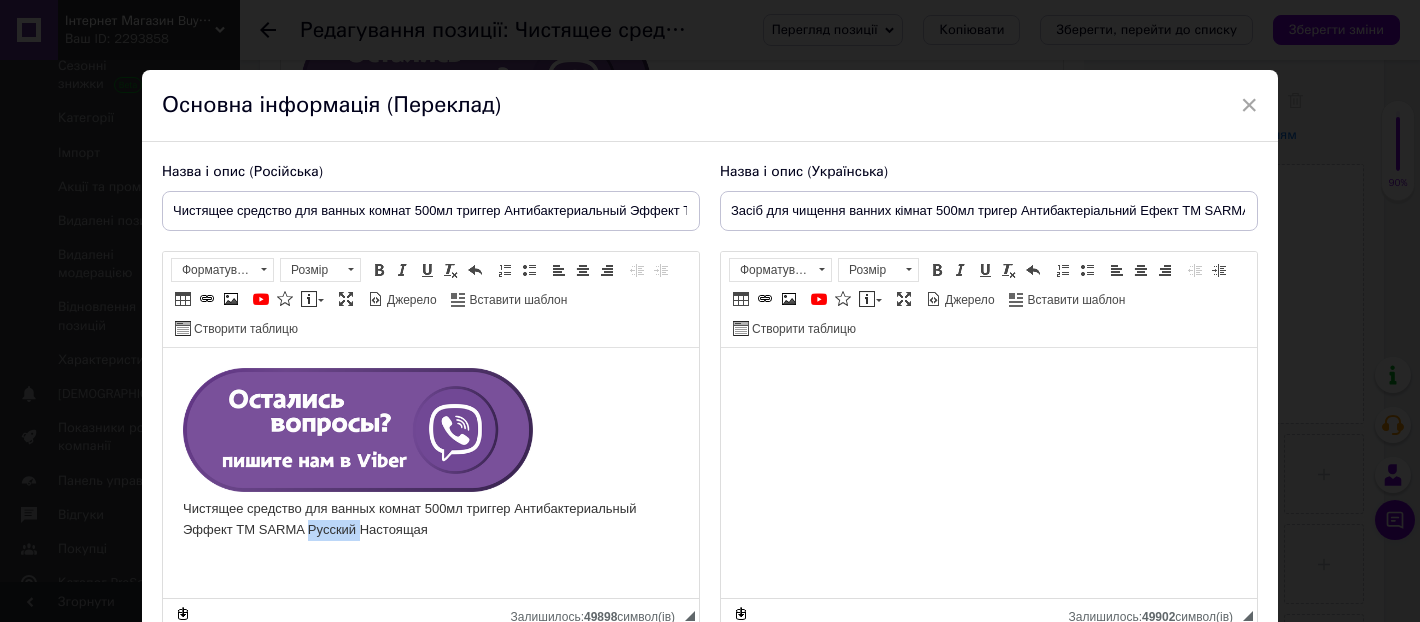 click on "Чистящее средство для ванных комнат 500мл триггер Антибактериальный Эффект ТМ SARMA Русский Настоящая" at bounding box center [431, 454] 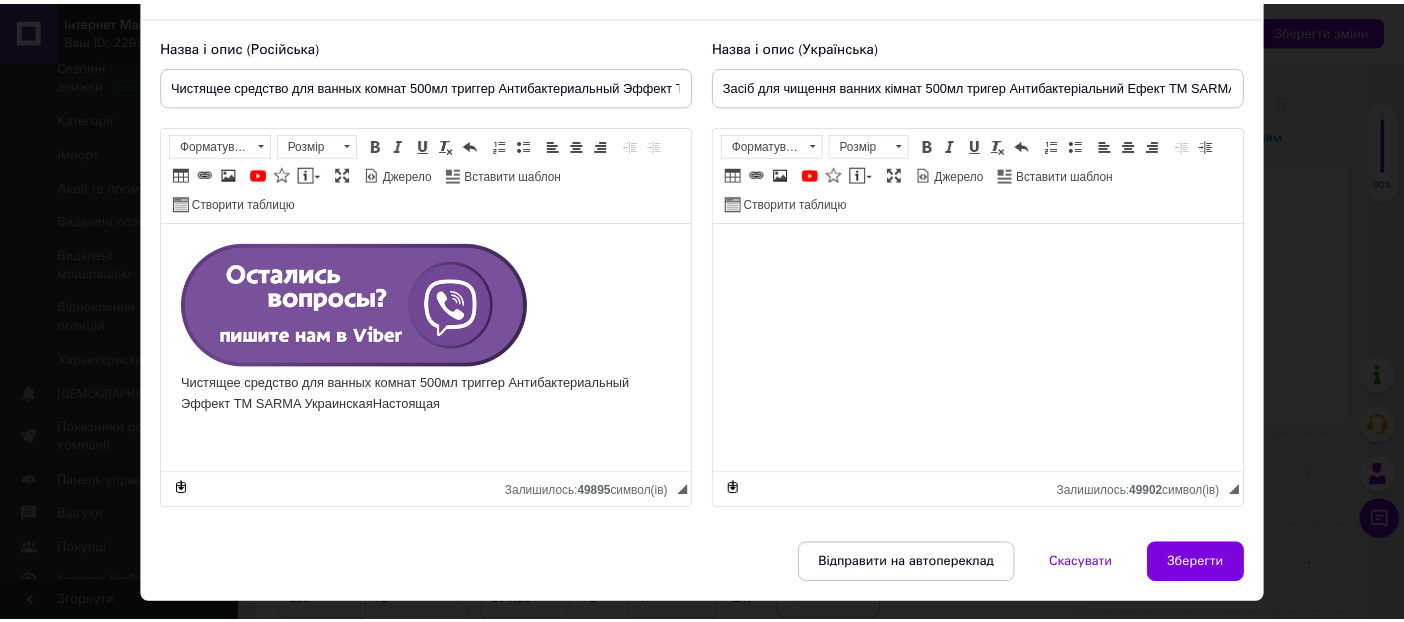 scroll, scrollTop: 172, scrollLeft: 0, axis: vertical 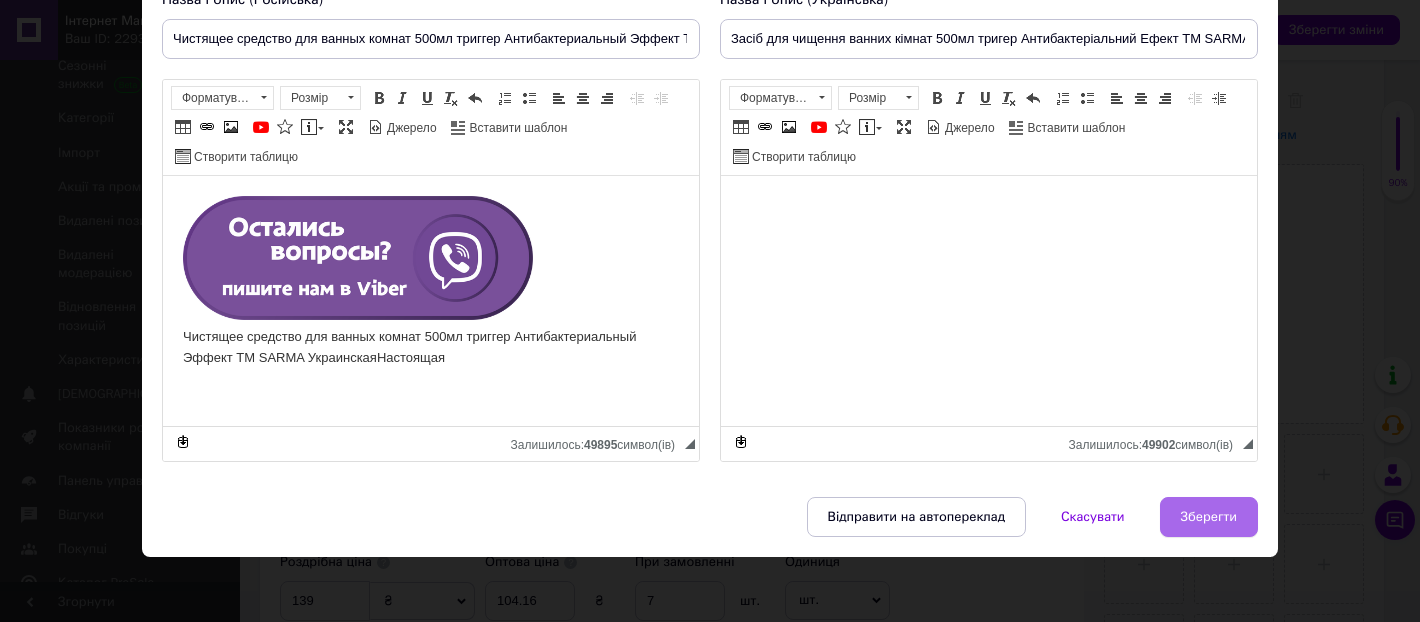 click on "Зберегти" at bounding box center [1209, 517] 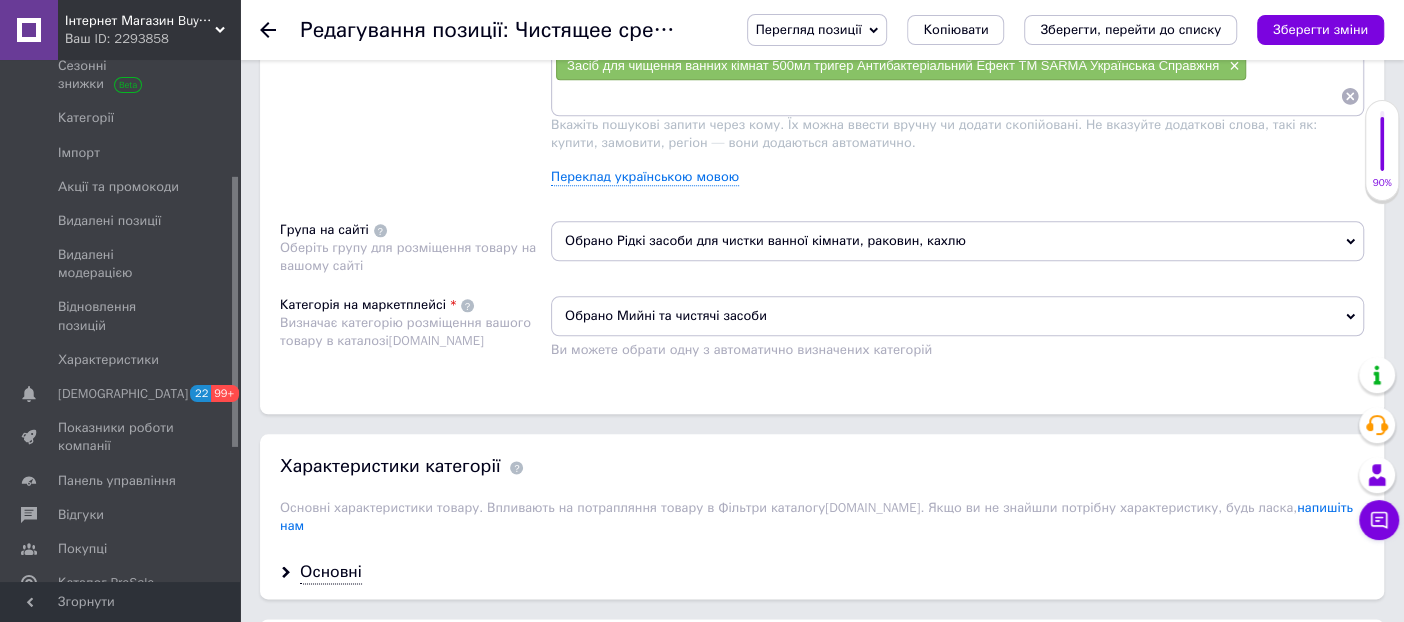 scroll, scrollTop: 1666, scrollLeft: 0, axis: vertical 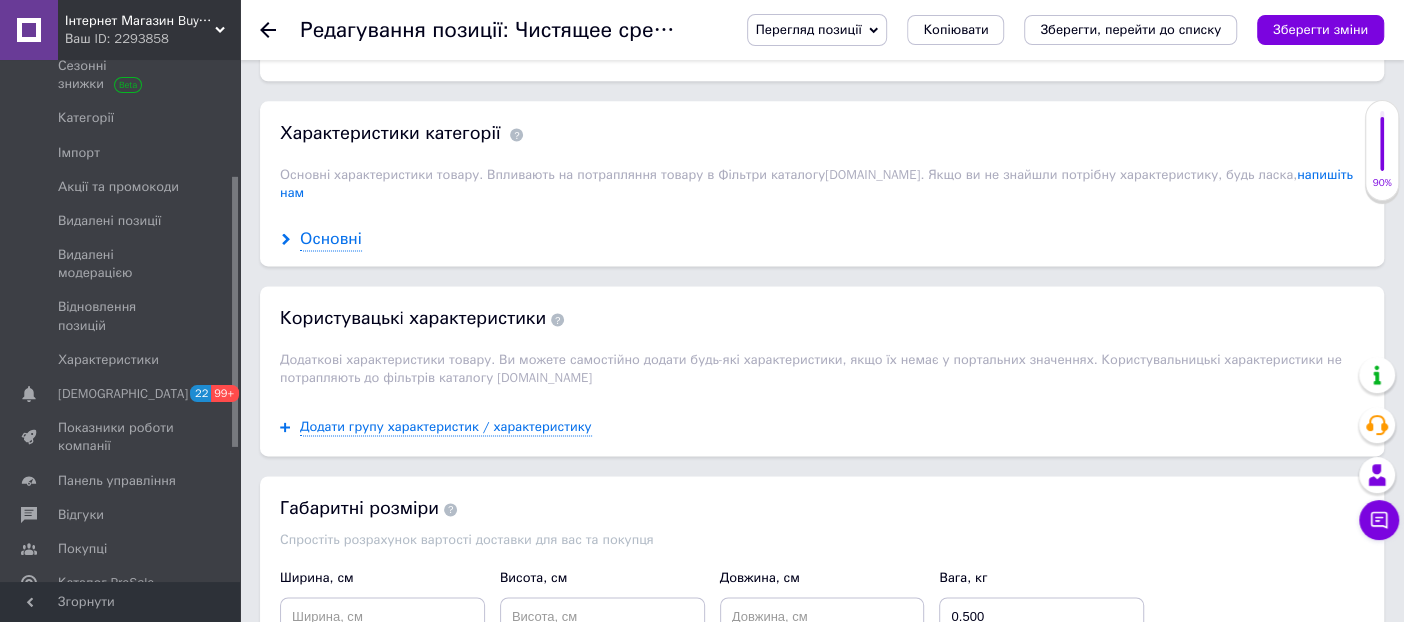 click on "Основні" at bounding box center (822, 239) 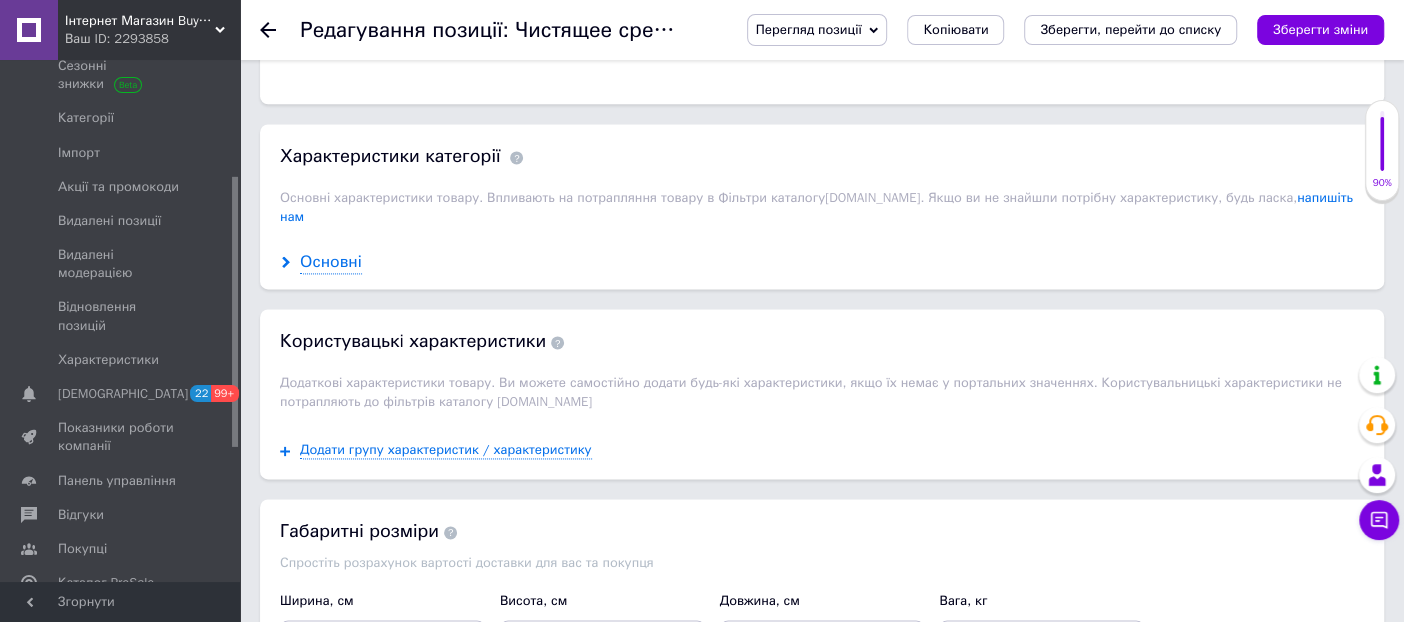 click on "Основні" at bounding box center (331, 262) 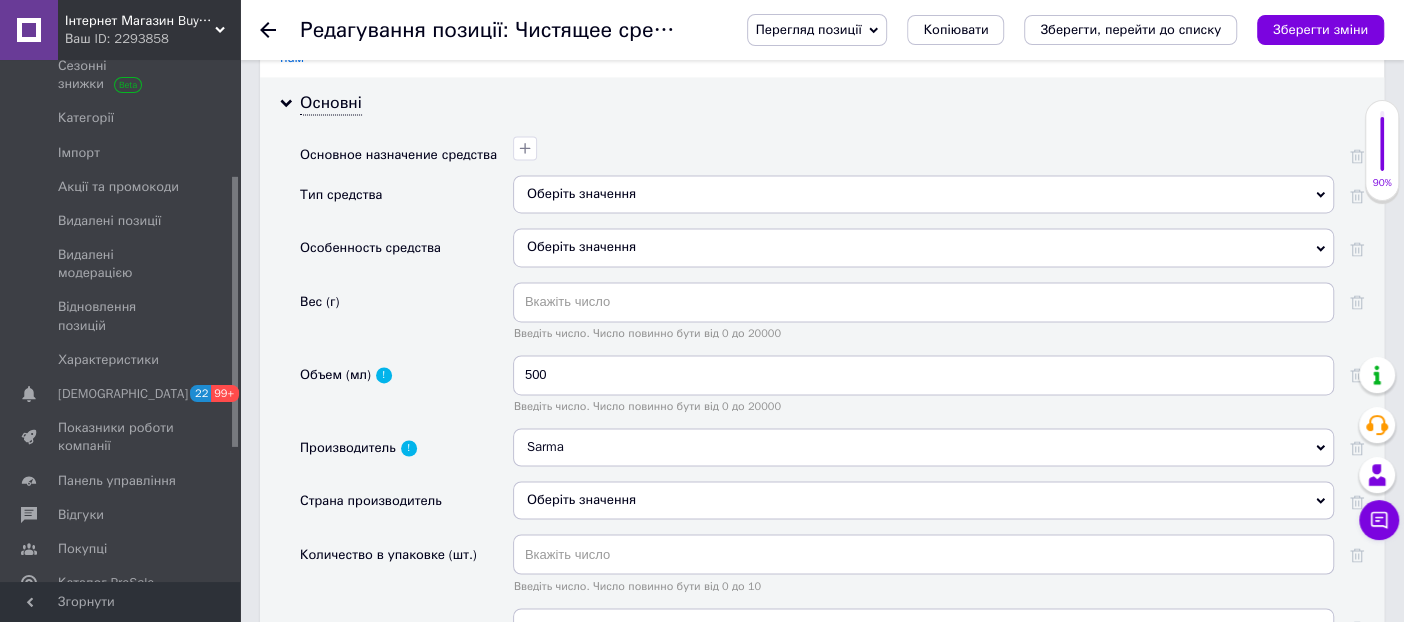 scroll, scrollTop: 1888, scrollLeft: 0, axis: vertical 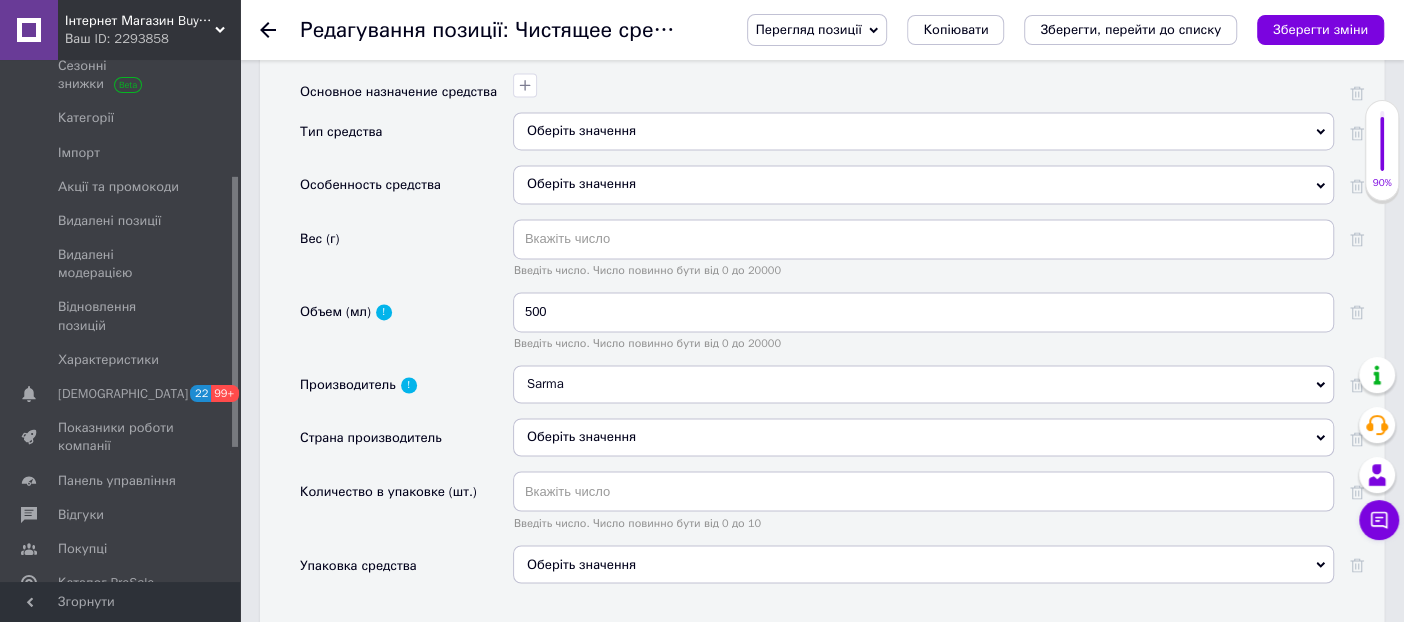 click on "Оберіть значення" at bounding box center (923, 131) 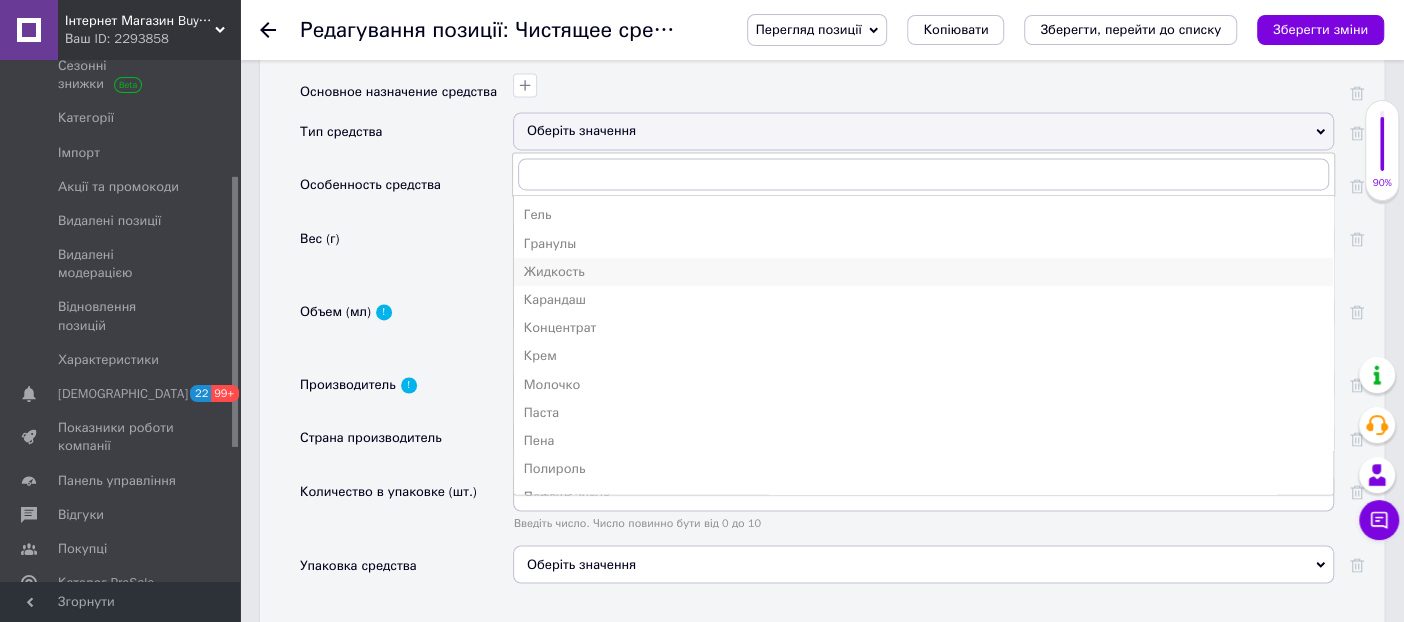 click on "Жидкость" at bounding box center (923, 272) 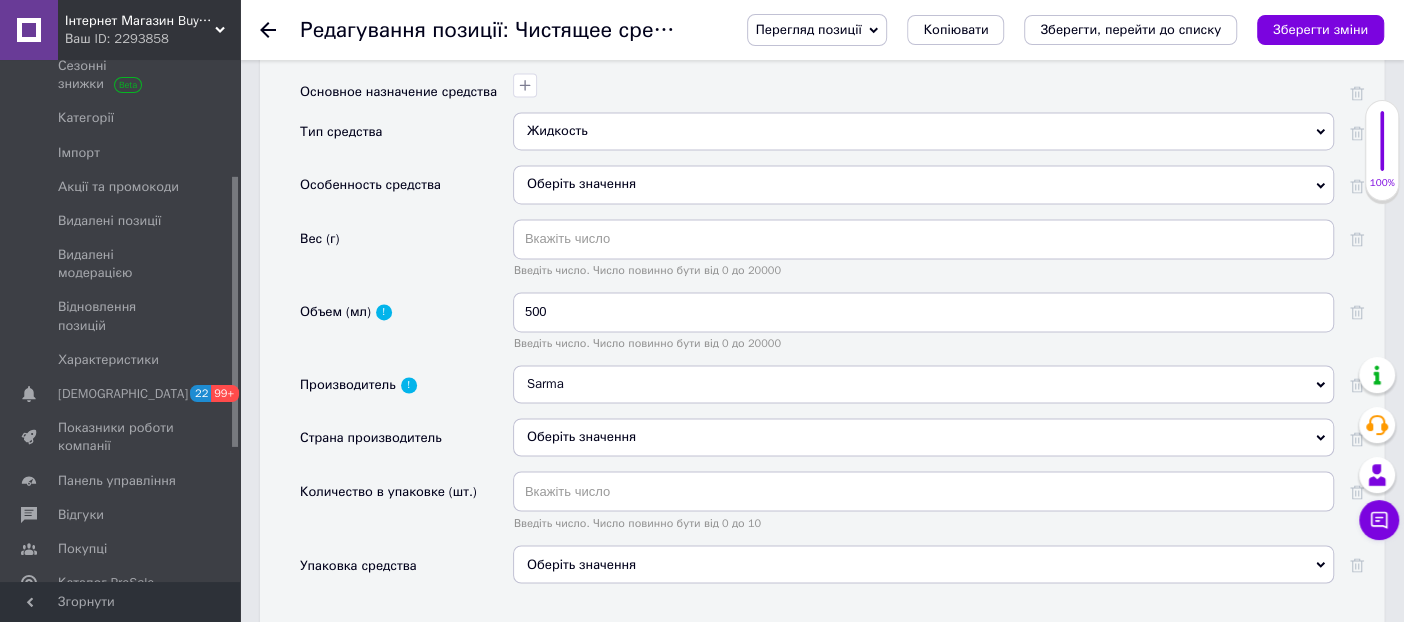 click on "Оберіть значення" at bounding box center [923, 184] 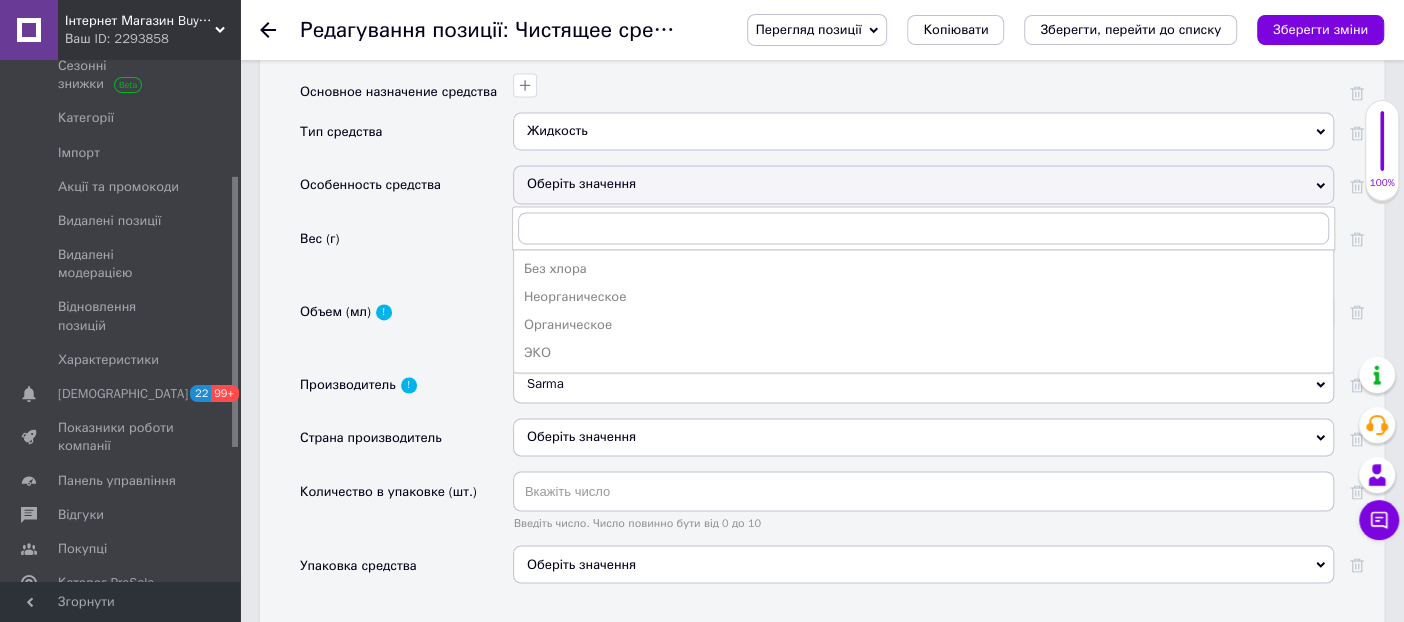 click on "Оберіть значення" at bounding box center [923, 184] 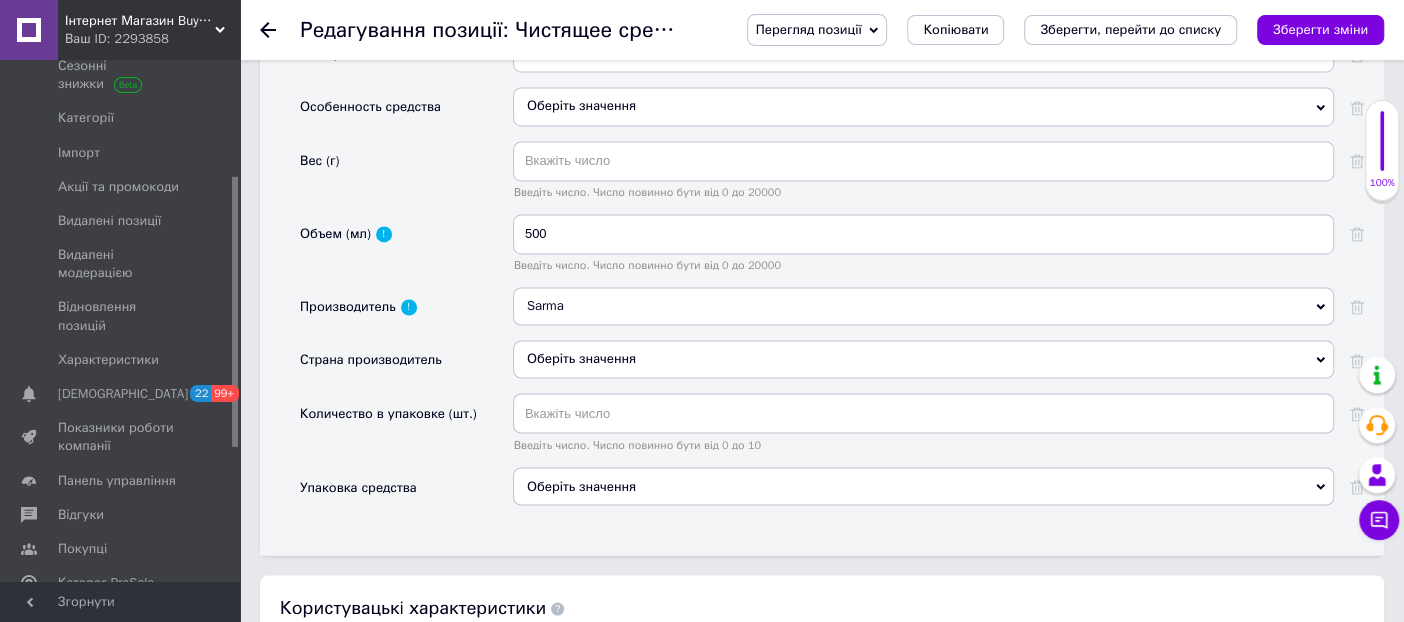 scroll, scrollTop: 2000, scrollLeft: 0, axis: vertical 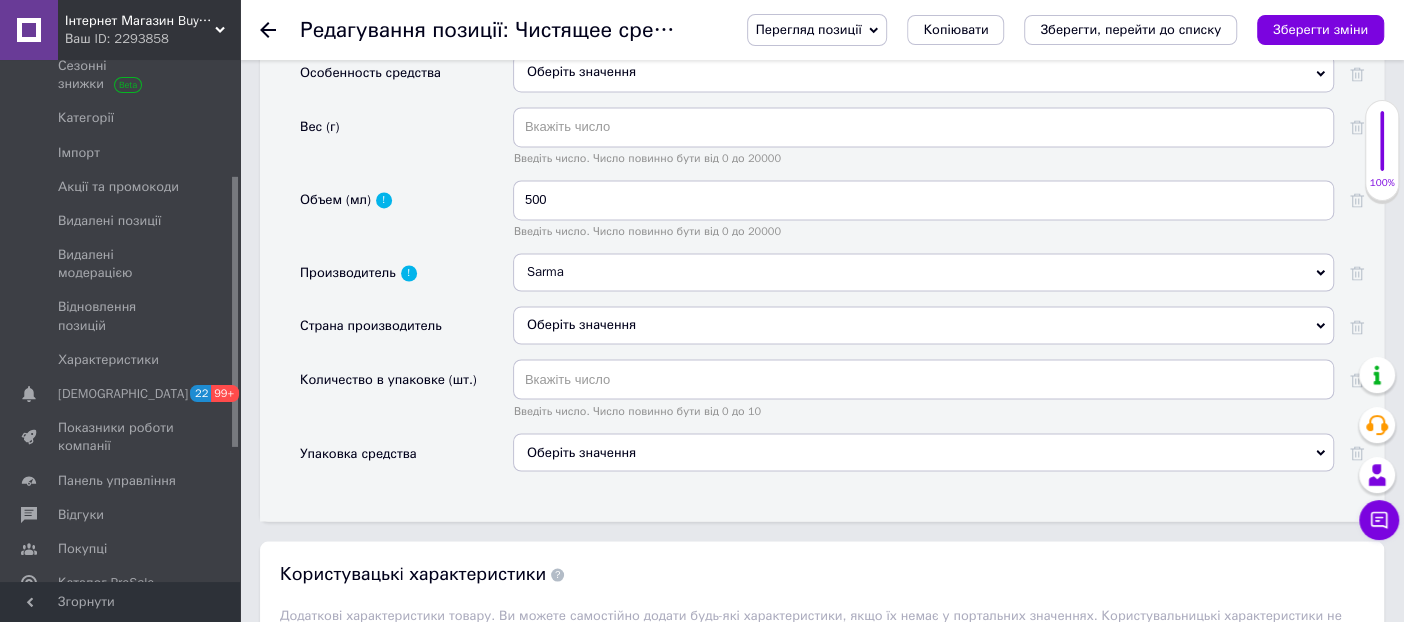 click on "Оберіть значення" at bounding box center (923, 325) 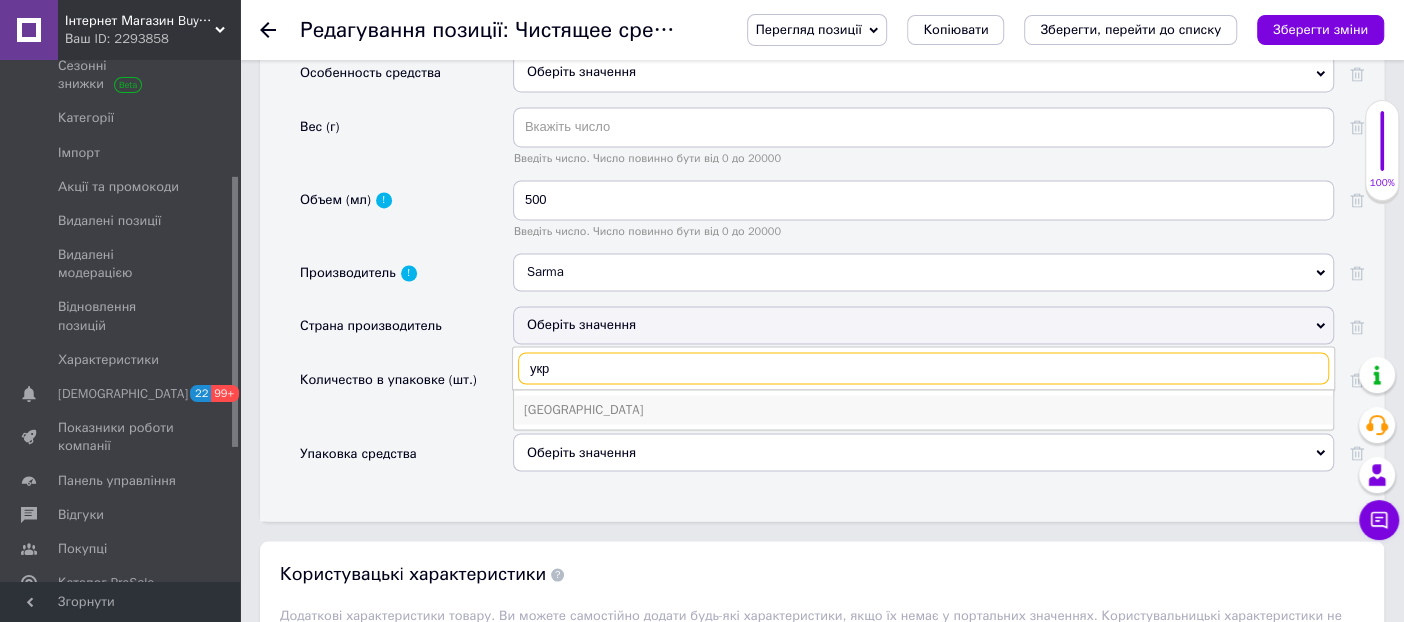 type on "укр" 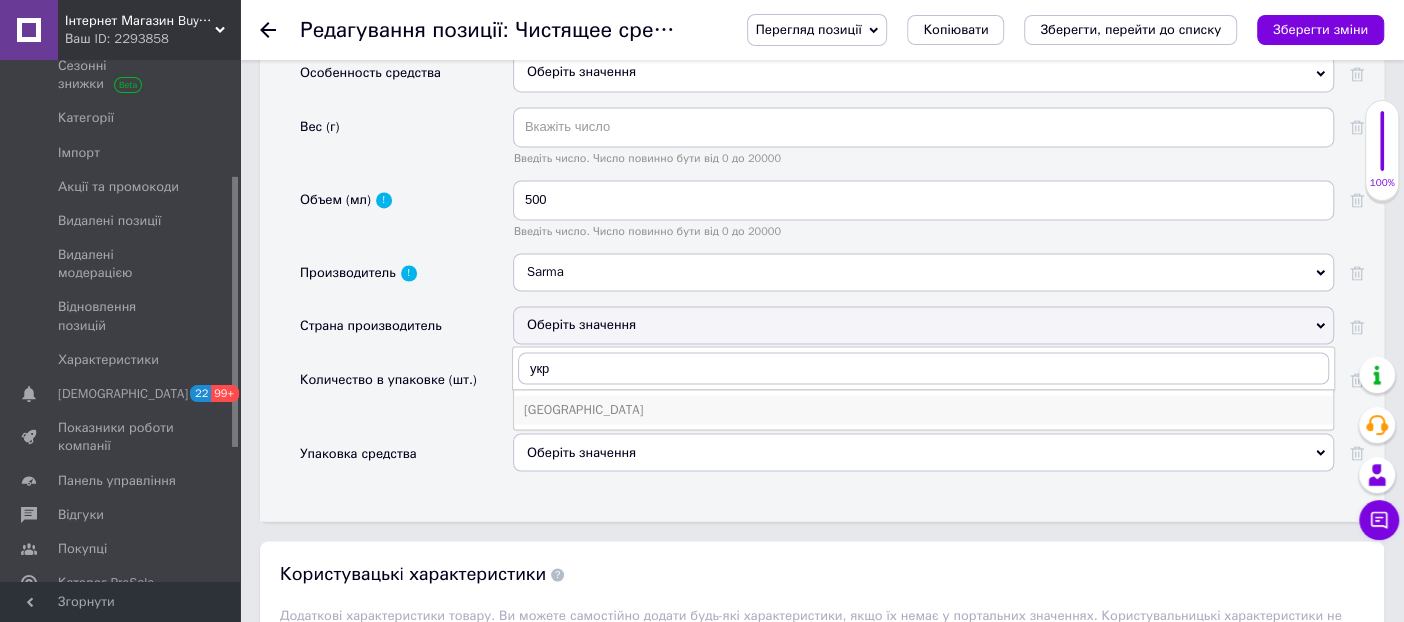 click on "[GEOGRAPHIC_DATA]" at bounding box center (923, 409) 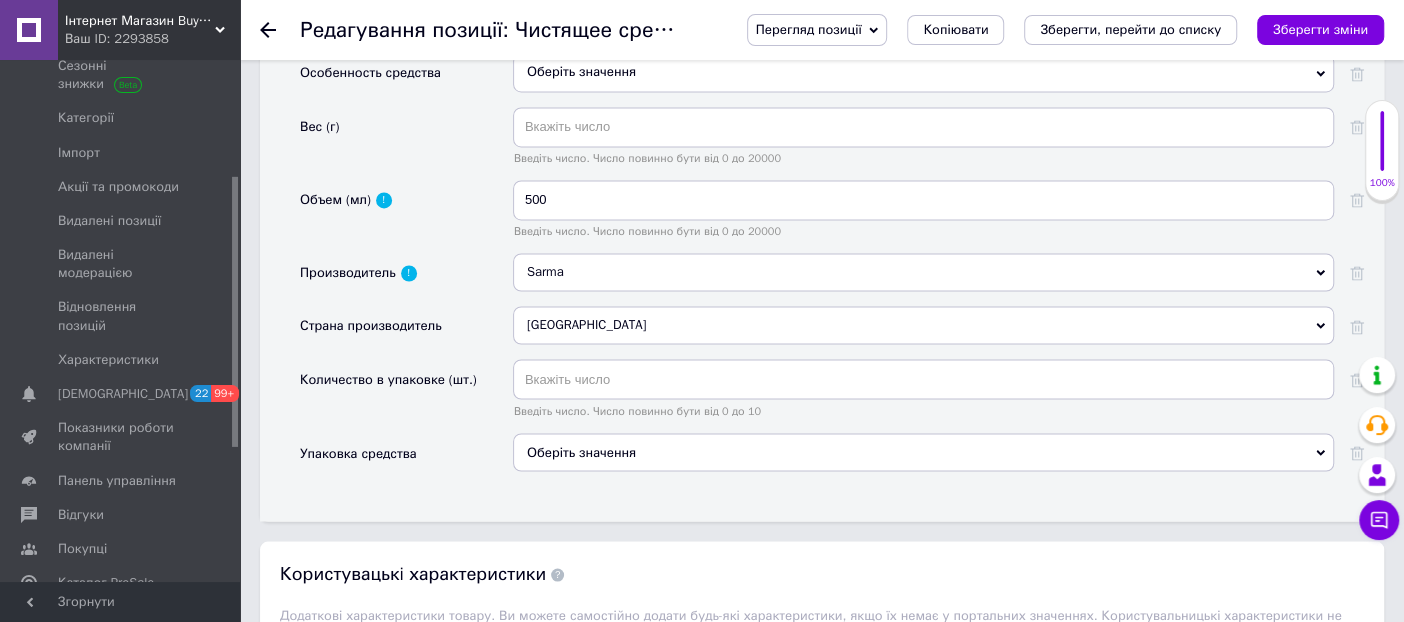 click on "Оберіть значення" at bounding box center [923, 452] 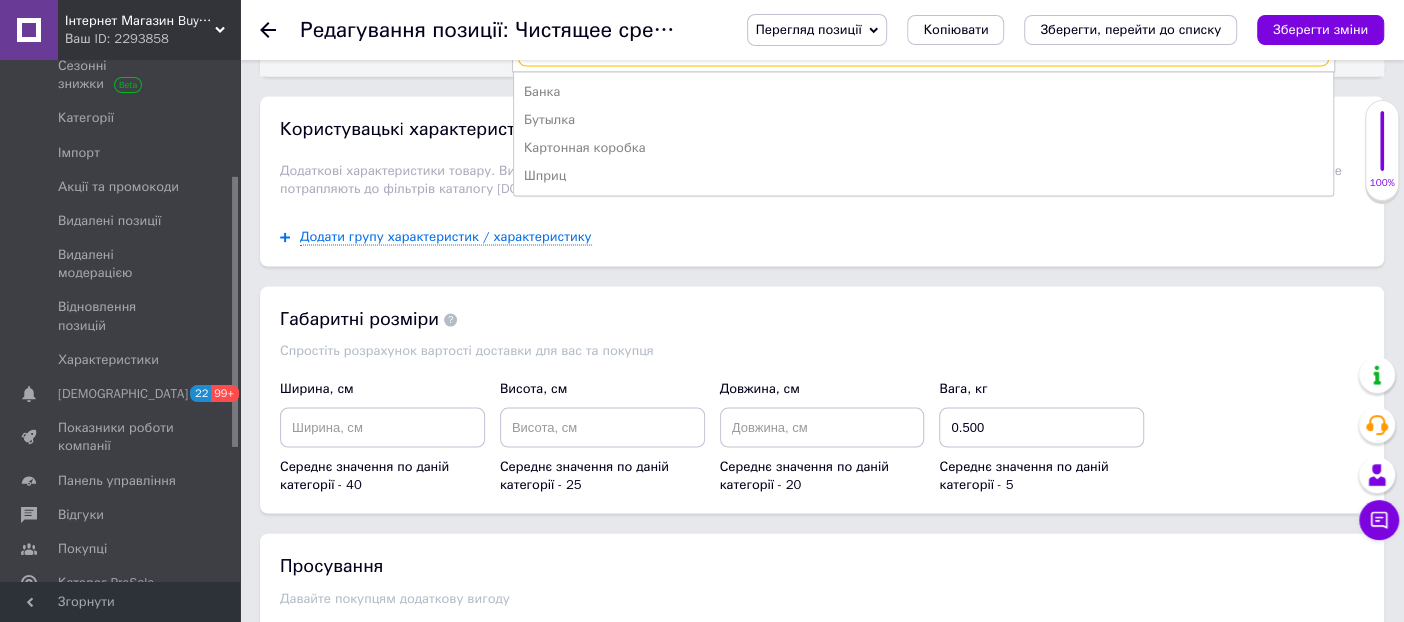 scroll, scrollTop: 2333, scrollLeft: 0, axis: vertical 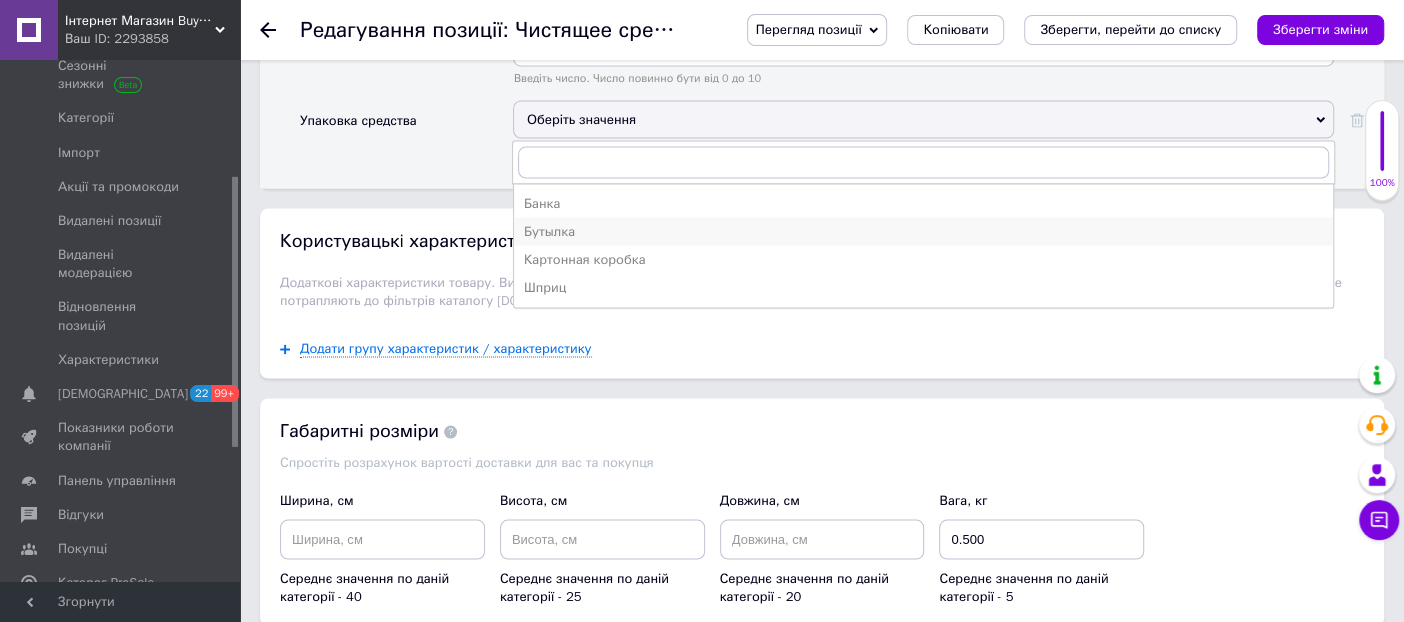 click on "Бутылка" at bounding box center (923, 231) 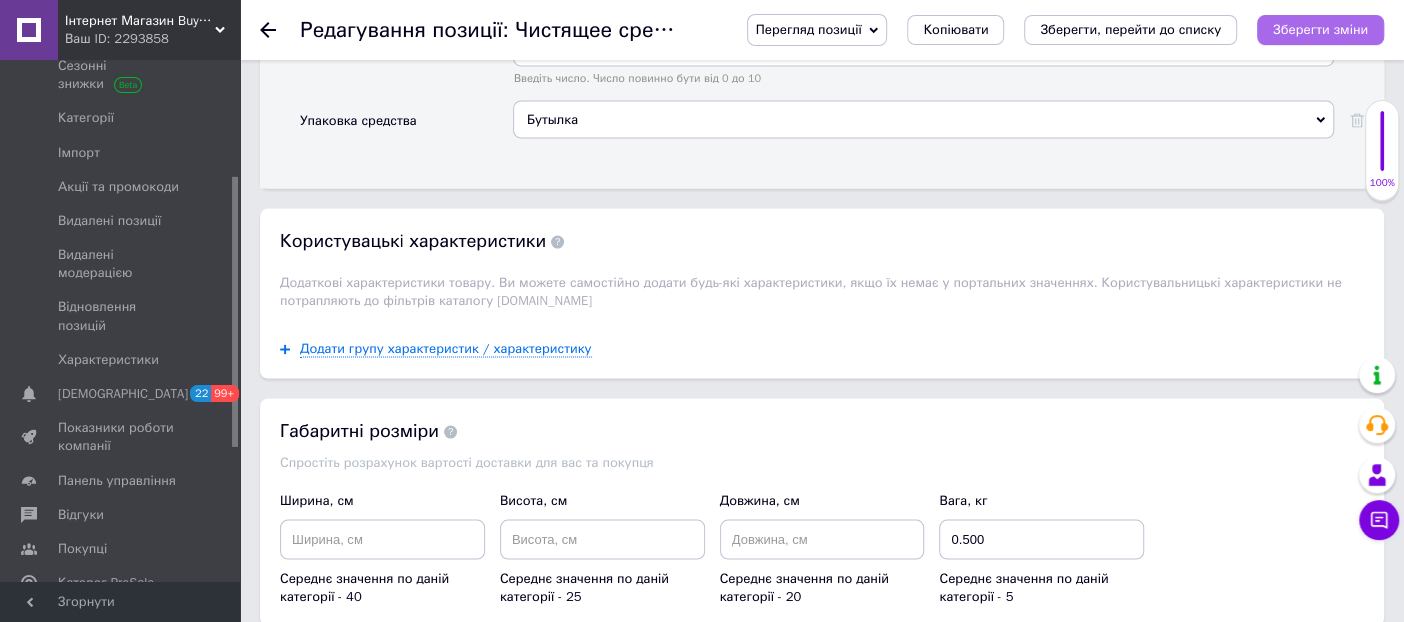 click on "Зберегти зміни" at bounding box center (1320, 29) 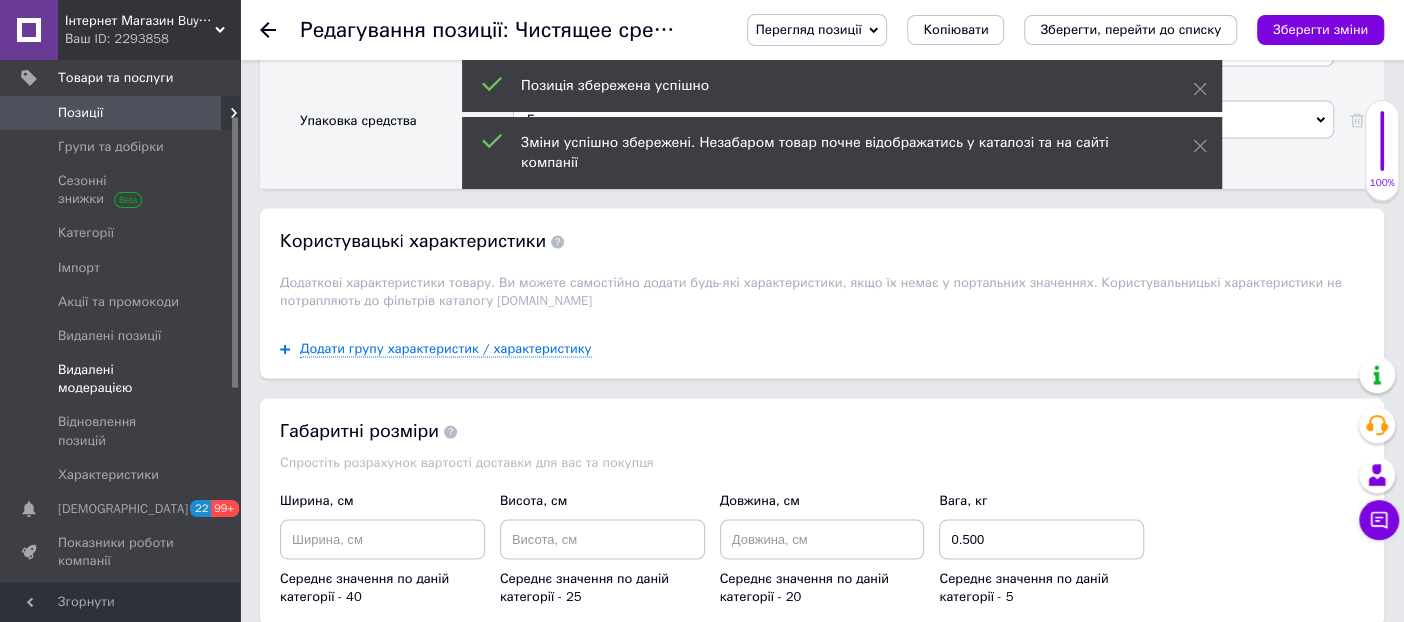 scroll, scrollTop: 0, scrollLeft: 0, axis: both 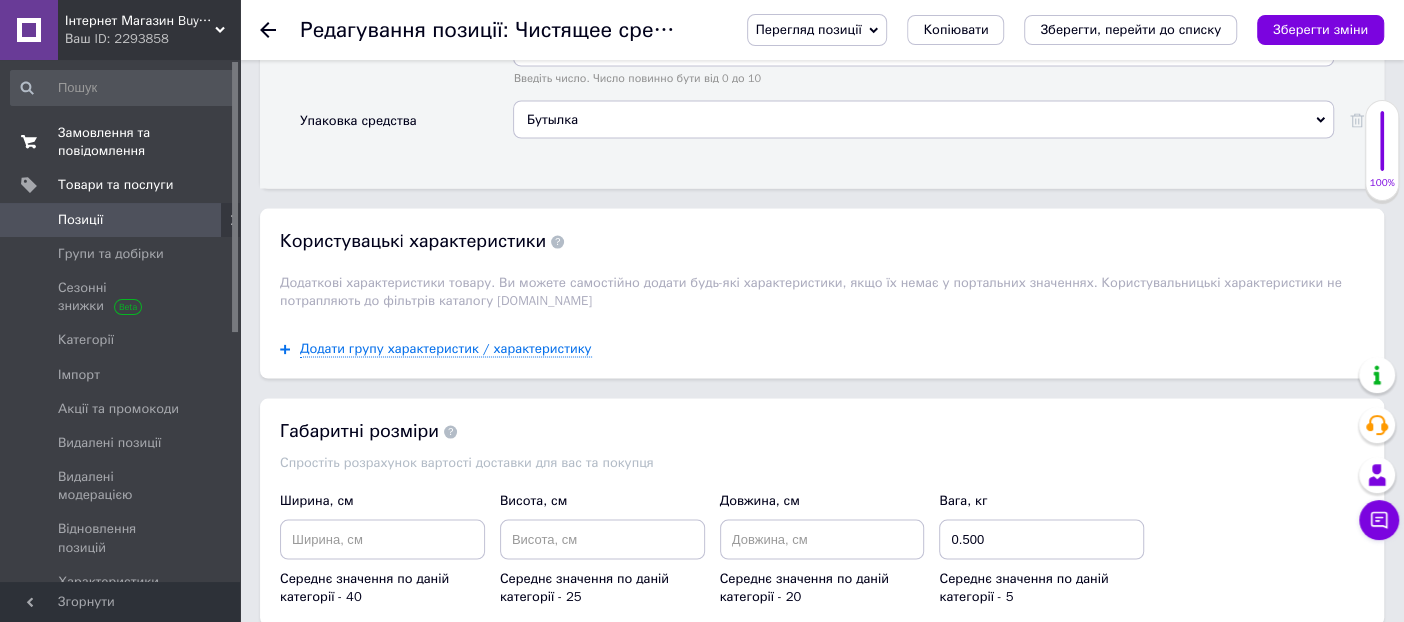 click on "Замовлення та повідомлення" at bounding box center (121, 142) 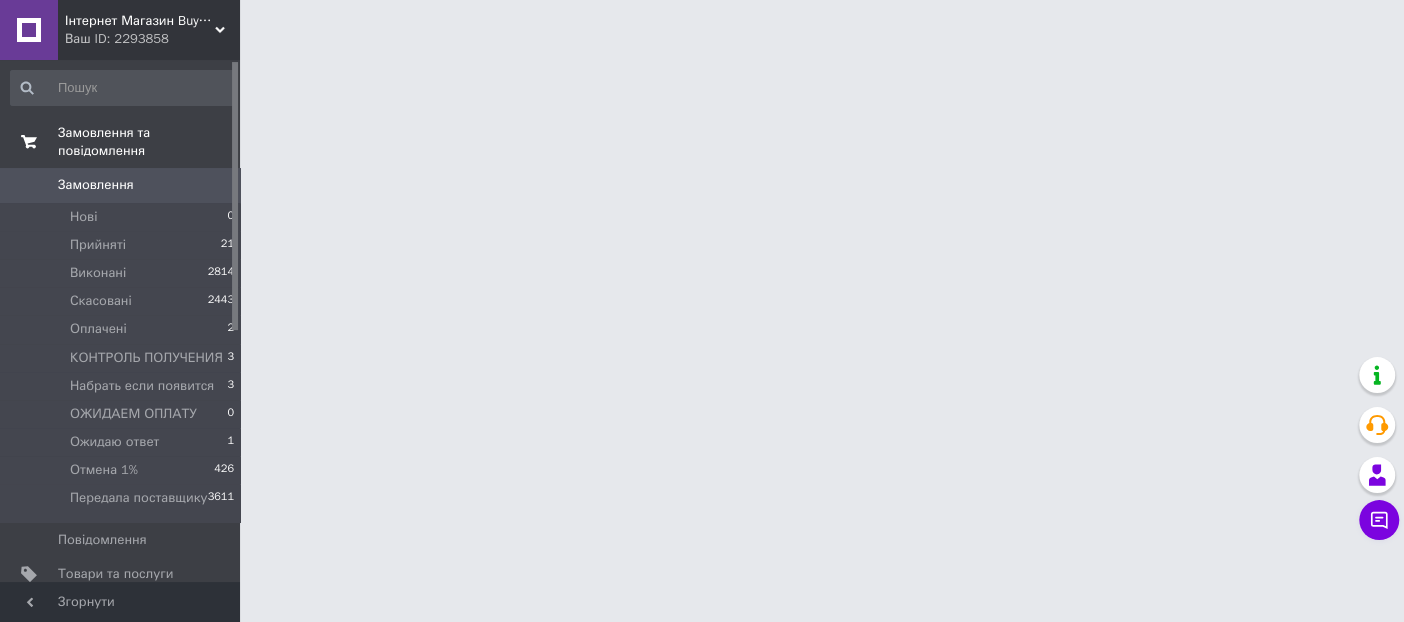 scroll, scrollTop: 0, scrollLeft: 0, axis: both 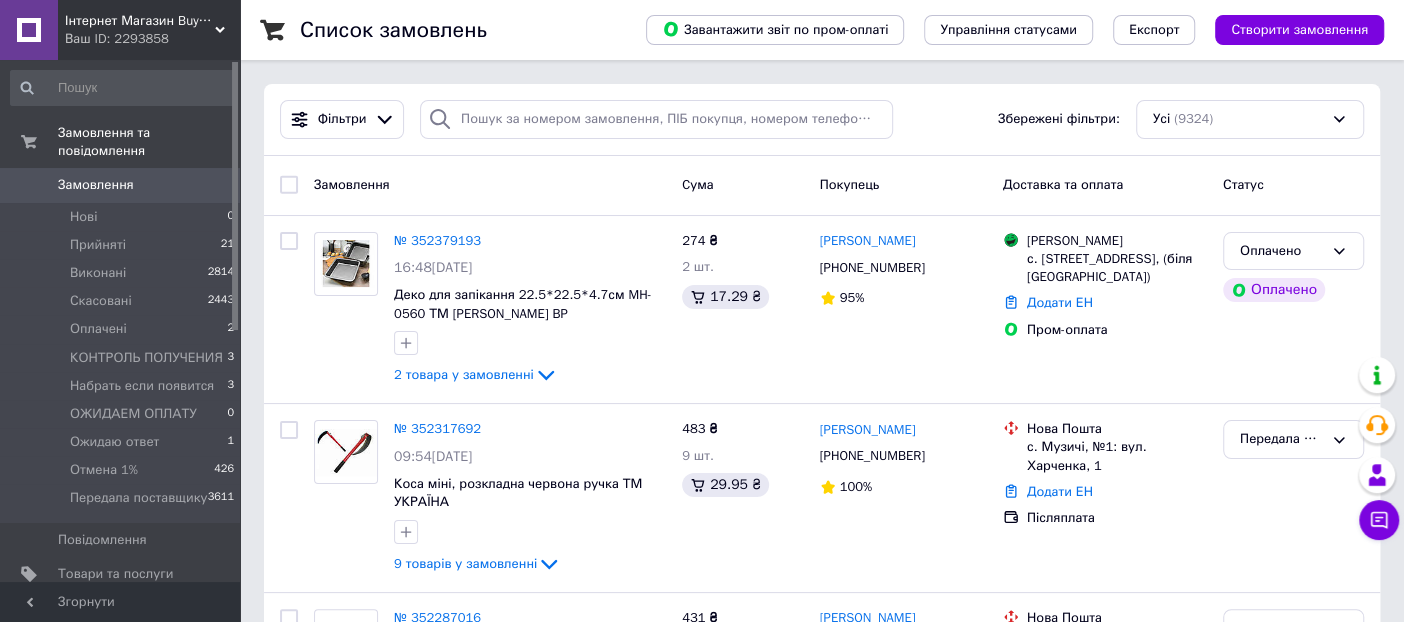 click on "Інтернет Магазин BuyPlace" at bounding box center (140, 21) 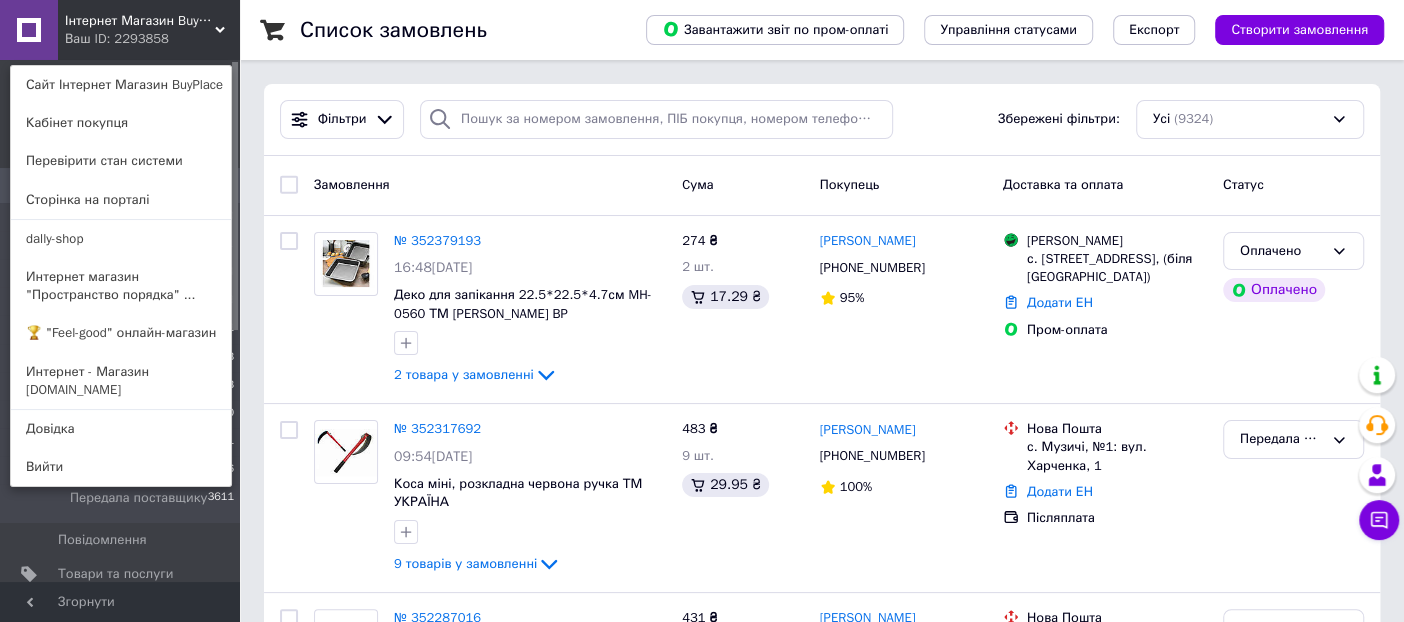 click on "Замовлення" at bounding box center [490, 185] 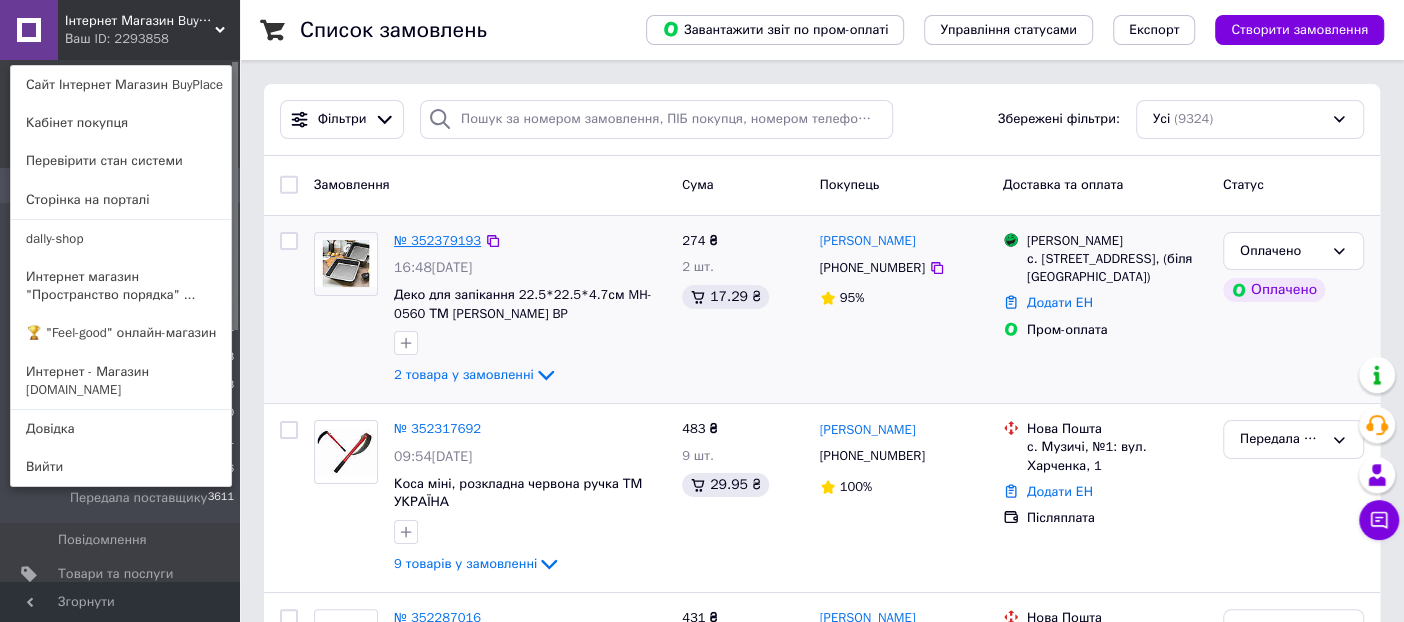 click on "№ 352379193" at bounding box center [437, 240] 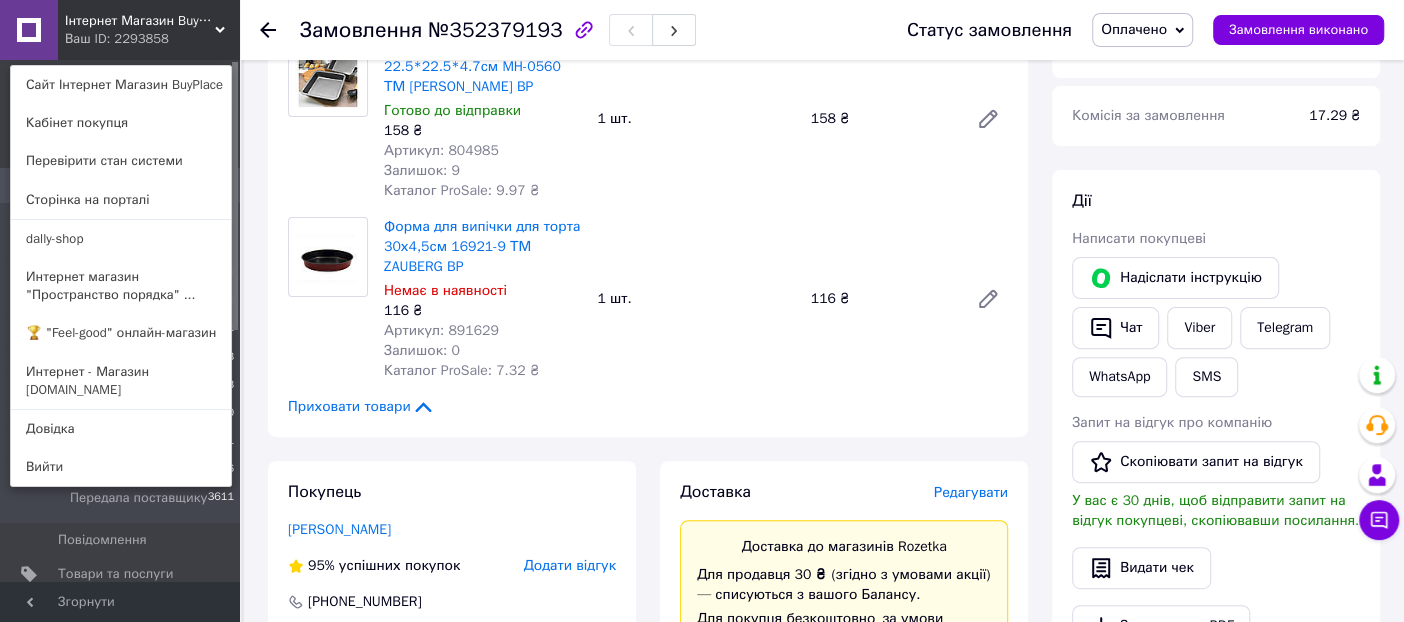 scroll, scrollTop: 222, scrollLeft: 0, axis: vertical 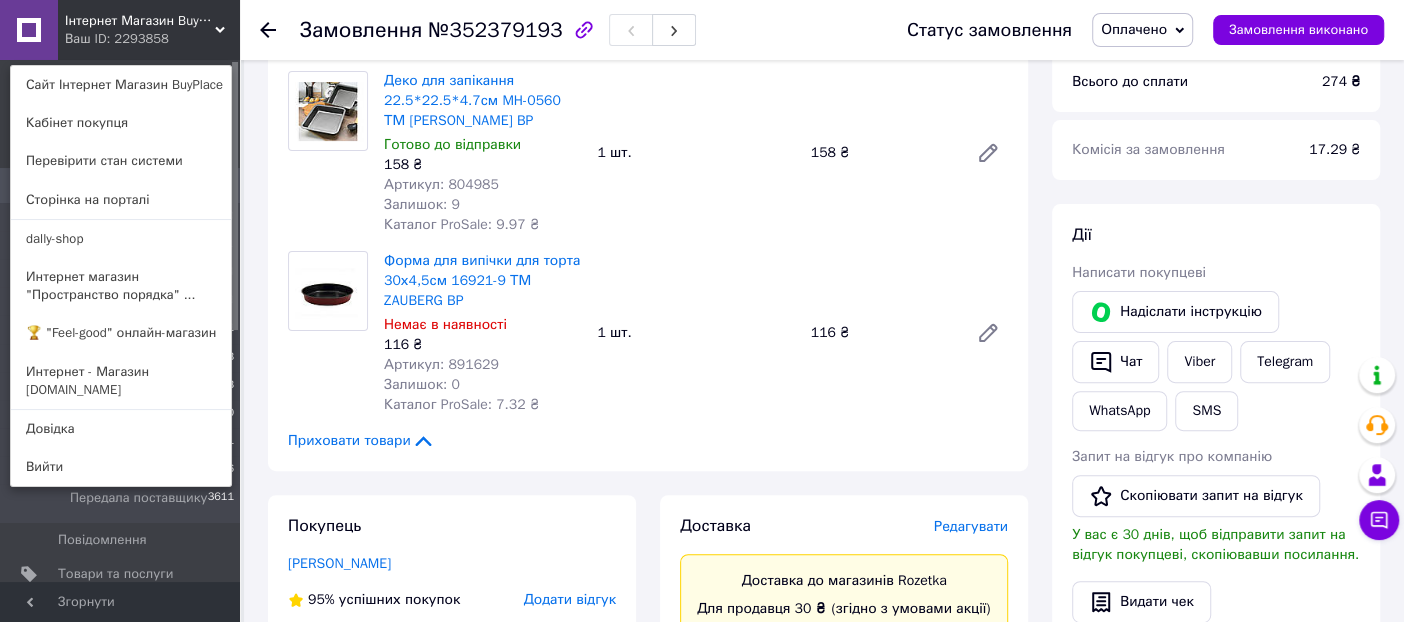 click on "Артикул: 891629" at bounding box center [441, 364] 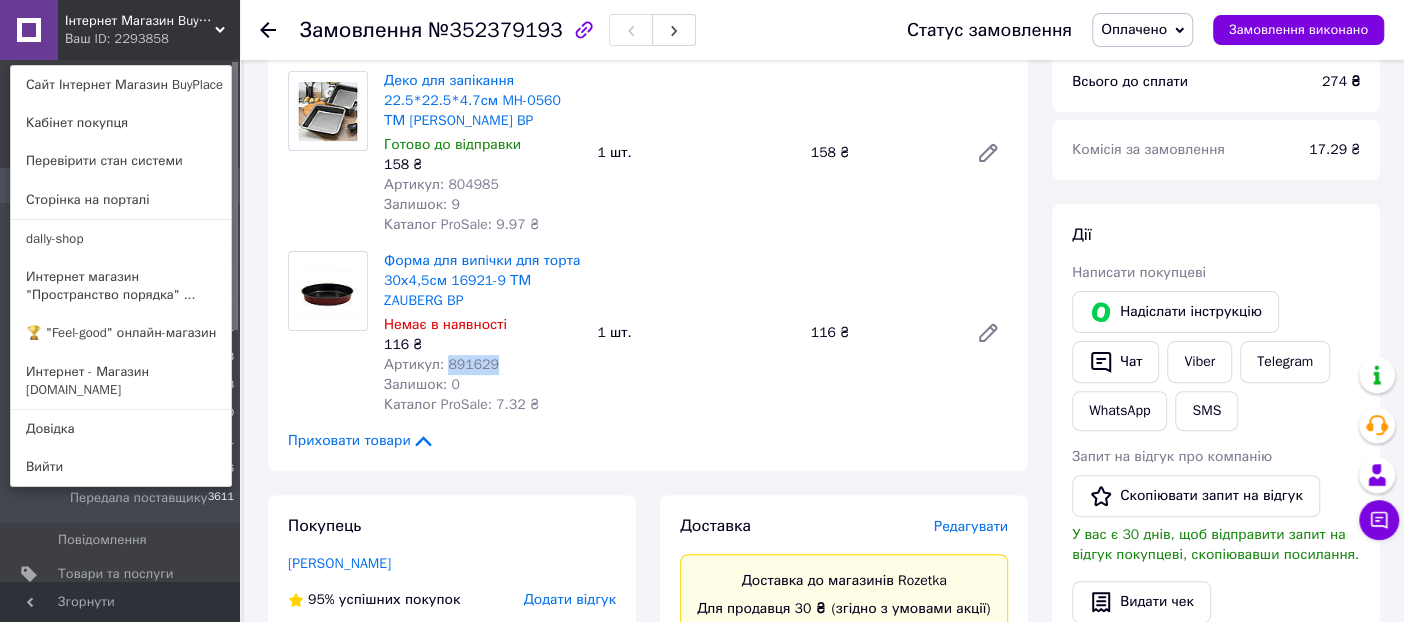click on "Артикул: 891629" at bounding box center (441, 364) 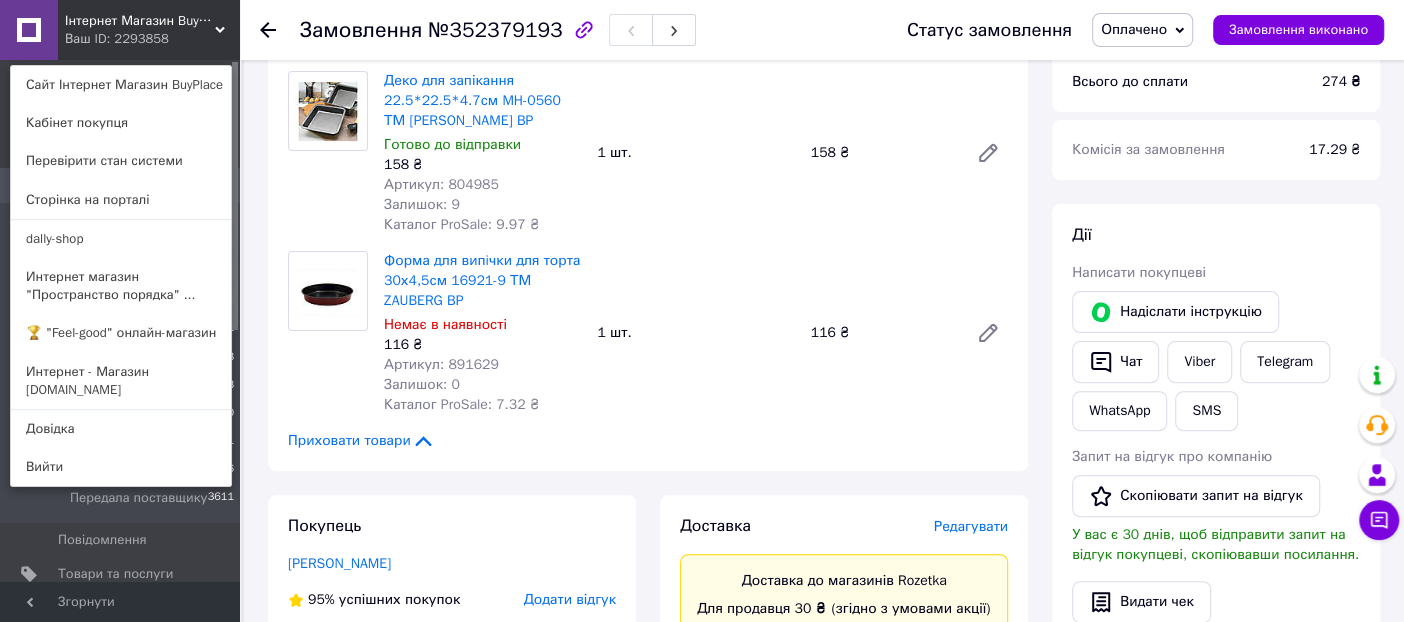 click on "Артикул: 804985" at bounding box center [441, 184] 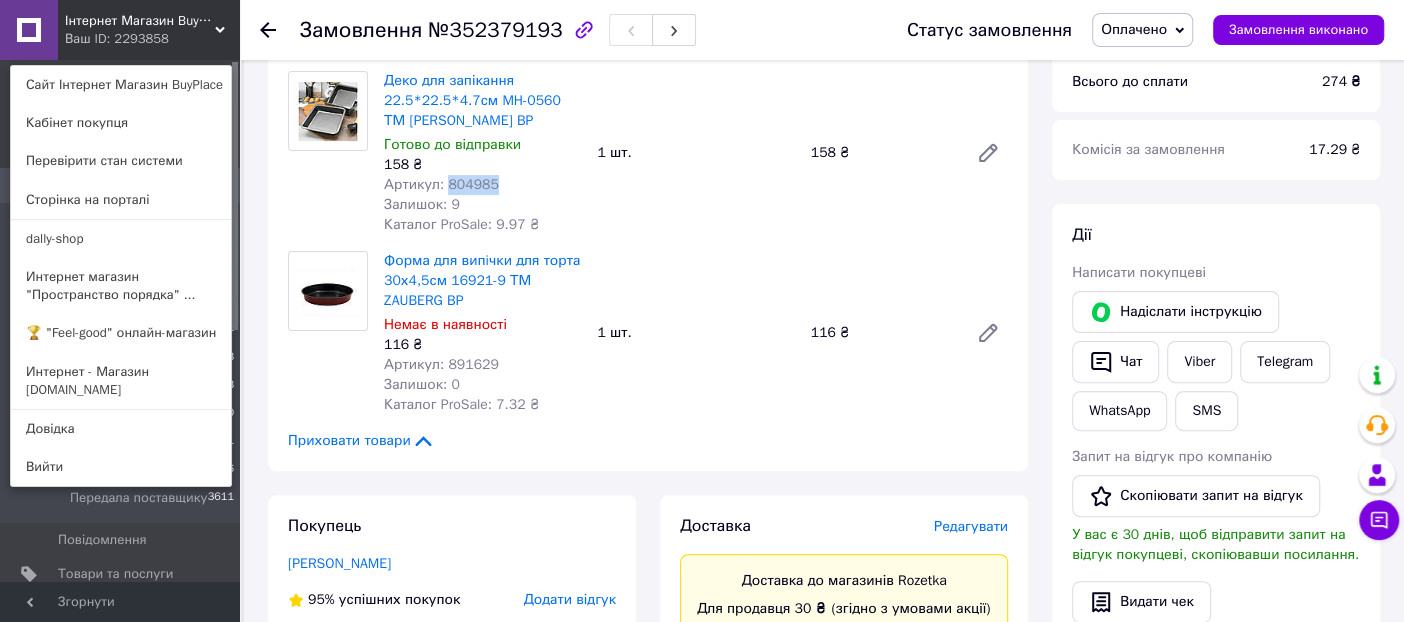 click on "Артикул: 804985" at bounding box center (441, 184) 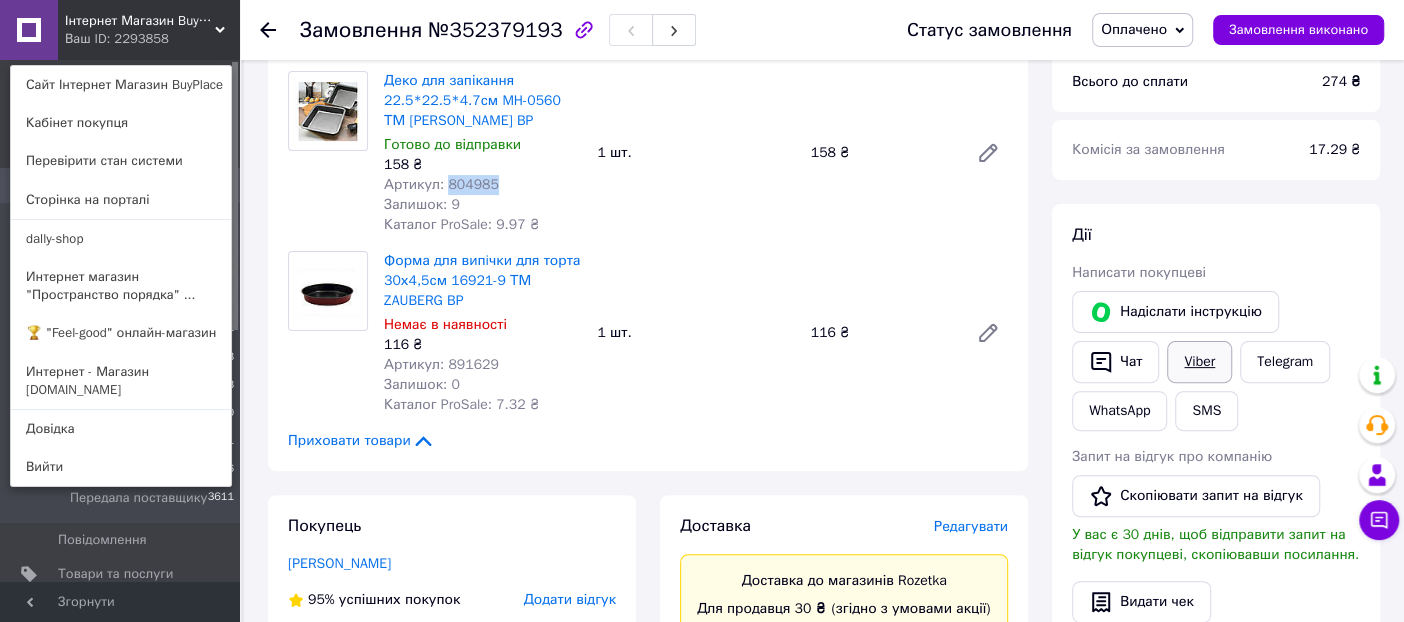 click on "Viber" at bounding box center (1199, 362) 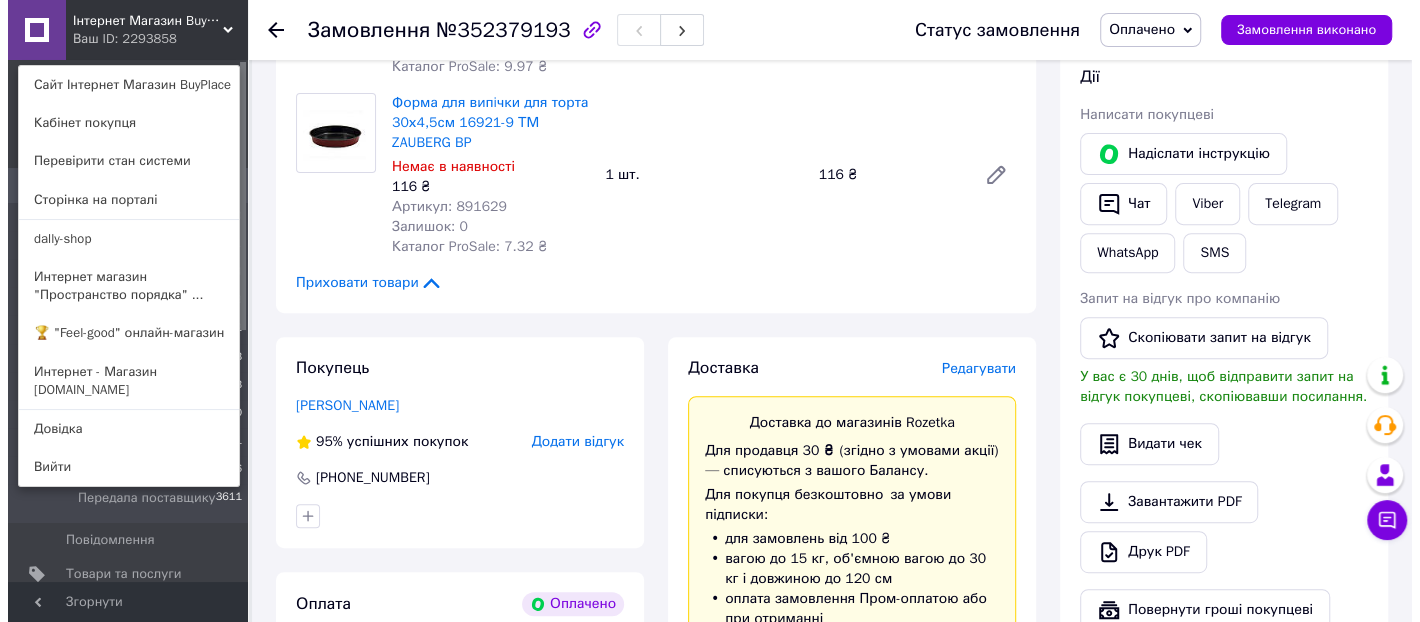 scroll, scrollTop: 444, scrollLeft: 0, axis: vertical 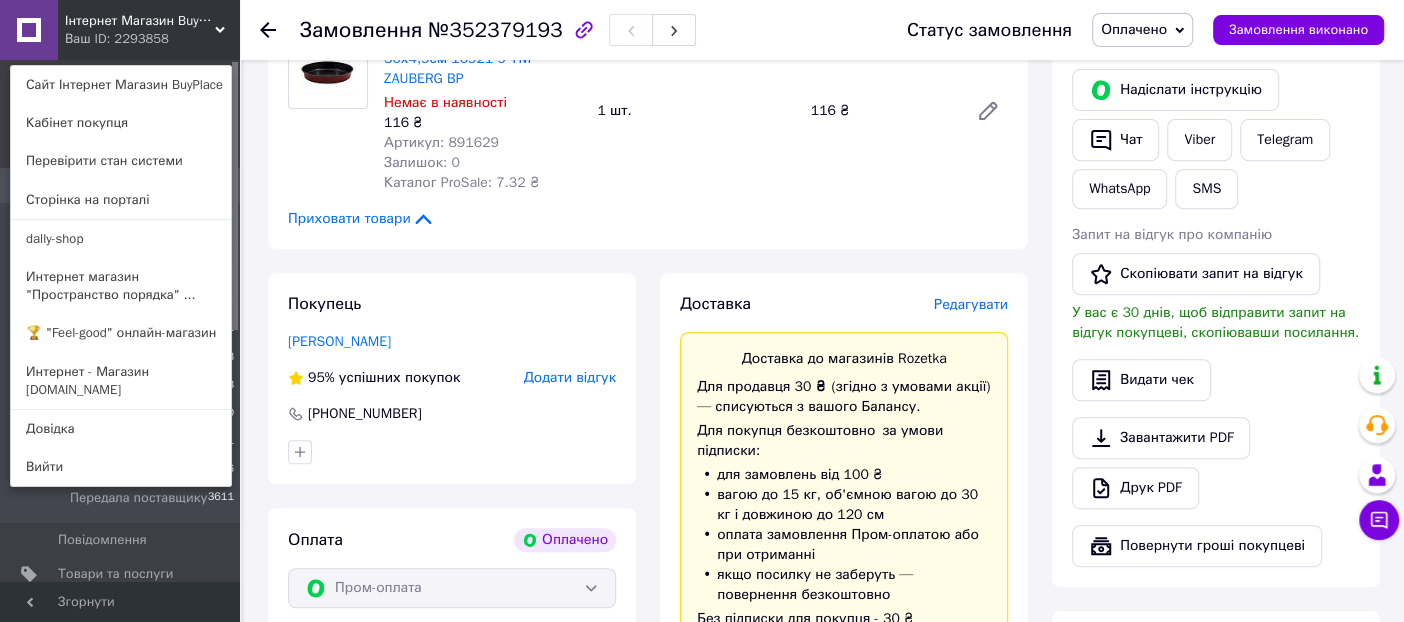 click on "Редагувати" at bounding box center (971, 304) 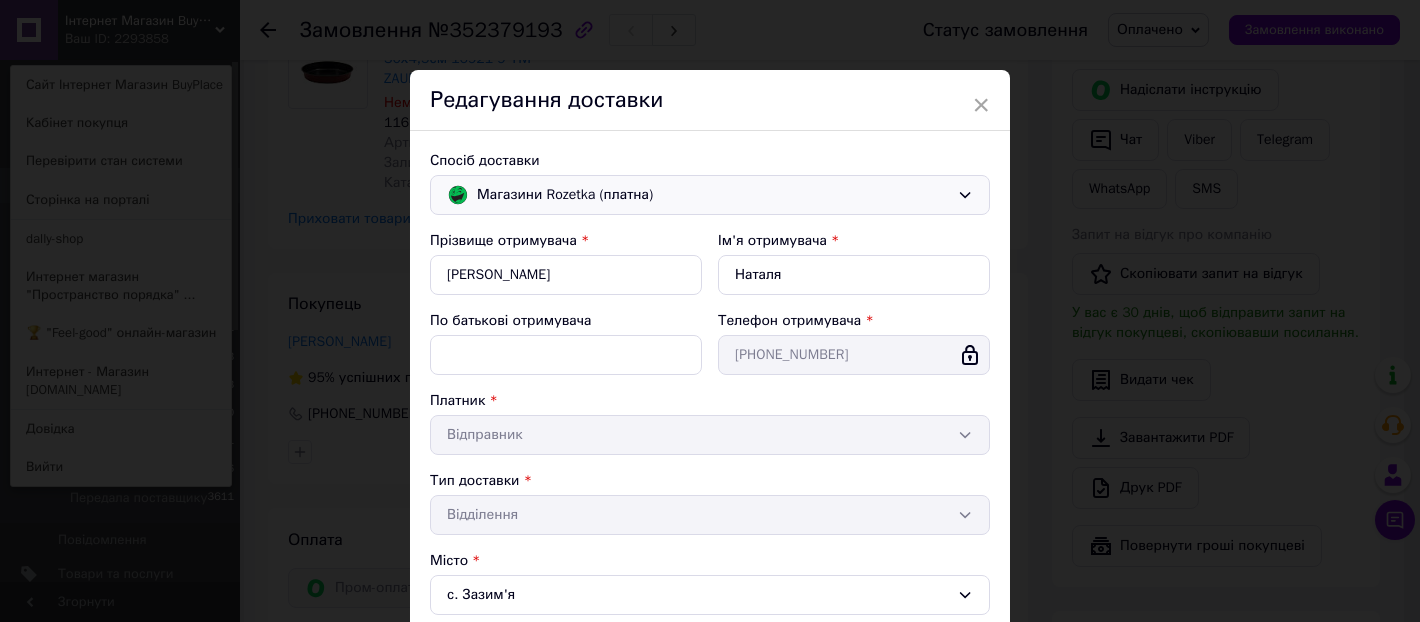 scroll, scrollTop: 495, scrollLeft: 0, axis: vertical 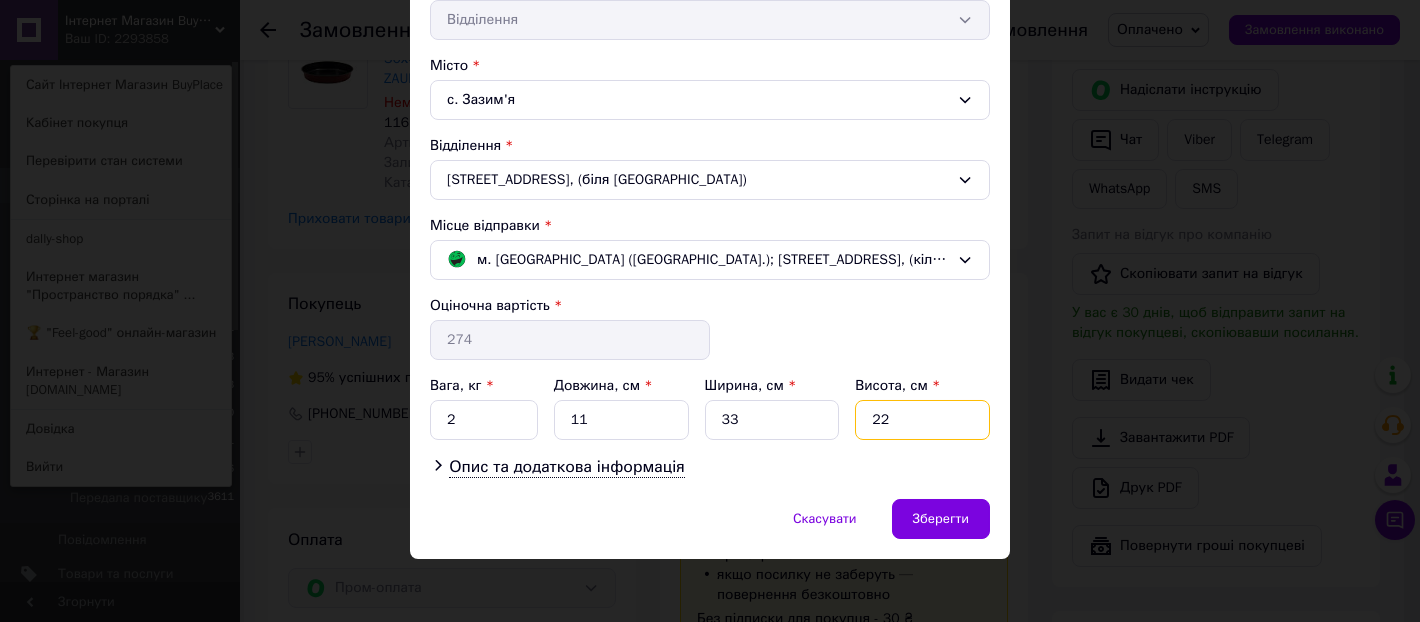 drag, startPoint x: 915, startPoint y: 413, endPoint x: 840, endPoint y: 411, distance: 75.026665 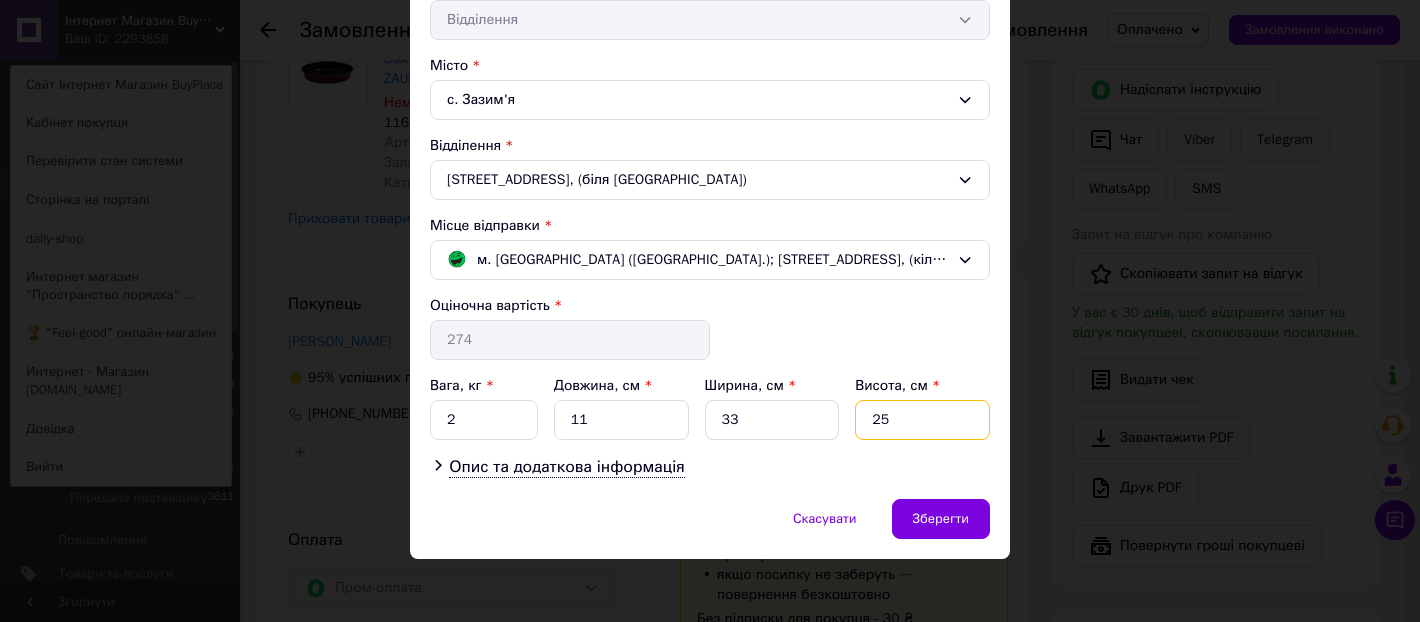 type on "25" 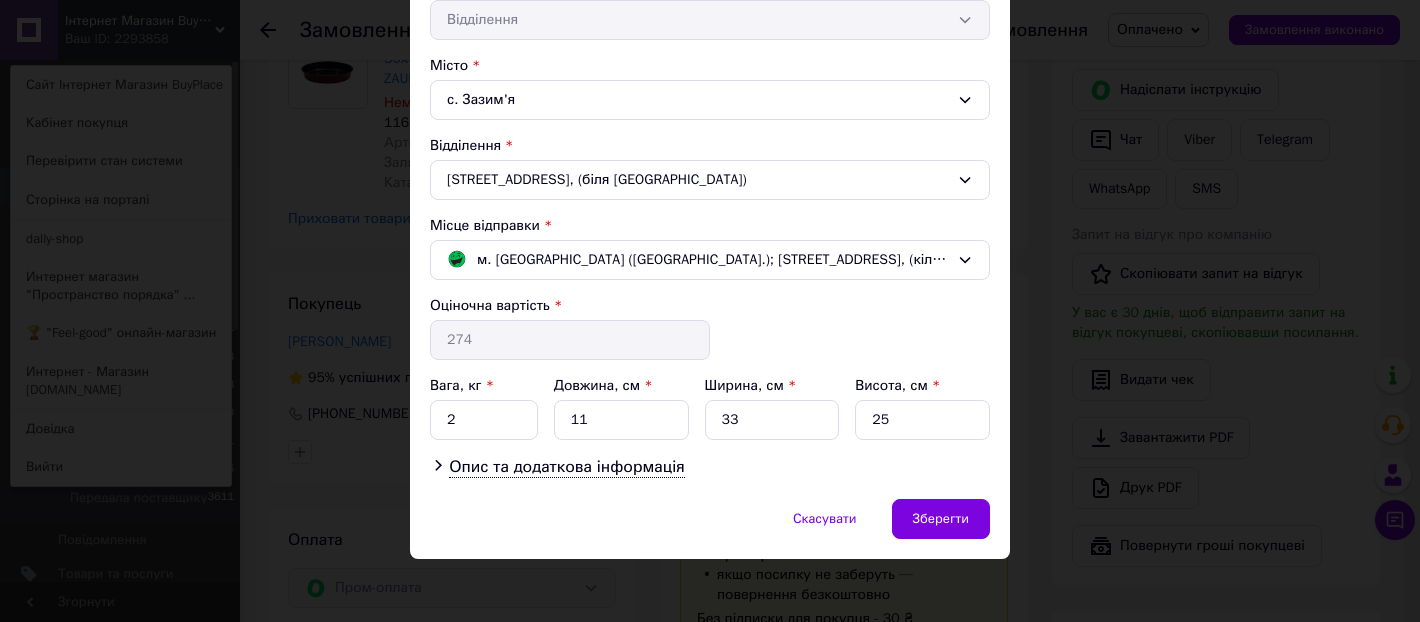 click on "Опис та додаткова інформація" at bounding box center [710, 467] 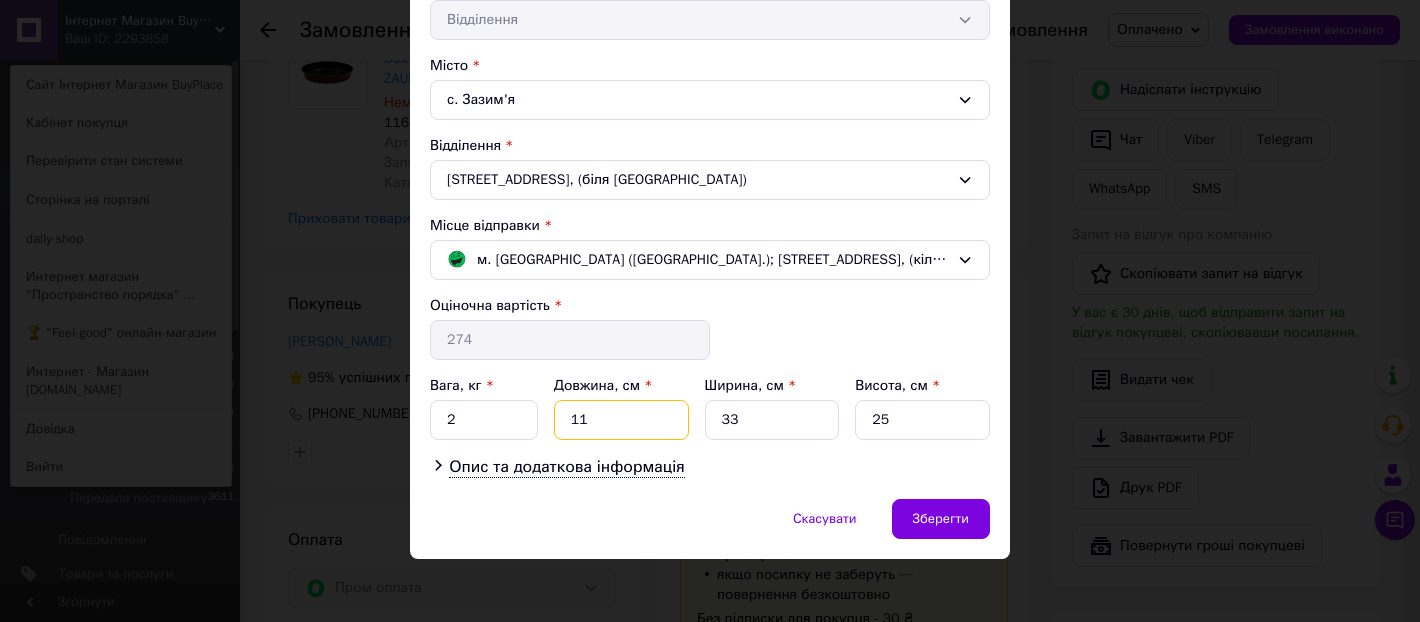 drag, startPoint x: 615, startPoint y: 416, endPoint x: 501, endPoint y: 398, distance: 115.41231 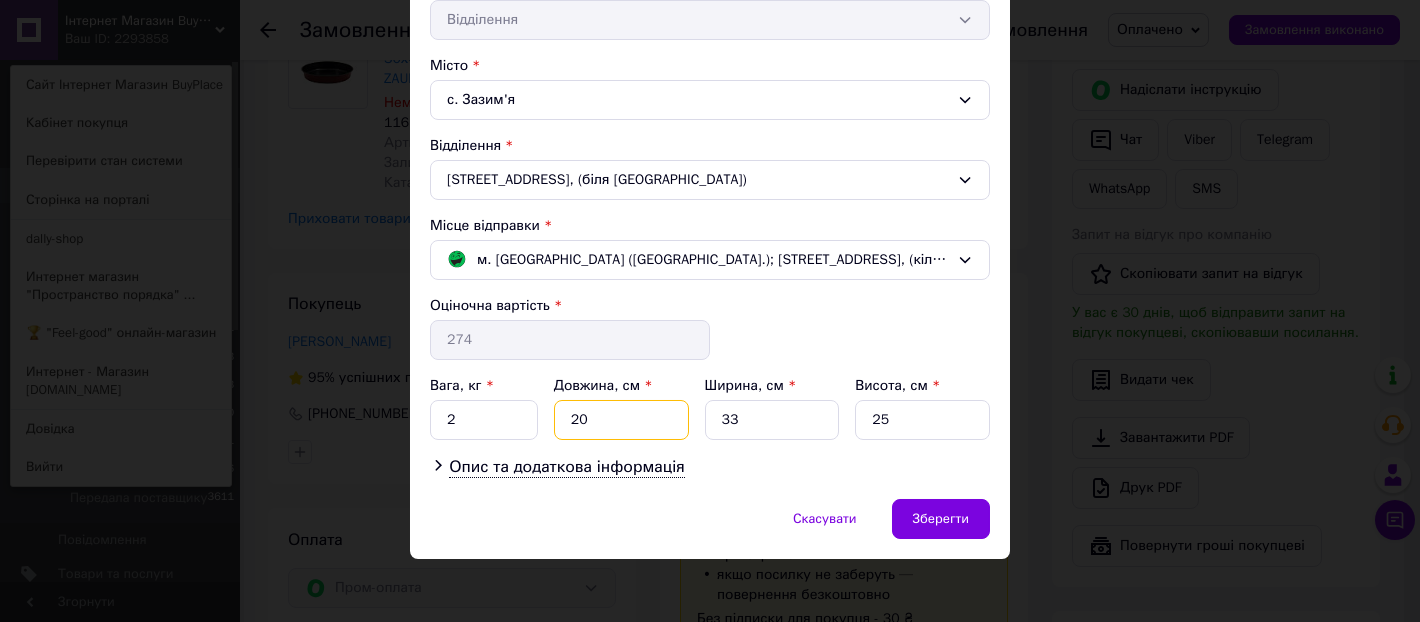 type on "20" 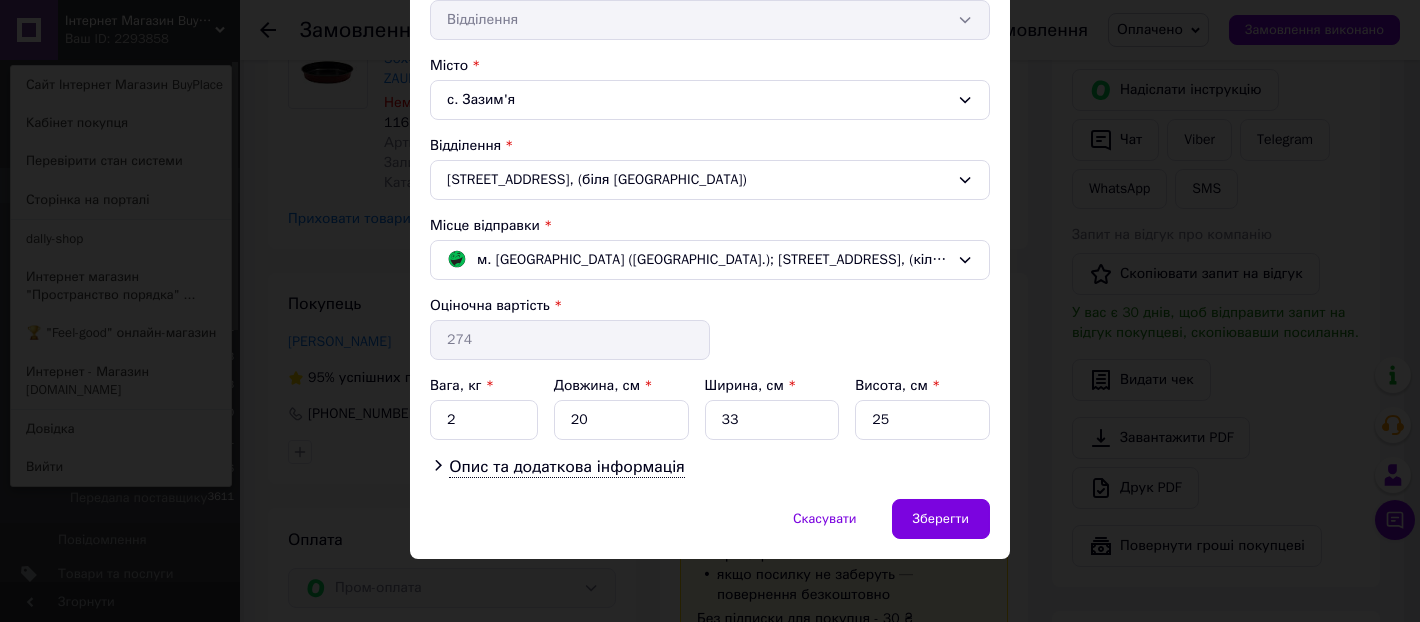 click on "Опис та додаткова інформація" at bounding box center [710, 467] 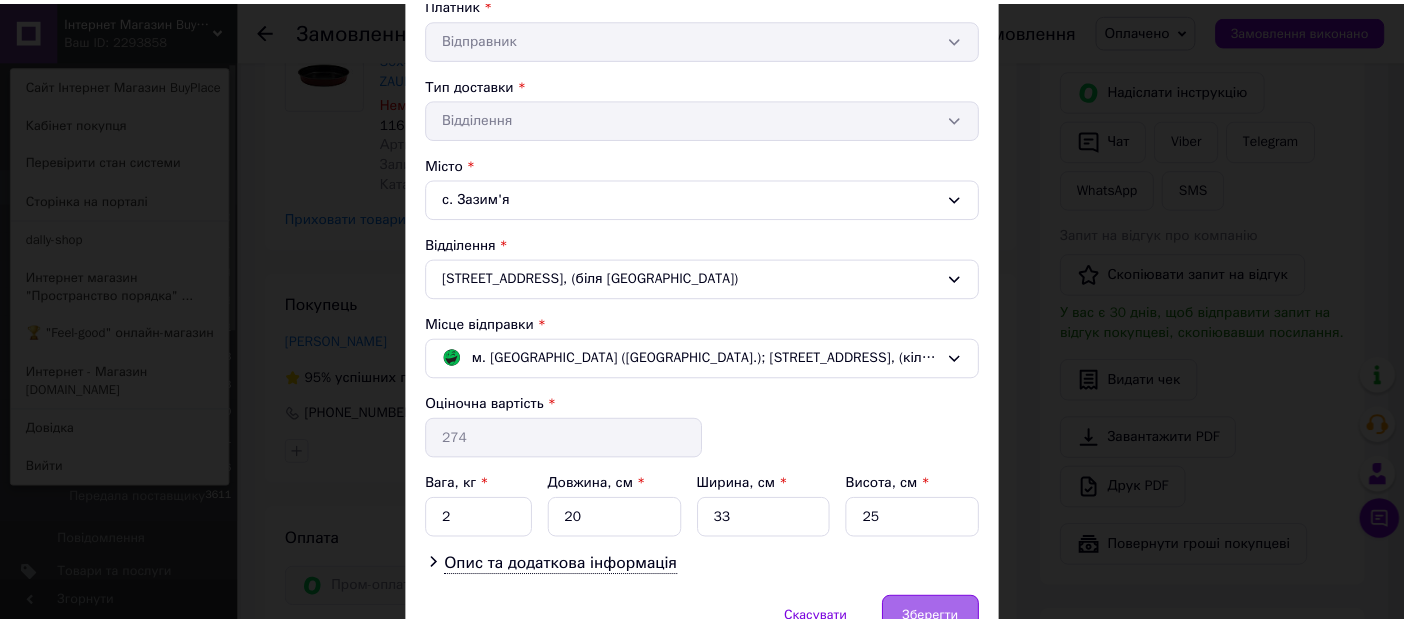 scroll, scrollTop: 495, scrollLeft: 0, axis: vertical 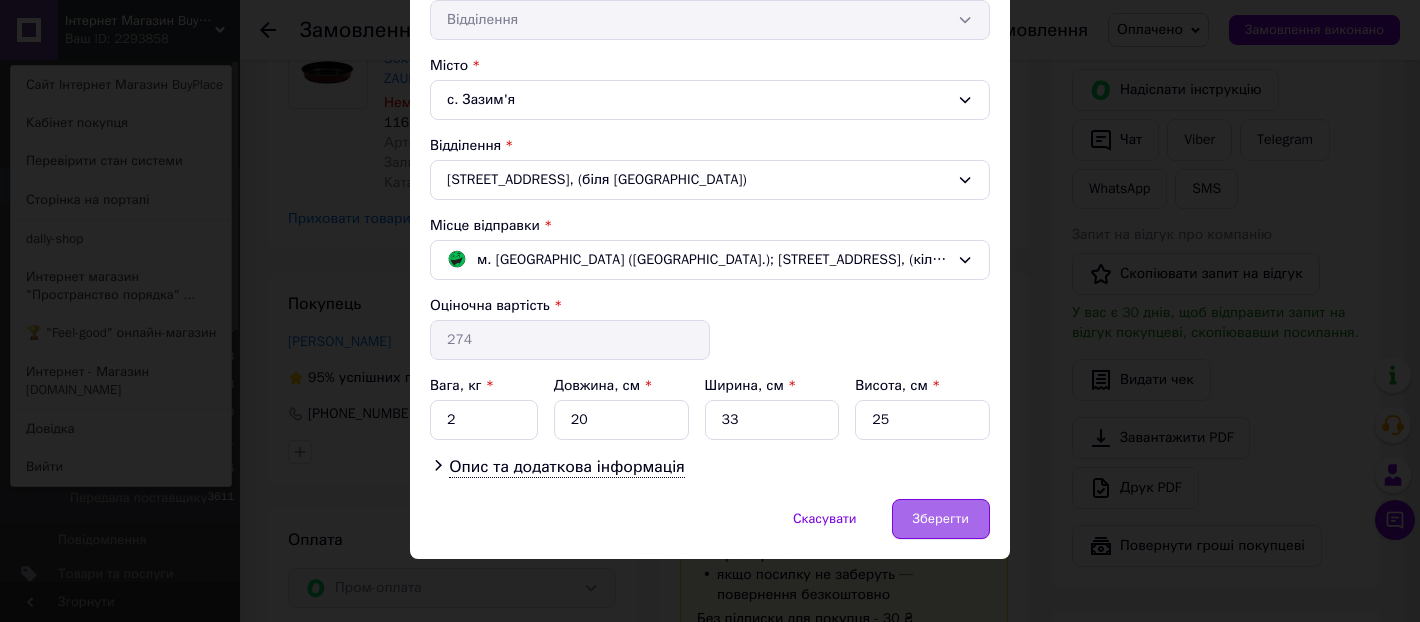 click on "Зберегти" at bounding box center (941, 519) 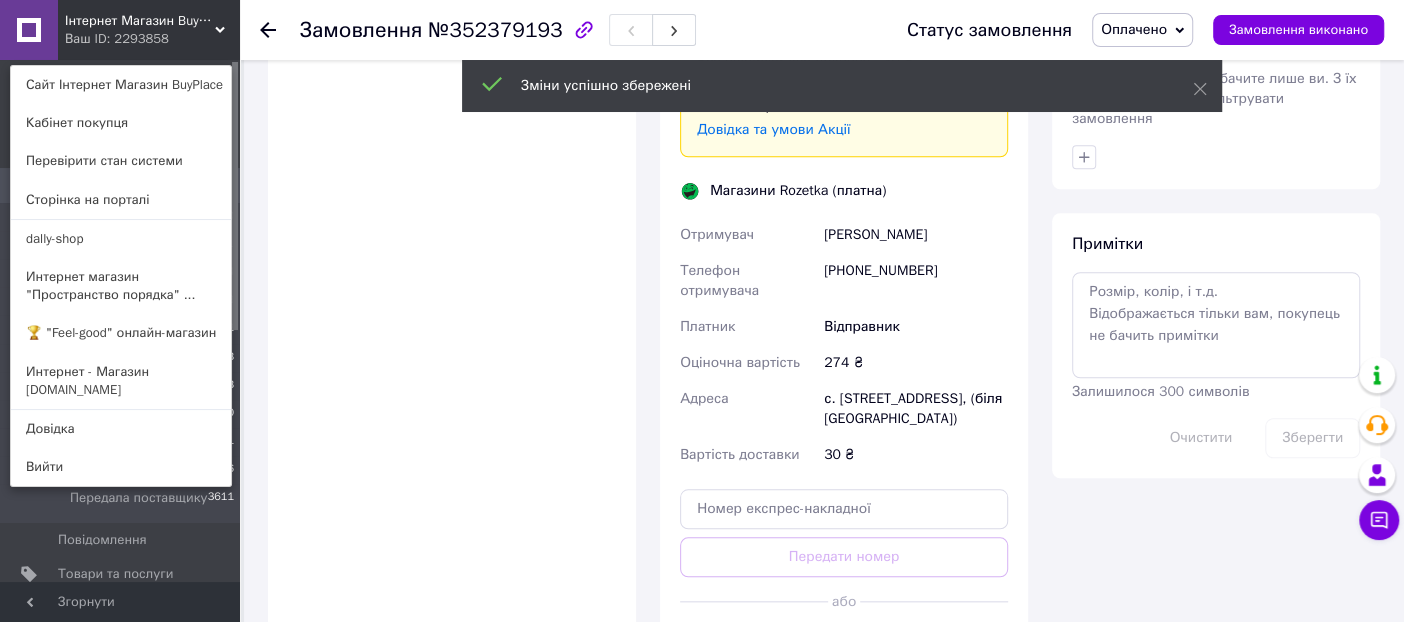 scroll, scrollTop: 1333, scrollLeft: 0, axis: vertical 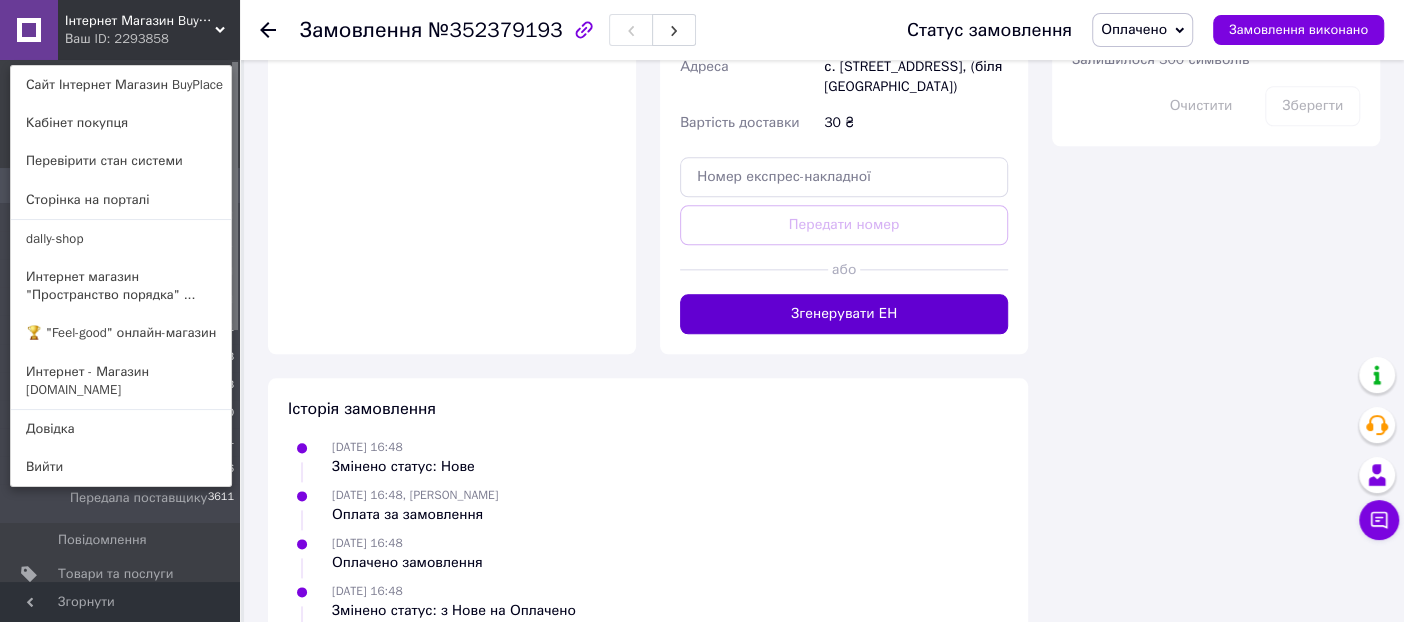 click on "Згенерувати ЕН" at bounding box center (844, 314) 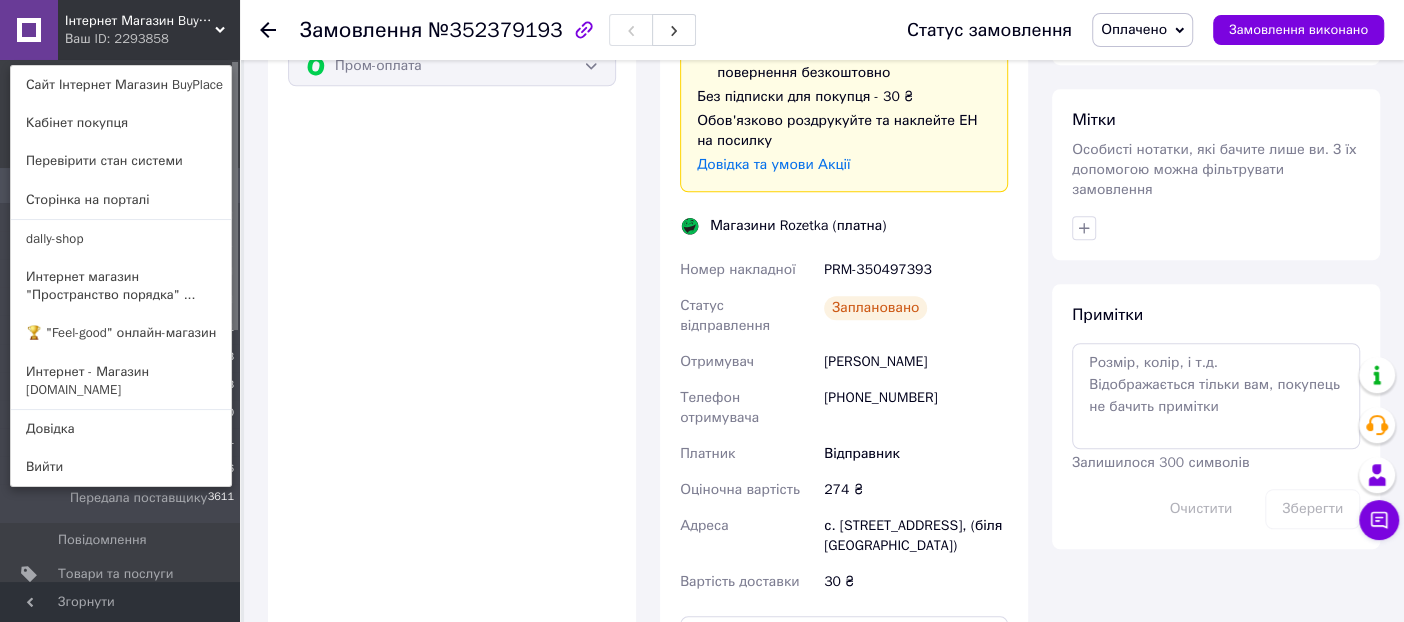scroll, scrollTop: 1000, scrollLeft: 0, axis: vertical 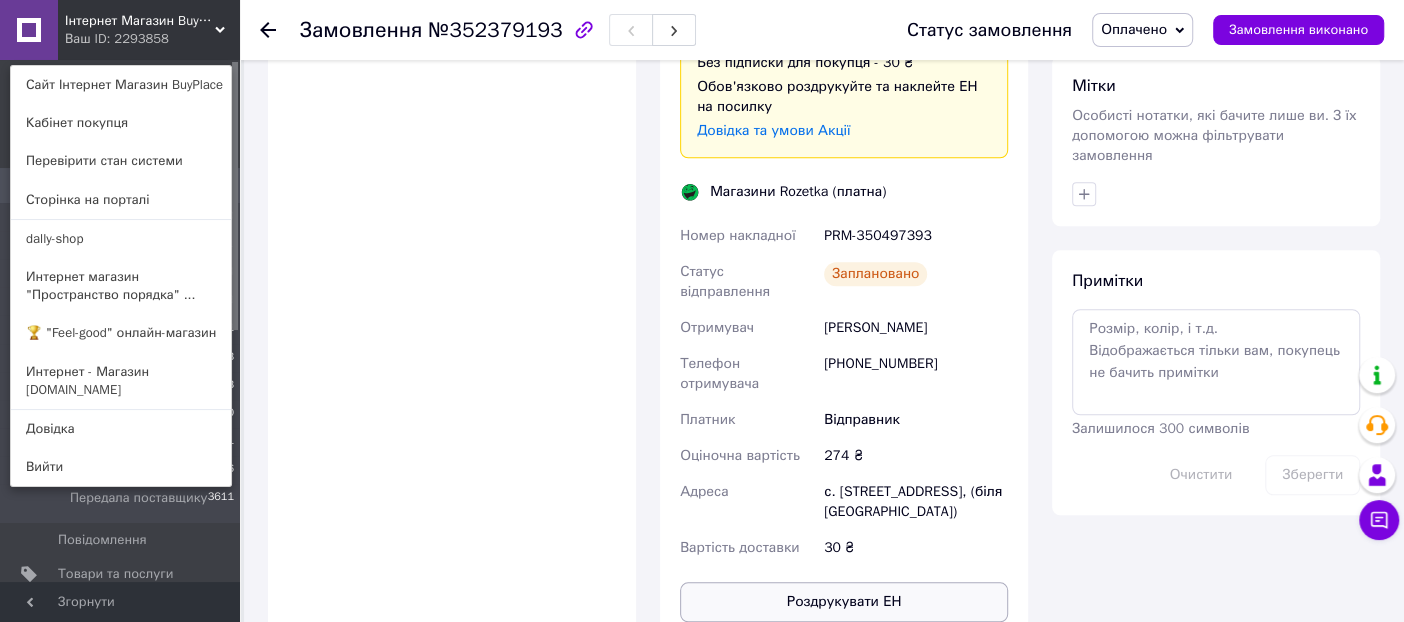 click on "Роздрукувати ЕН" at bounding box center (844, 602) 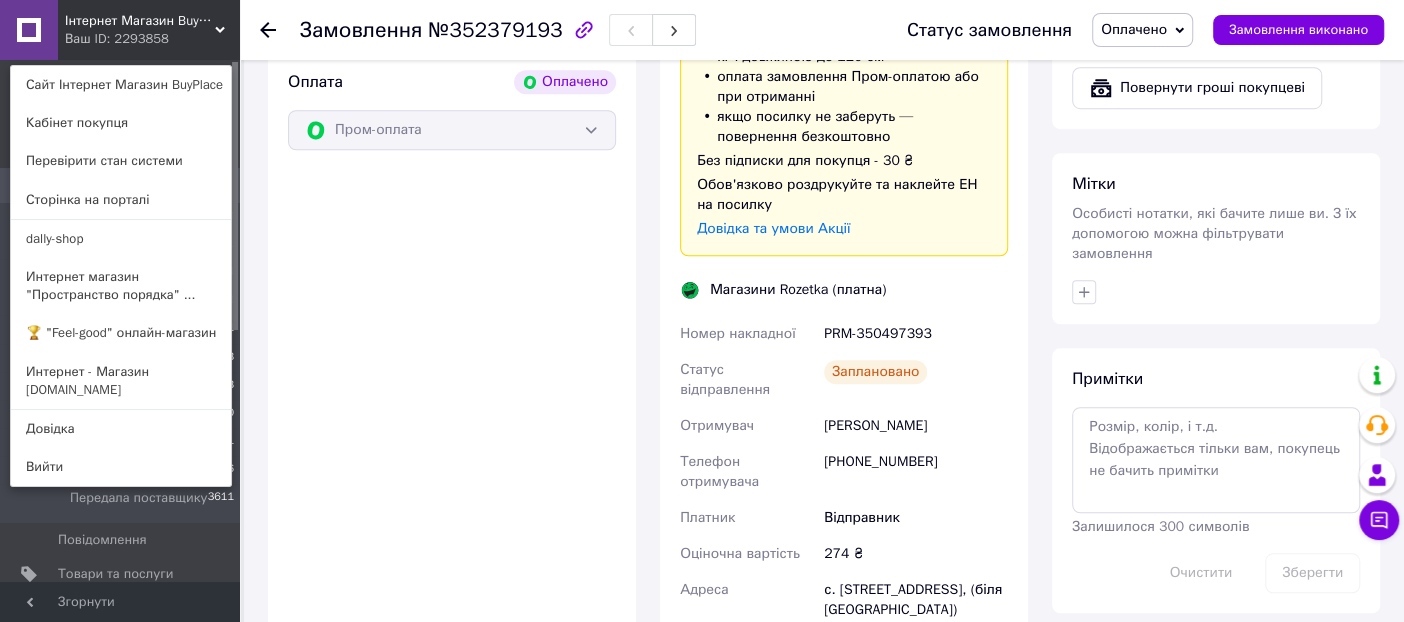 scroll, scrollTop: 1000, scrollLeft: 0, axis: vertical 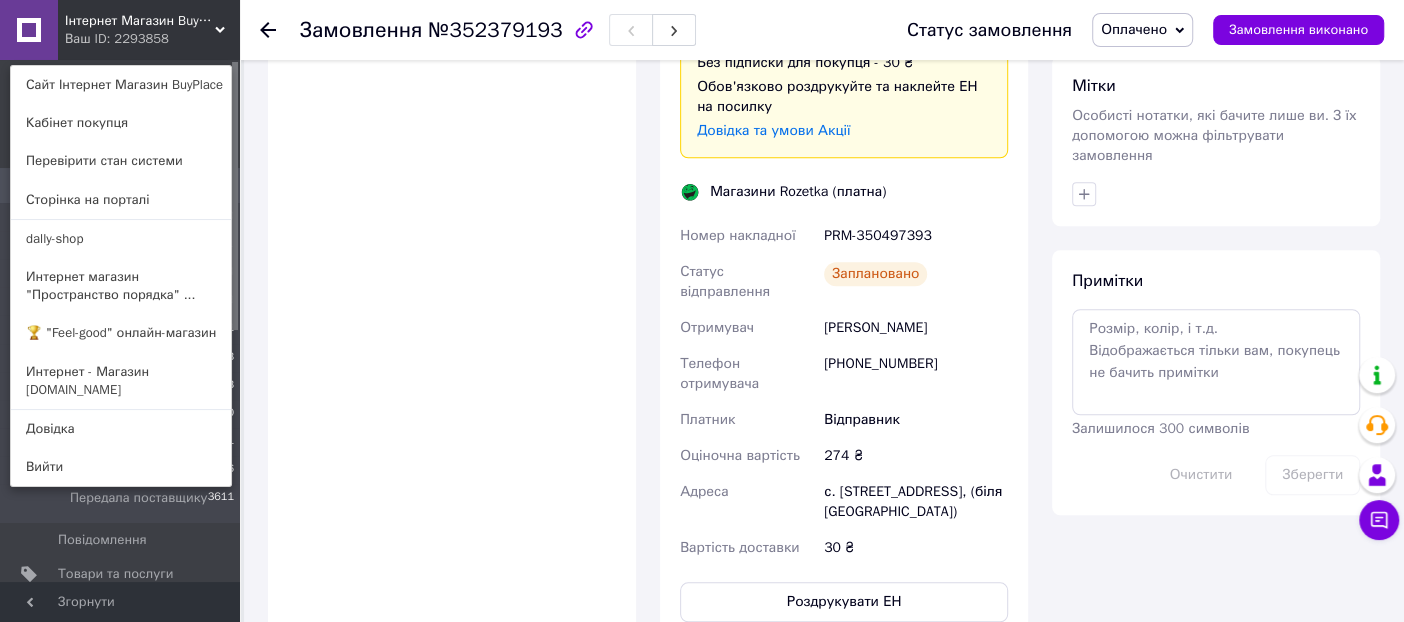 drag, startPoint x: 938, startPoint y: 315, endPoint x: 827, endPoint y: 319, distance: 111.07205 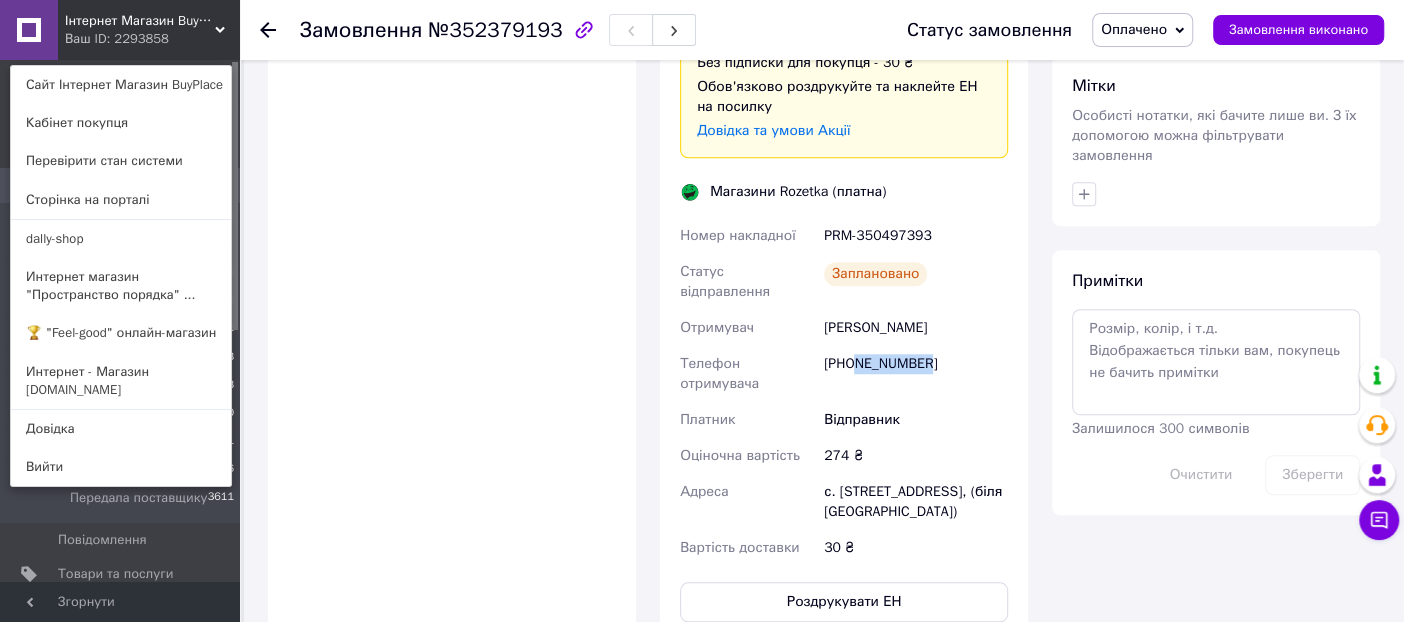 drag, startPoint x: 940, startPoint y: 350, endPoint x: 852, endPoint y: 352, distance: 88.02273 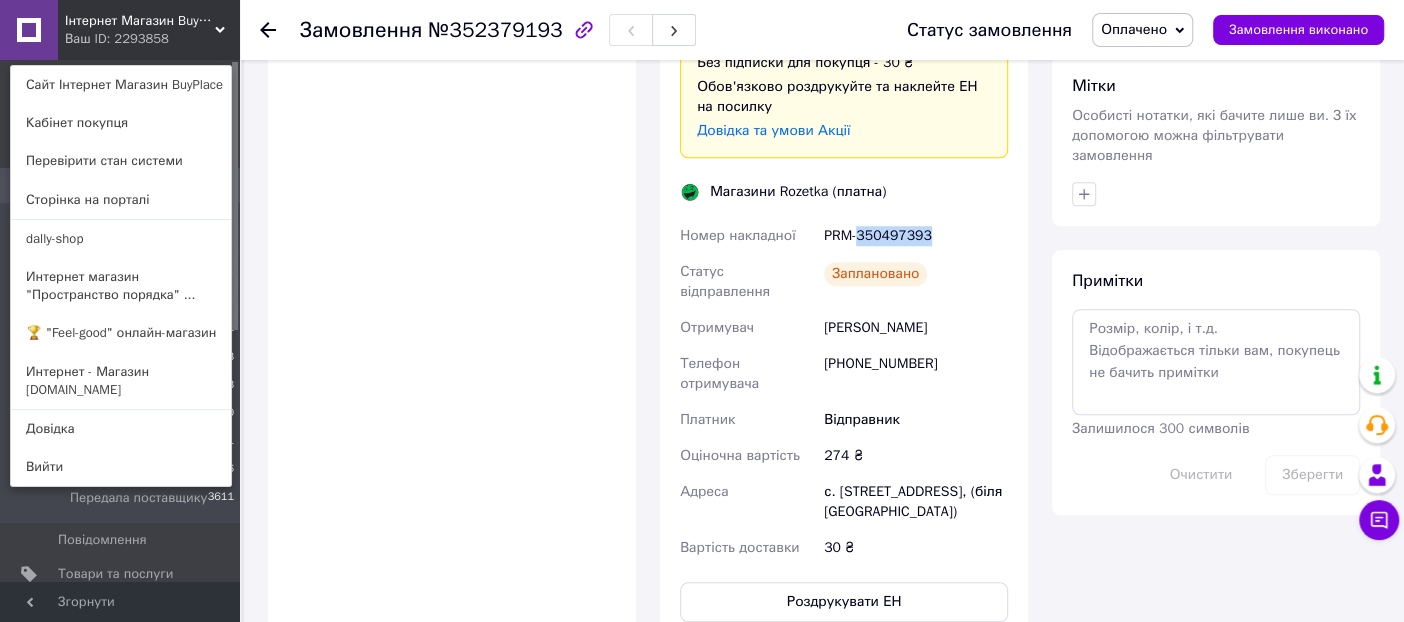click on "PRM-350497393" at bounding box center (916, 236) 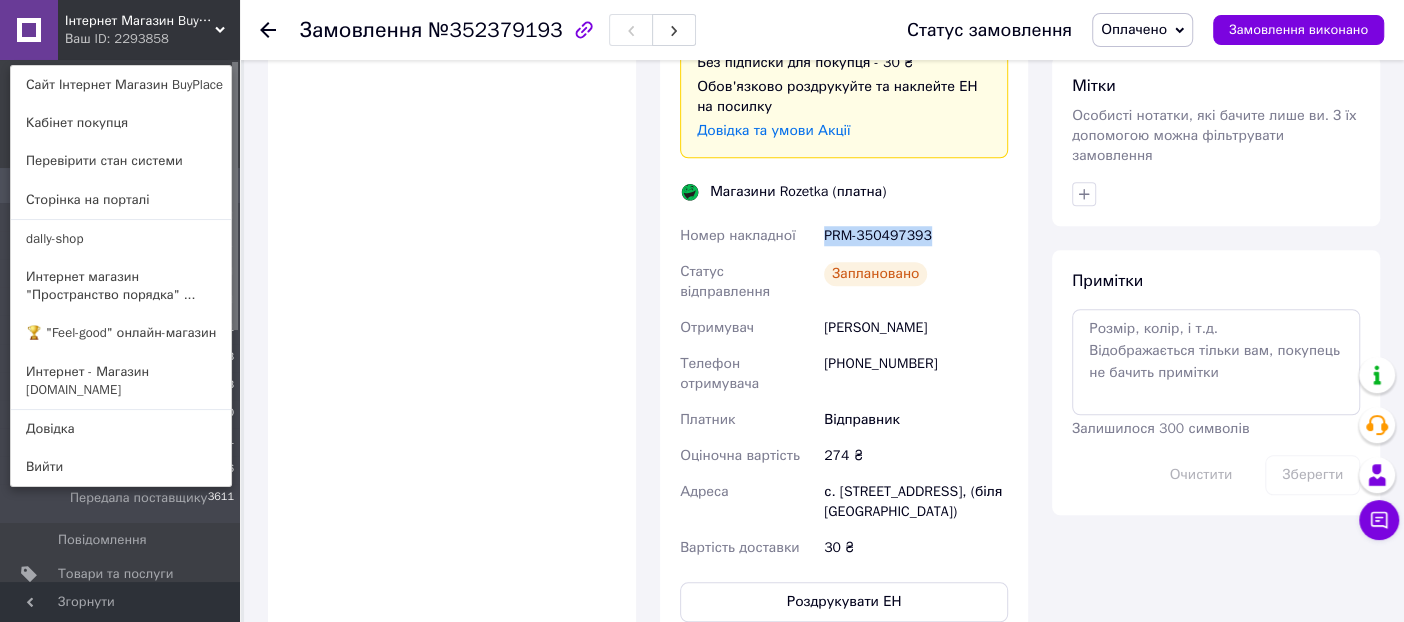 click on "PRM-350497393" at bounding box center [916, 236] 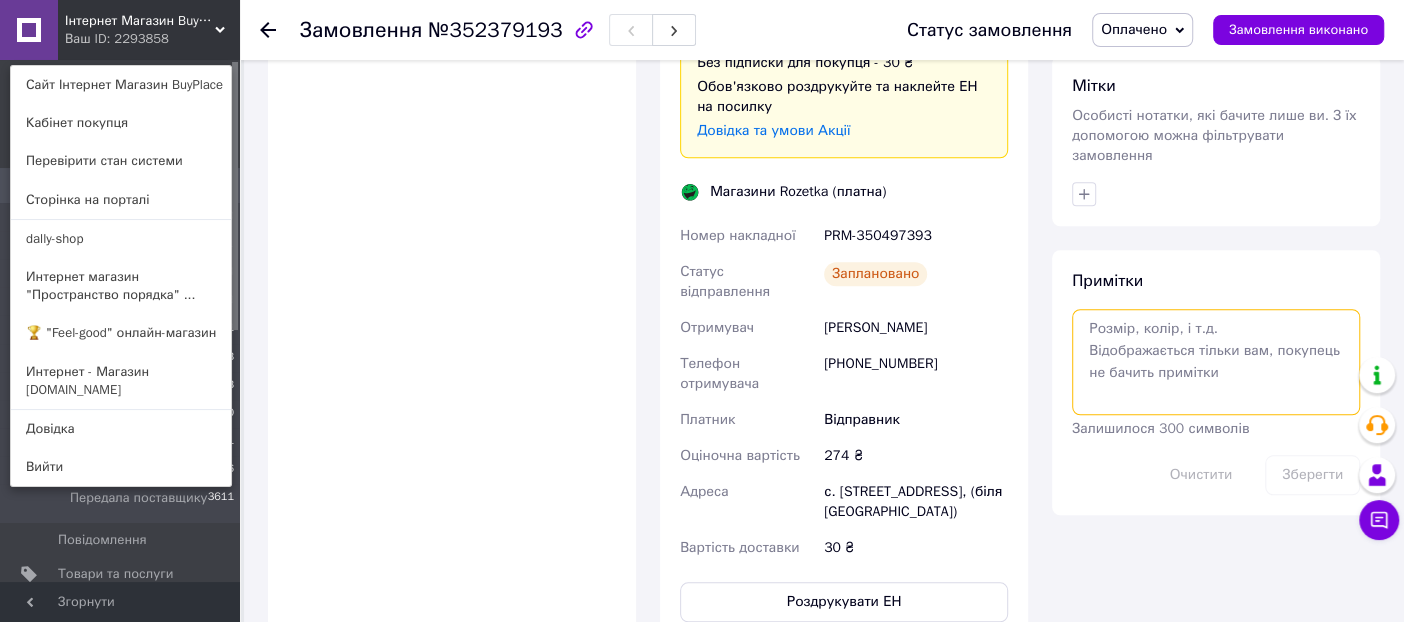 click at bounding box center [1216, 362] 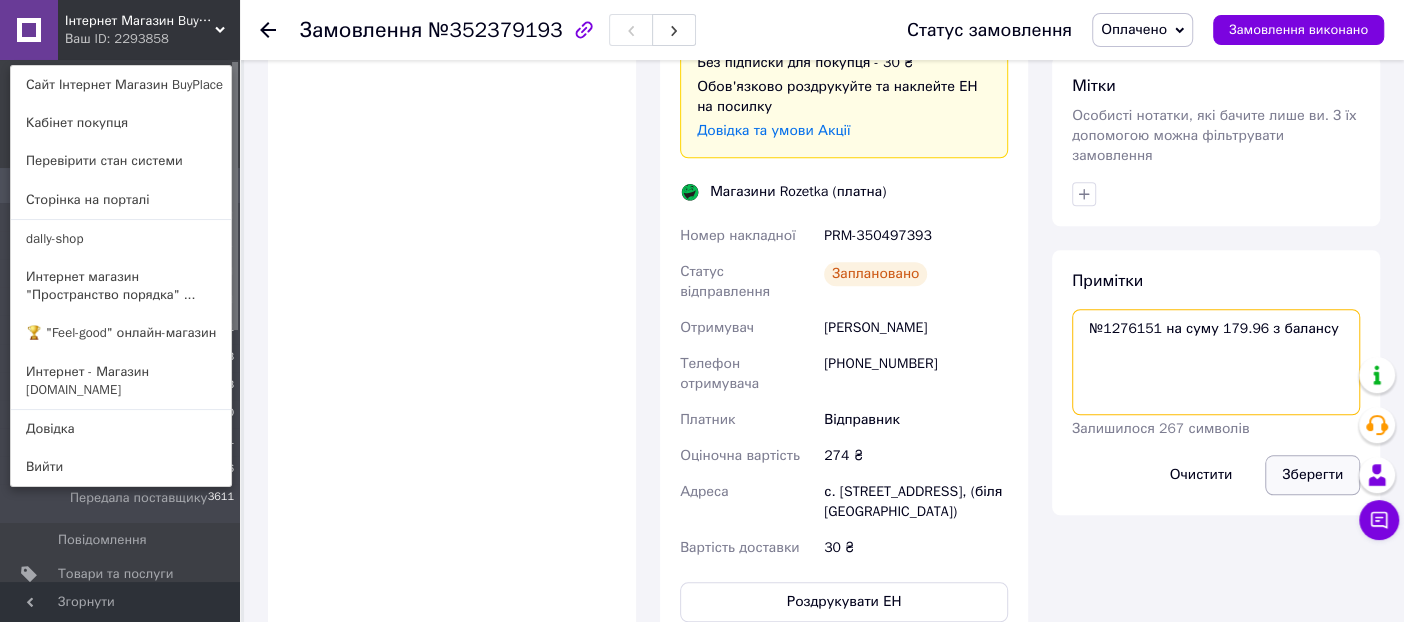 type on "№1276151 на суму 179.96 з балансу" 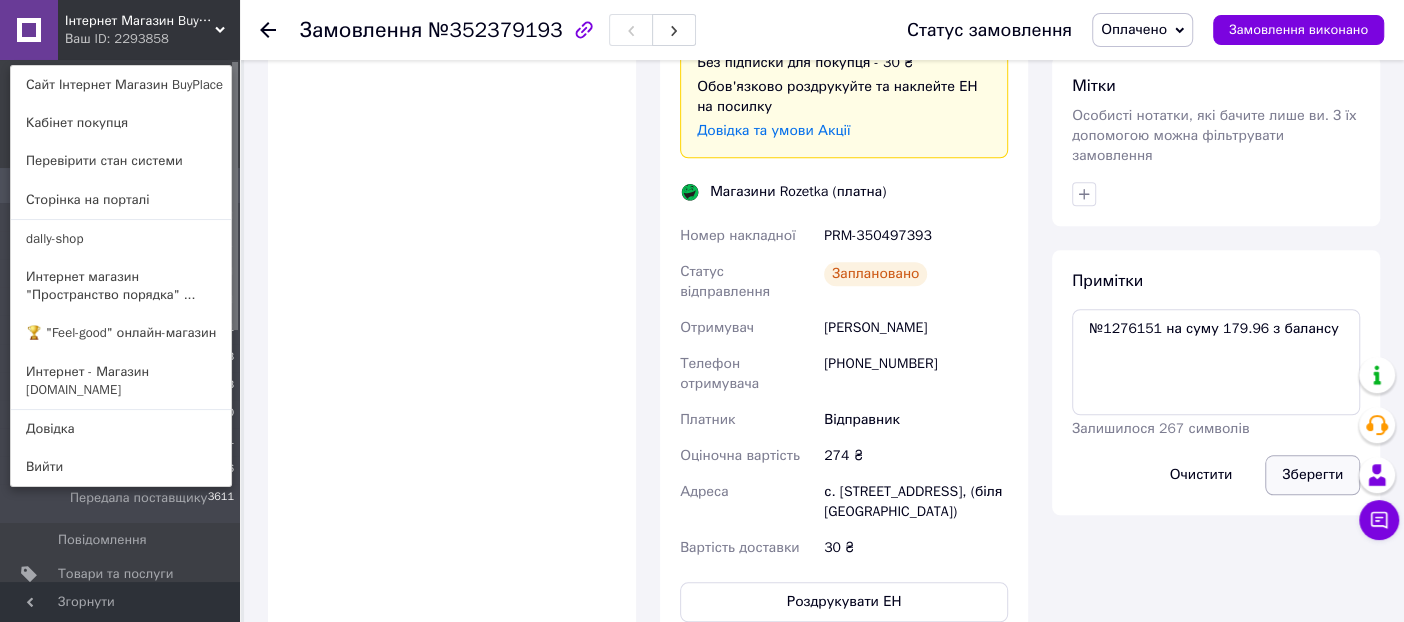 click on "Зберегти" at bounding box center [1312, 475] 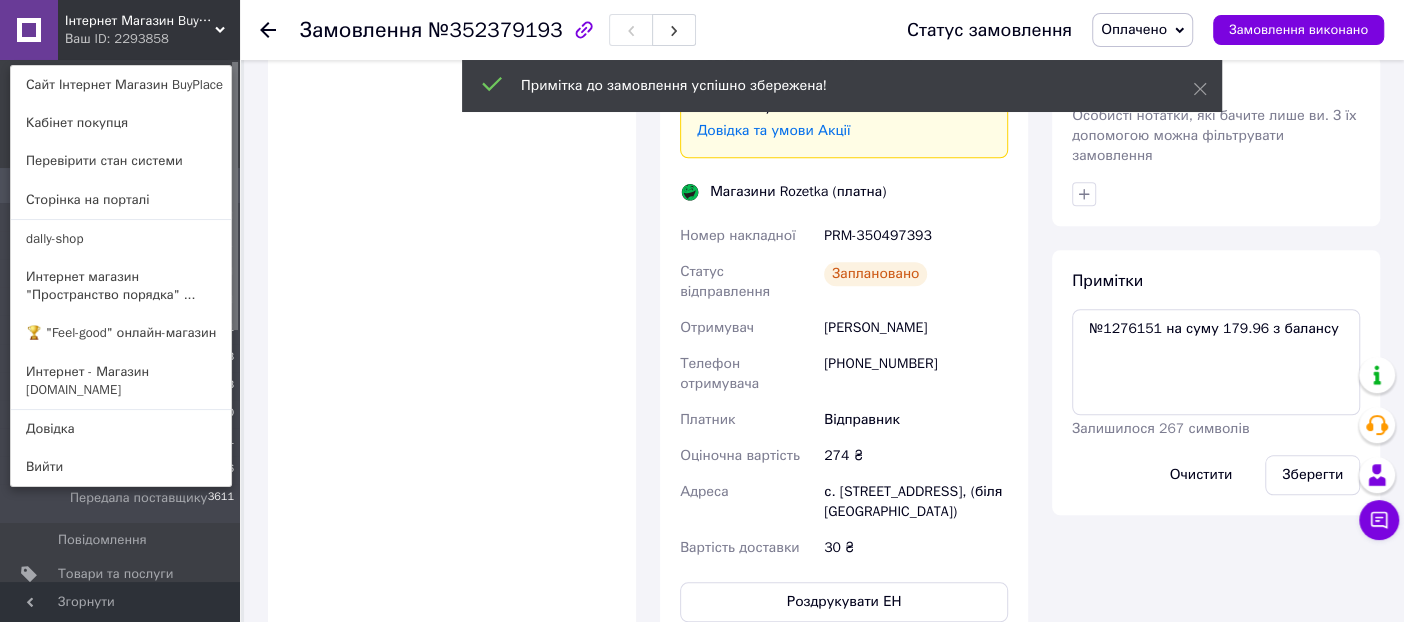 click on "Оплачено" at bounding box center [1134, 29] 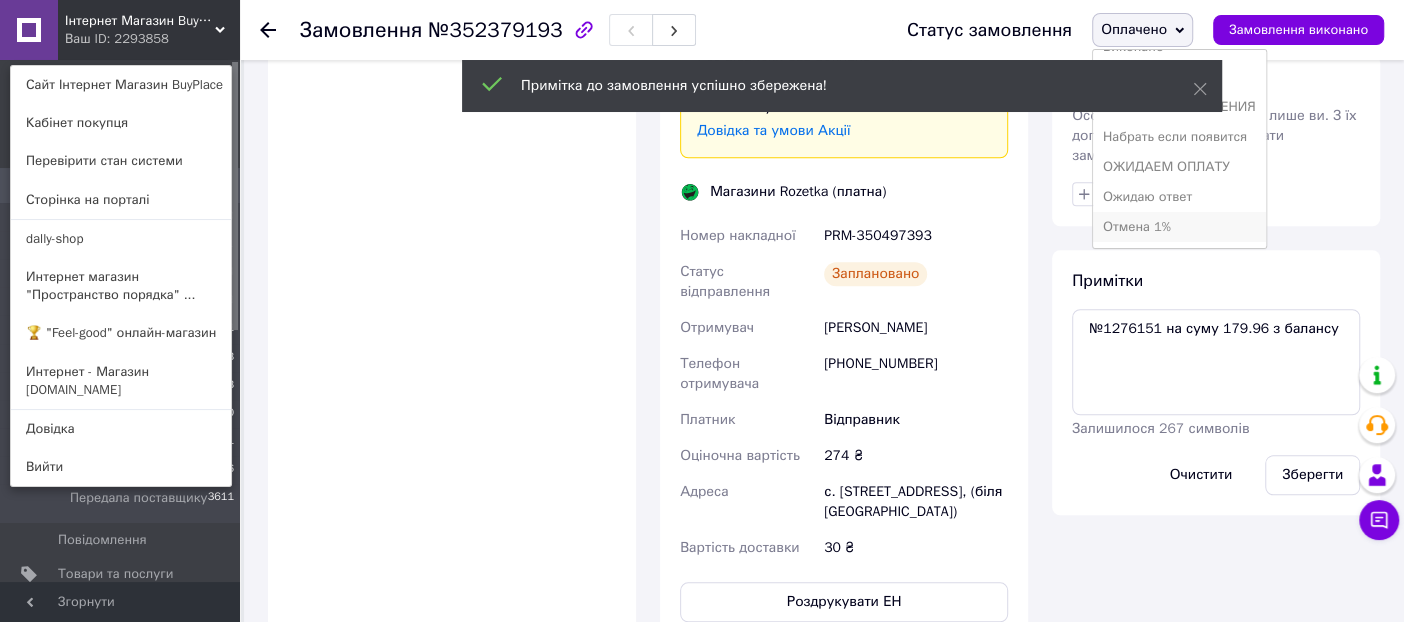 scroll, scrollTop: 81, scrollLeft: 0, axis: vertical 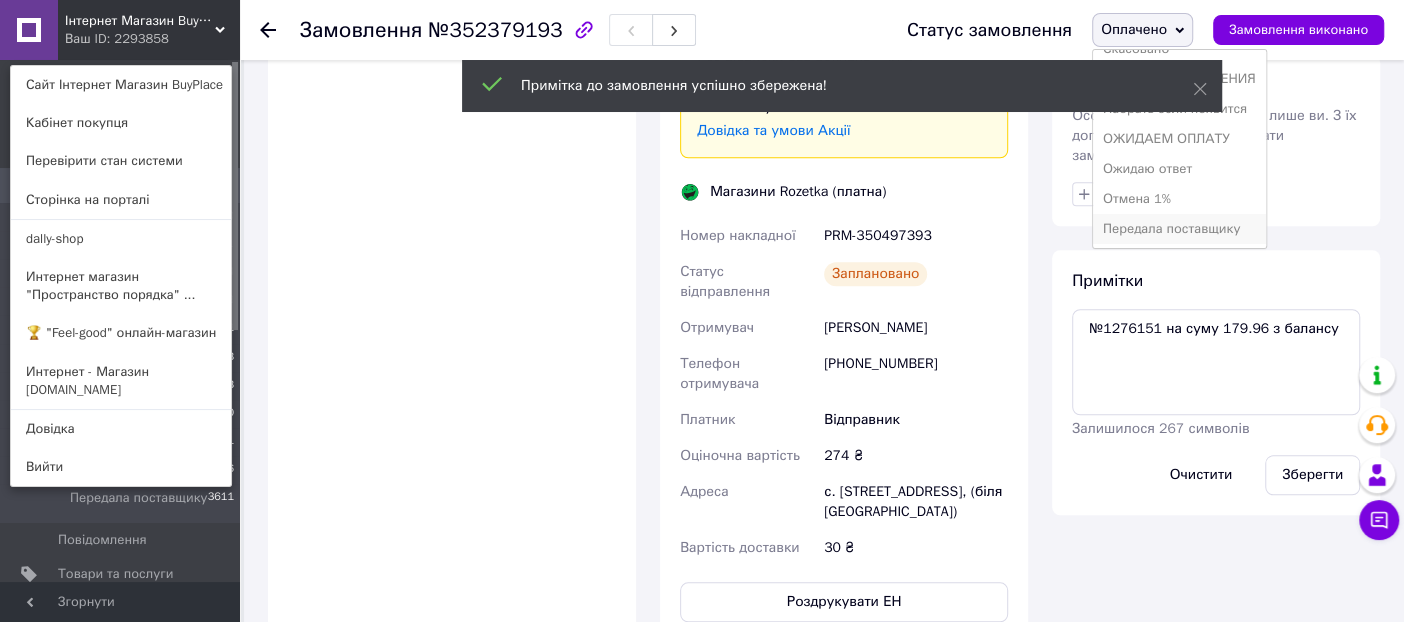 click on "Передала поставщику" at bounding box center (1179, 229) 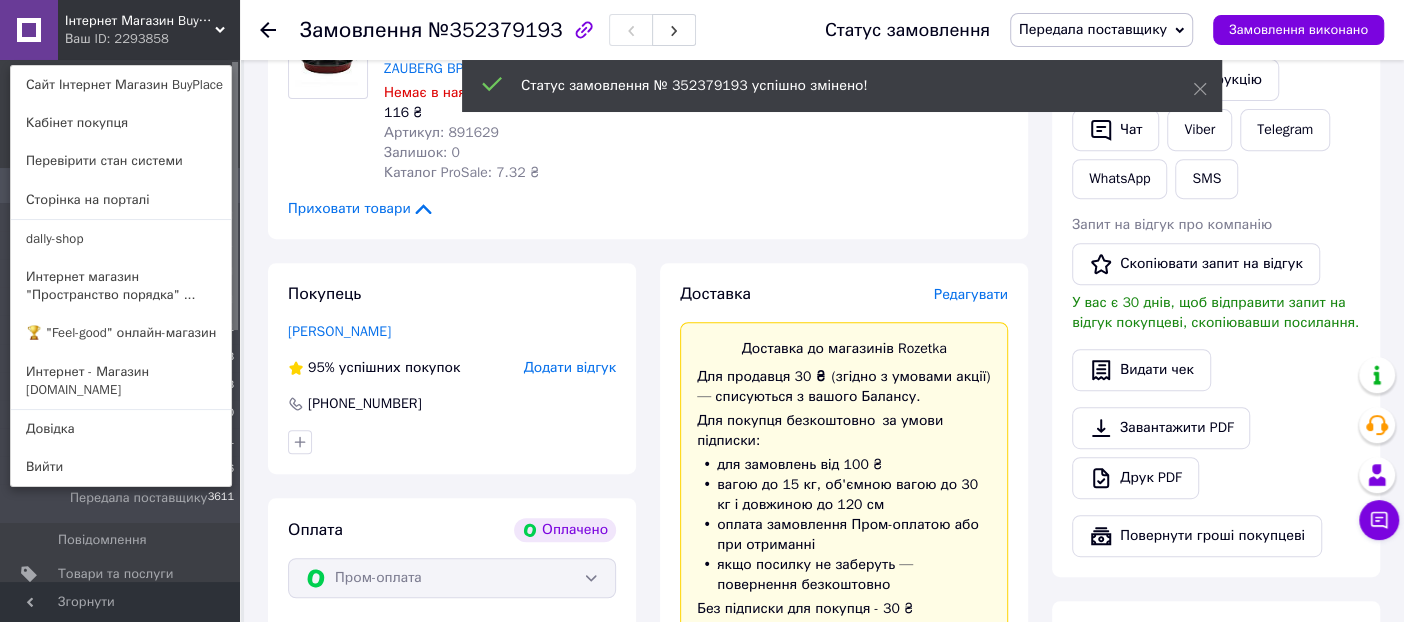 scroll, scrollTop: 444, scrollLeft: 0, axis: vertical 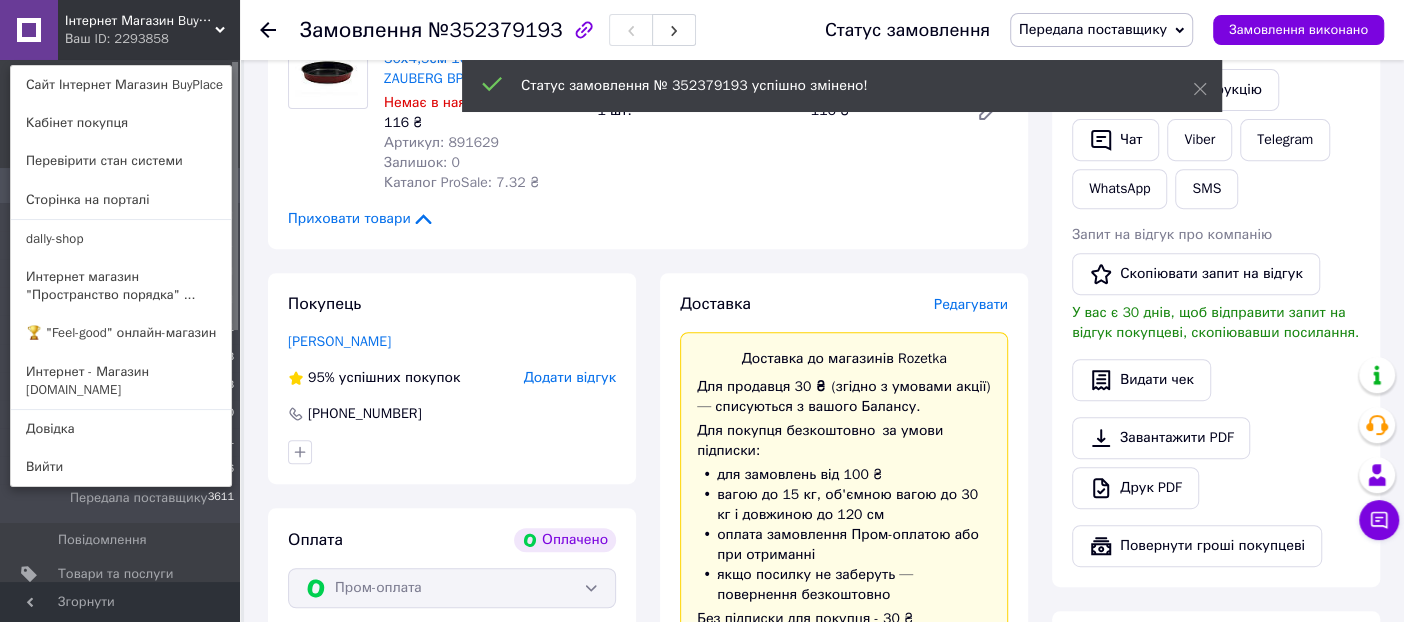 click on "Інтернет Магазин BuyPlace" at bounding box center [140, 21] 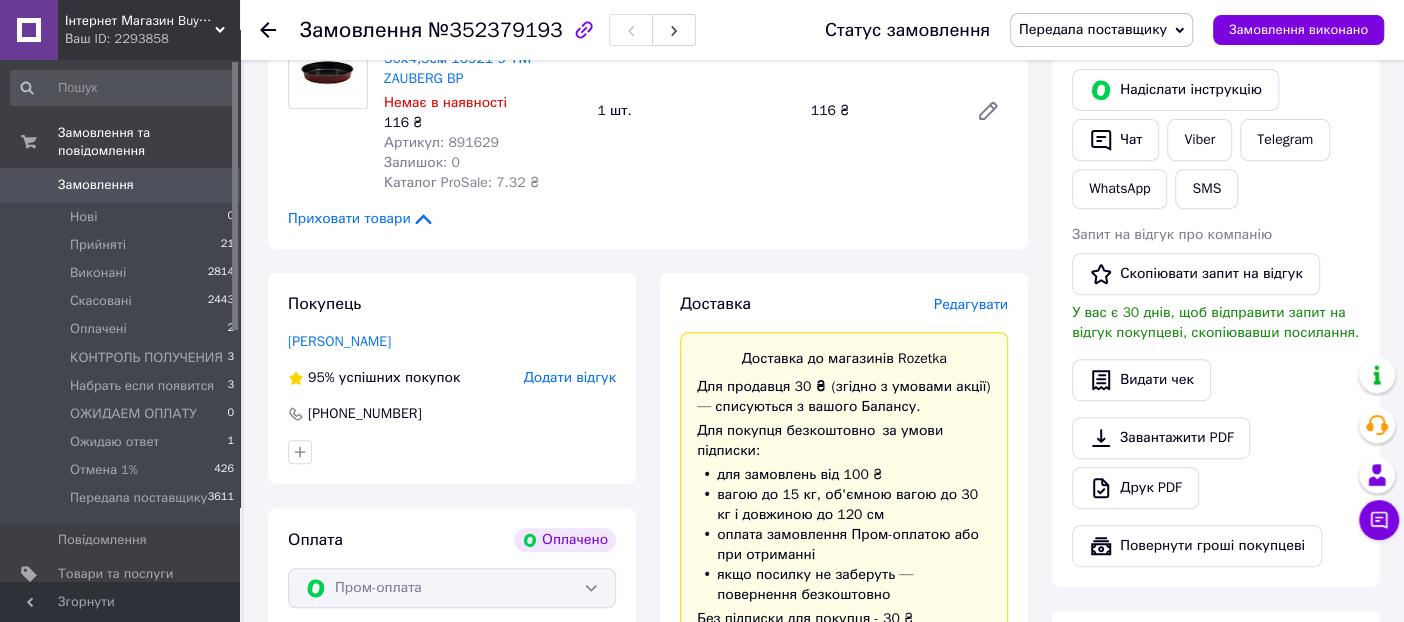 click on "Замовлення" at bounding box center (96, 185) 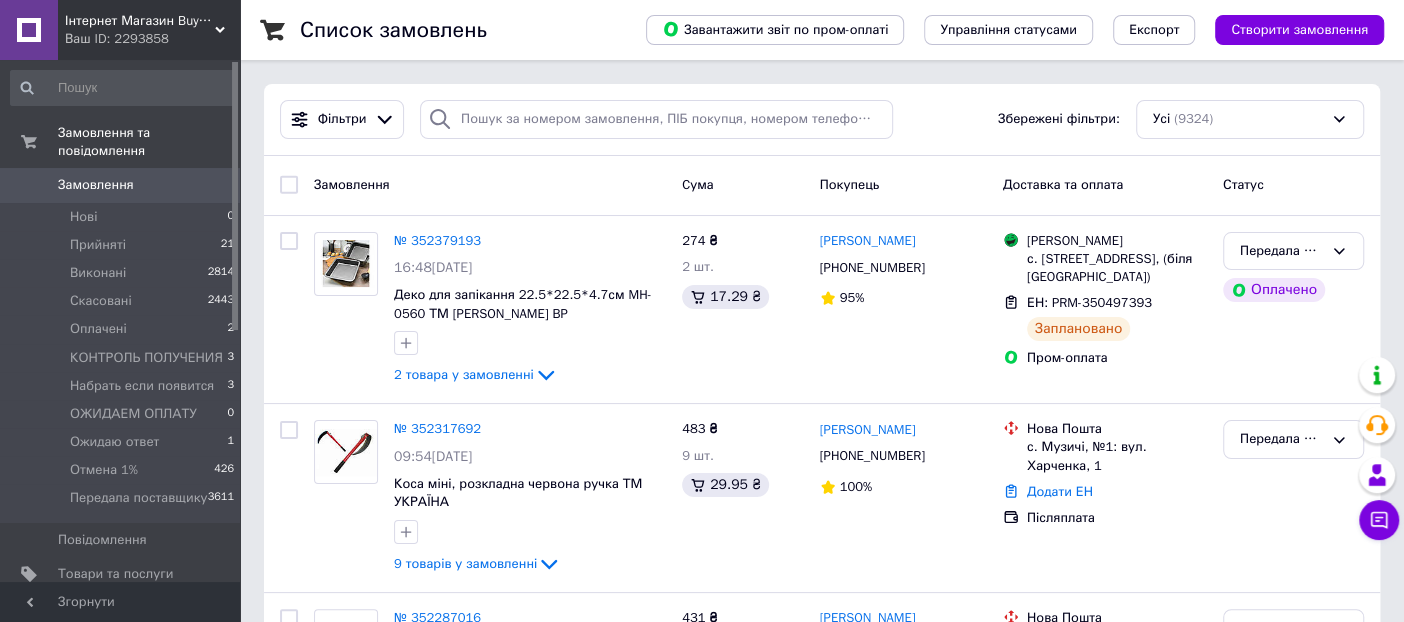 click on "Інтернет Магазин BuyPlace" at bounding box center [140, 21] 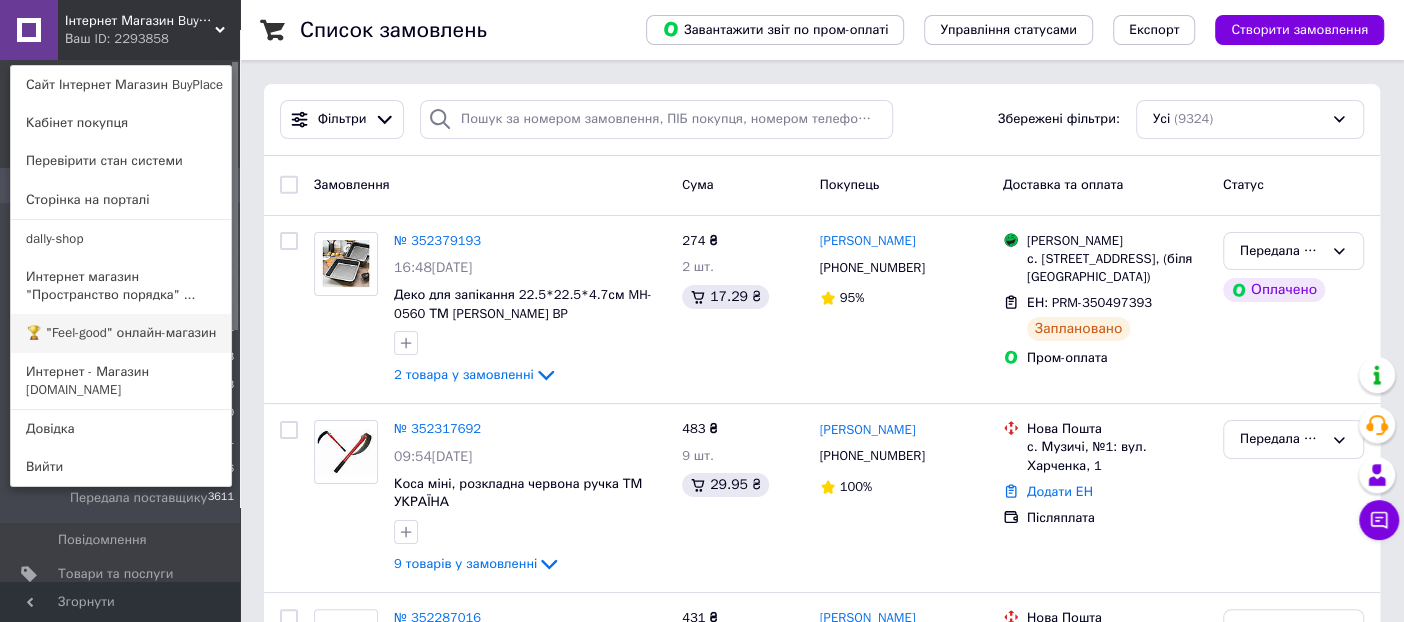 click on "🏆 "Feel-good" онлайн-магазин" at bounding box center (121, 333) 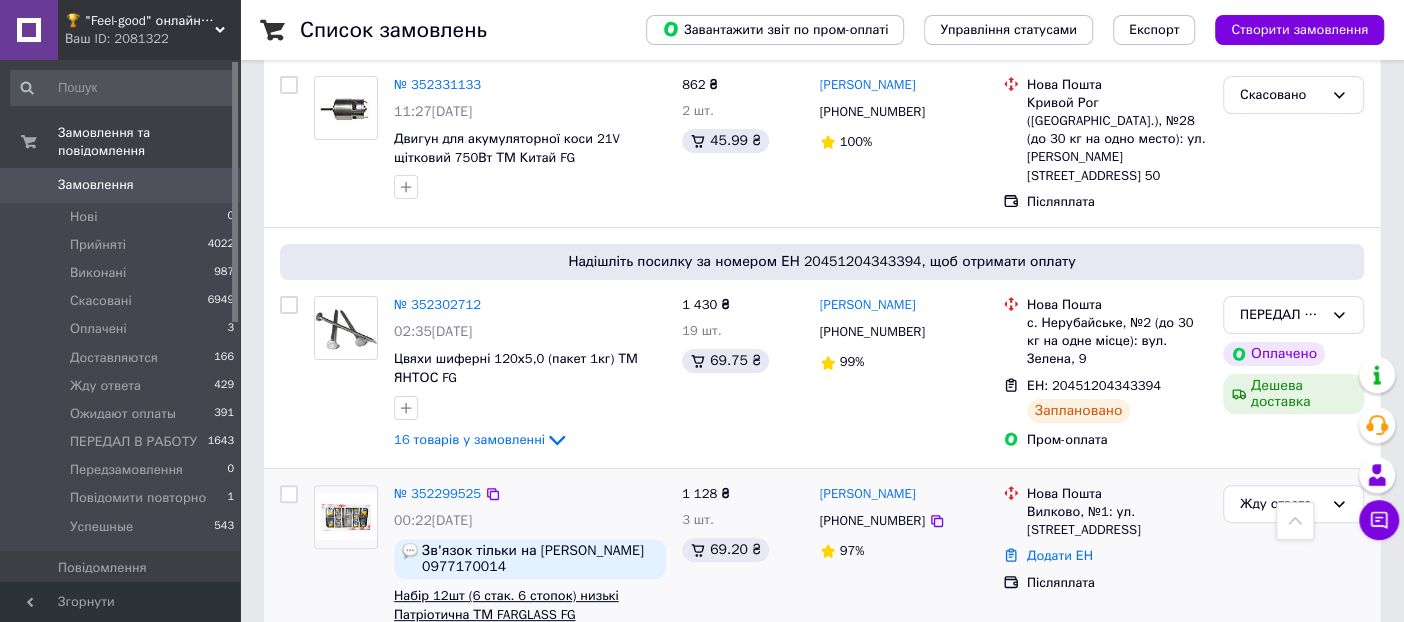 scroll, scrollTop: 0, scrollLeft: 0, axis: both 